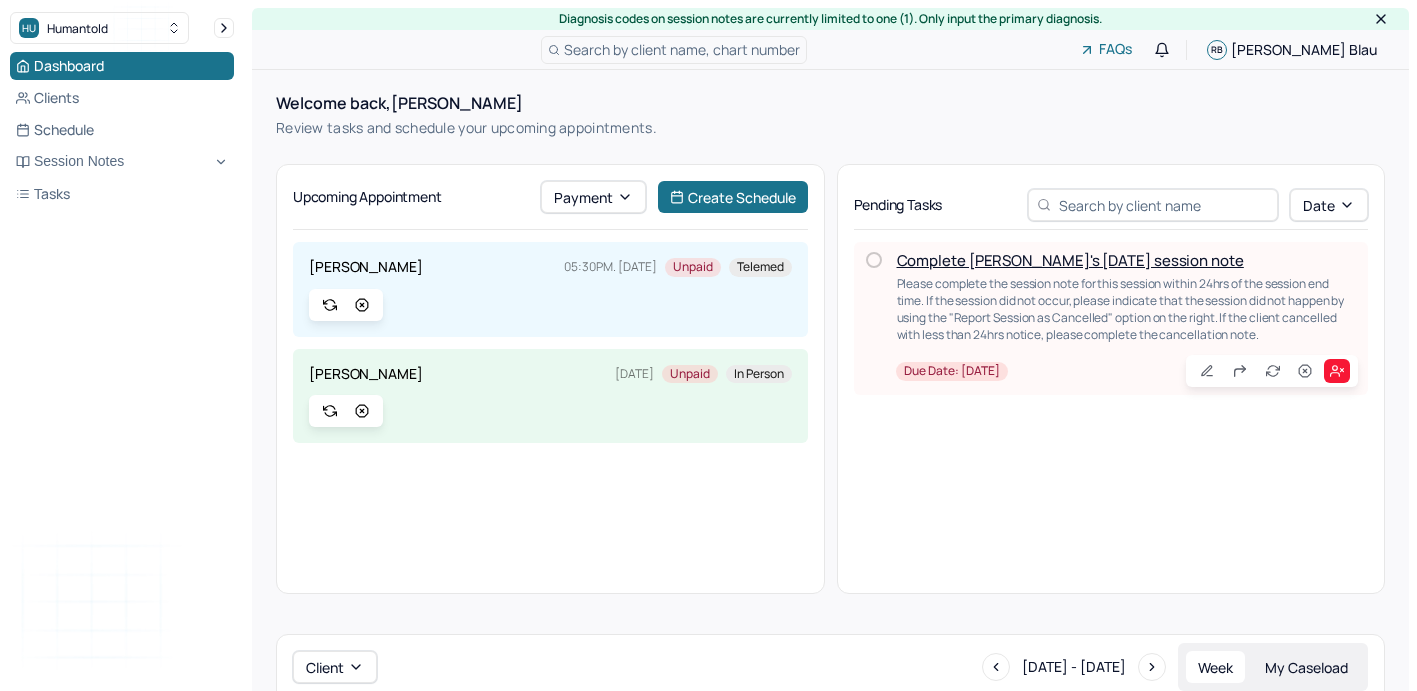 scroll, scrollTop: 0, scrollLeft: 0, axis: both 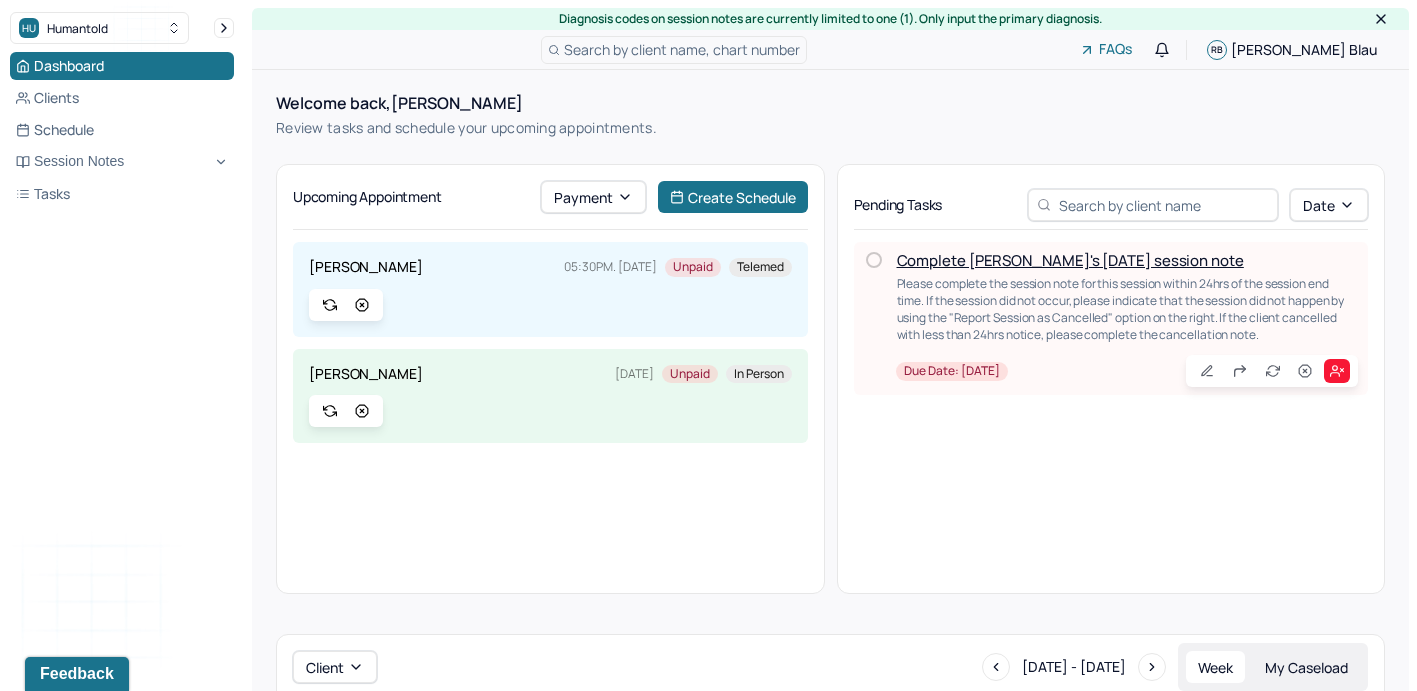 click on "Complete Tiffany's Tue, 07/22 session note" at bounding box center (1070, 260) 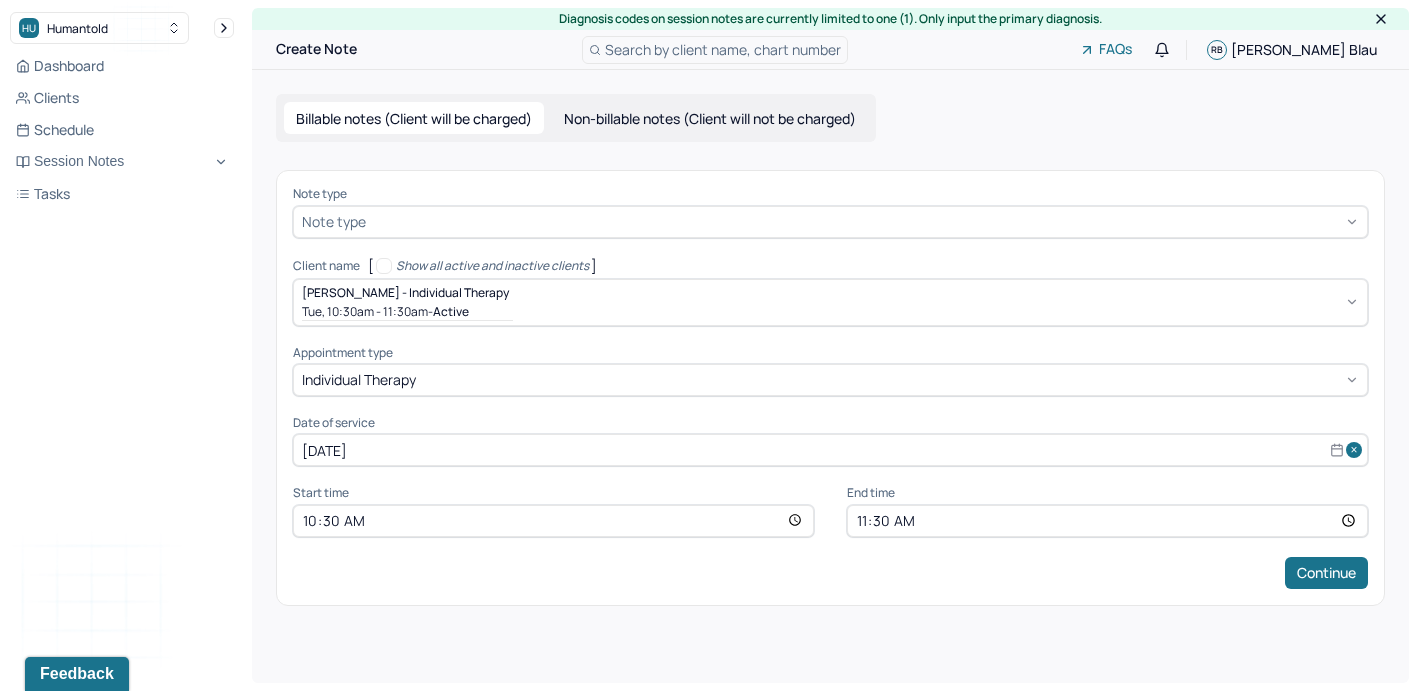 click on "Note type" at bounding box center (830, 222) 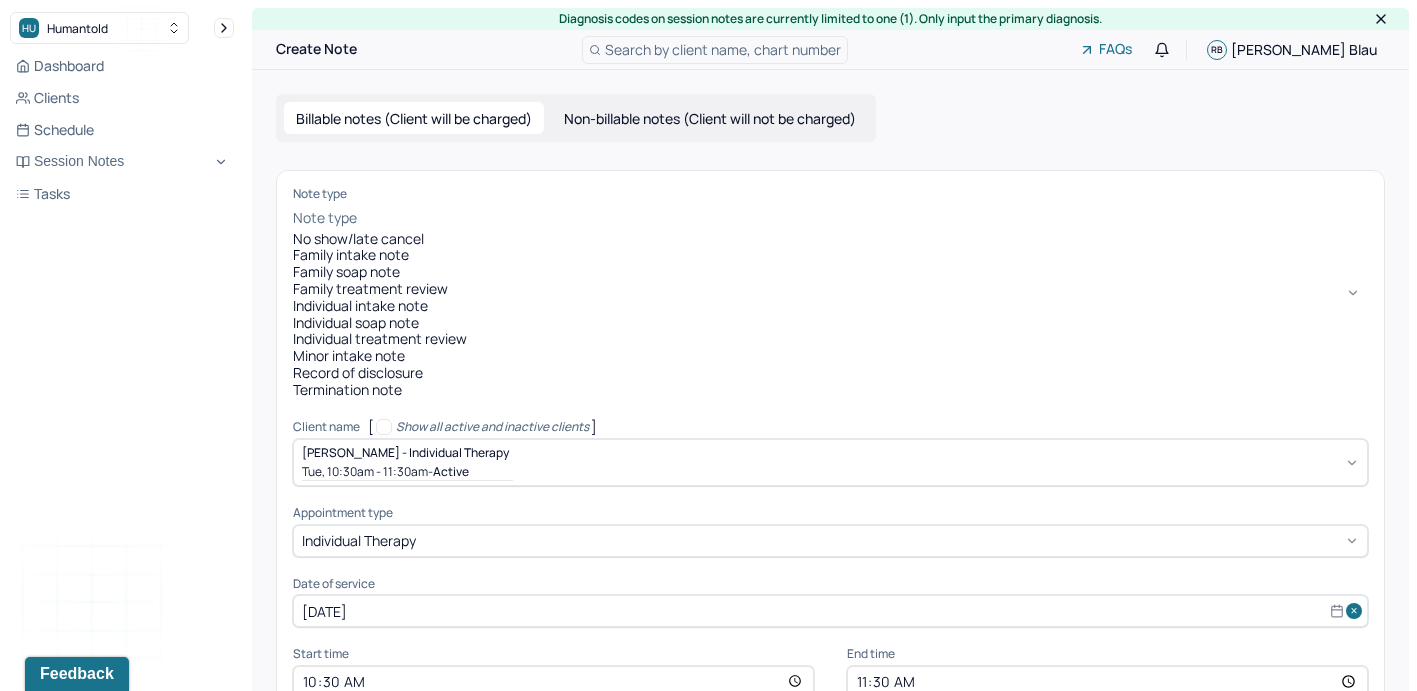 click on "Individual soap note" at bounding box center [830, 323] 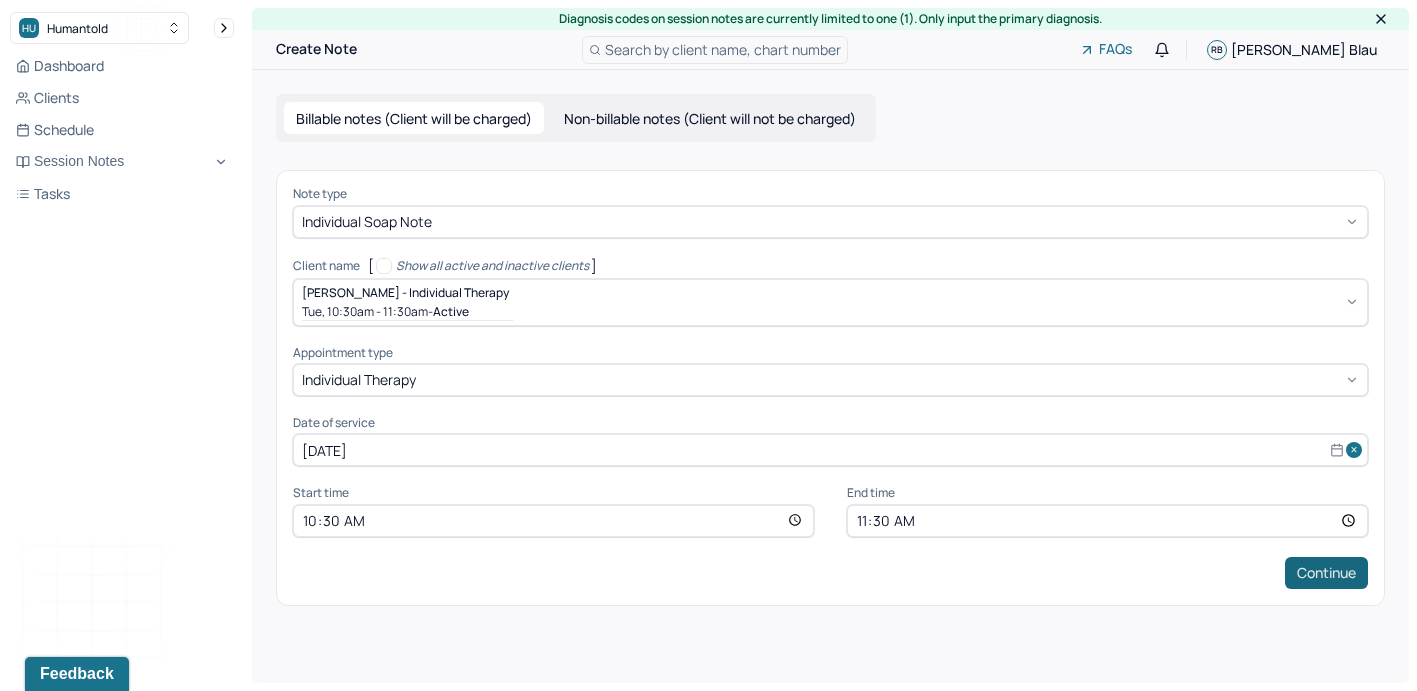 click on "Continue" at bounding box center (1326, 573) 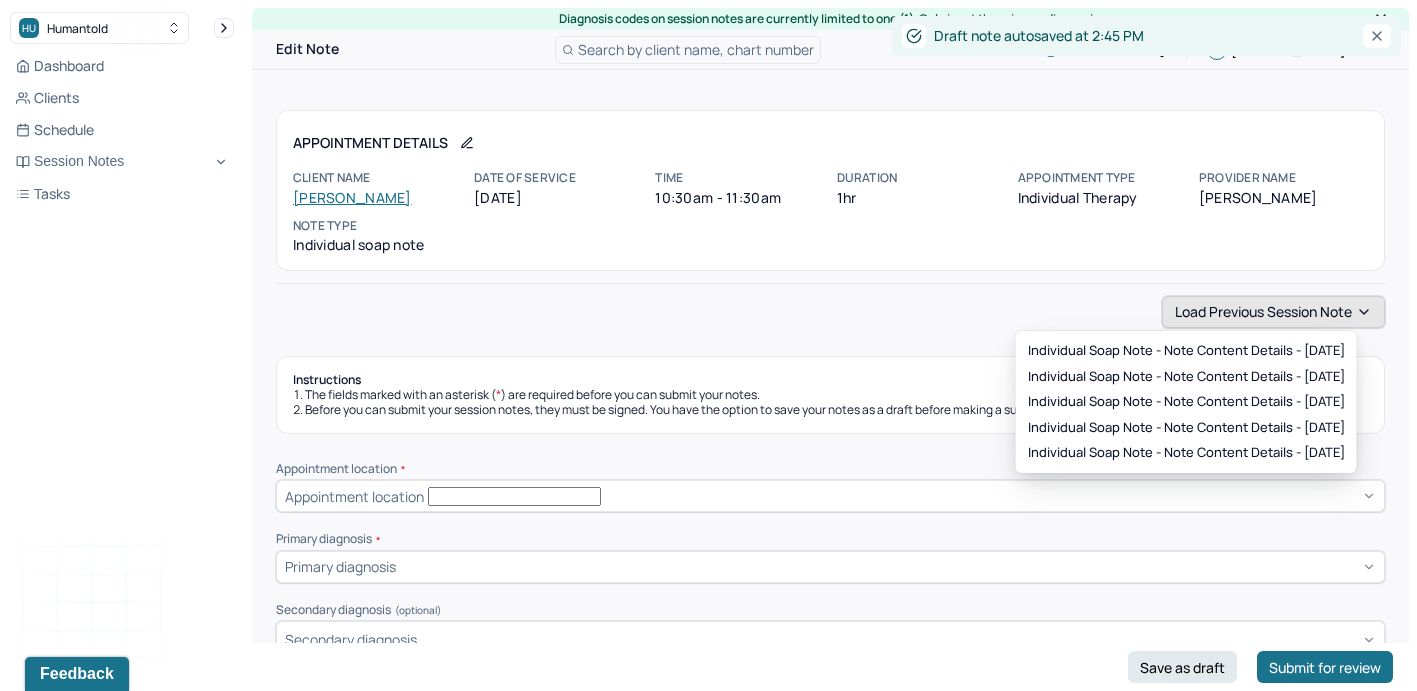 click on "Load previous session note" at bounding box center [1273, 312] 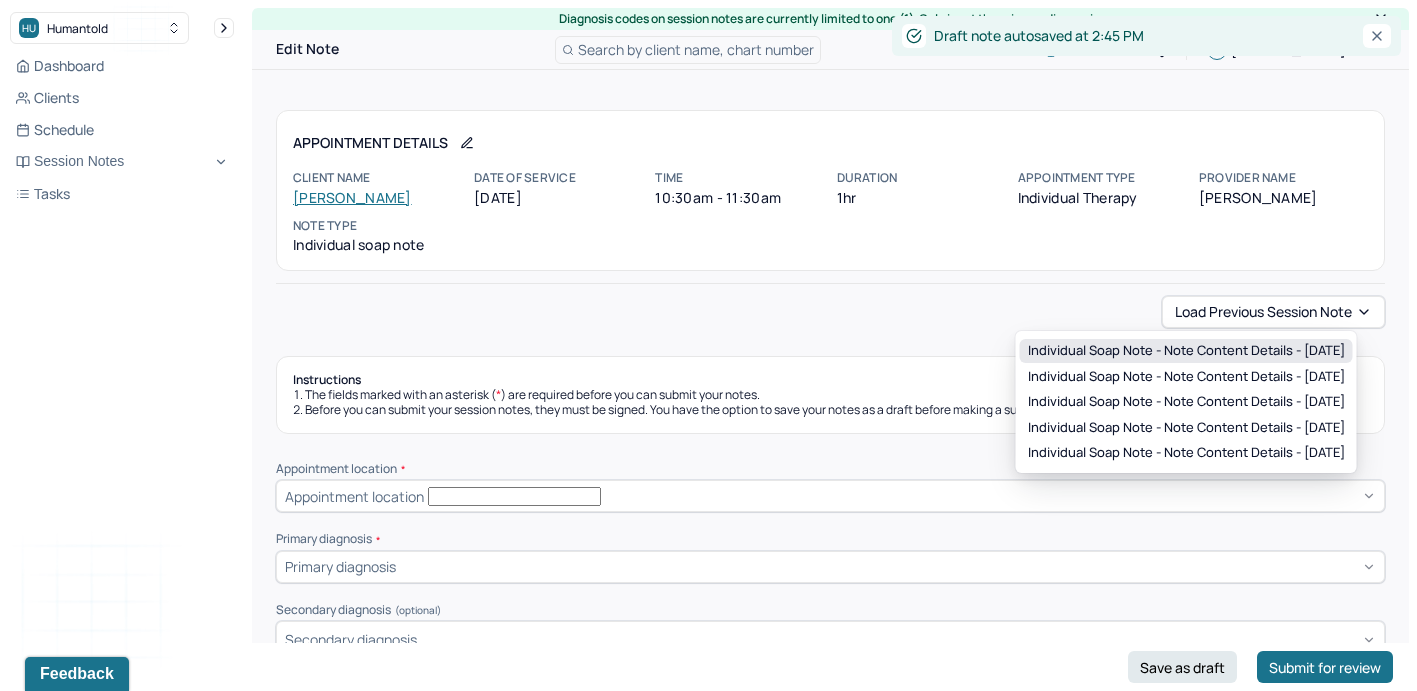 click on "Individual soap note   - Note content Details -   07/08/2025" at bounding box center (1186, 351) 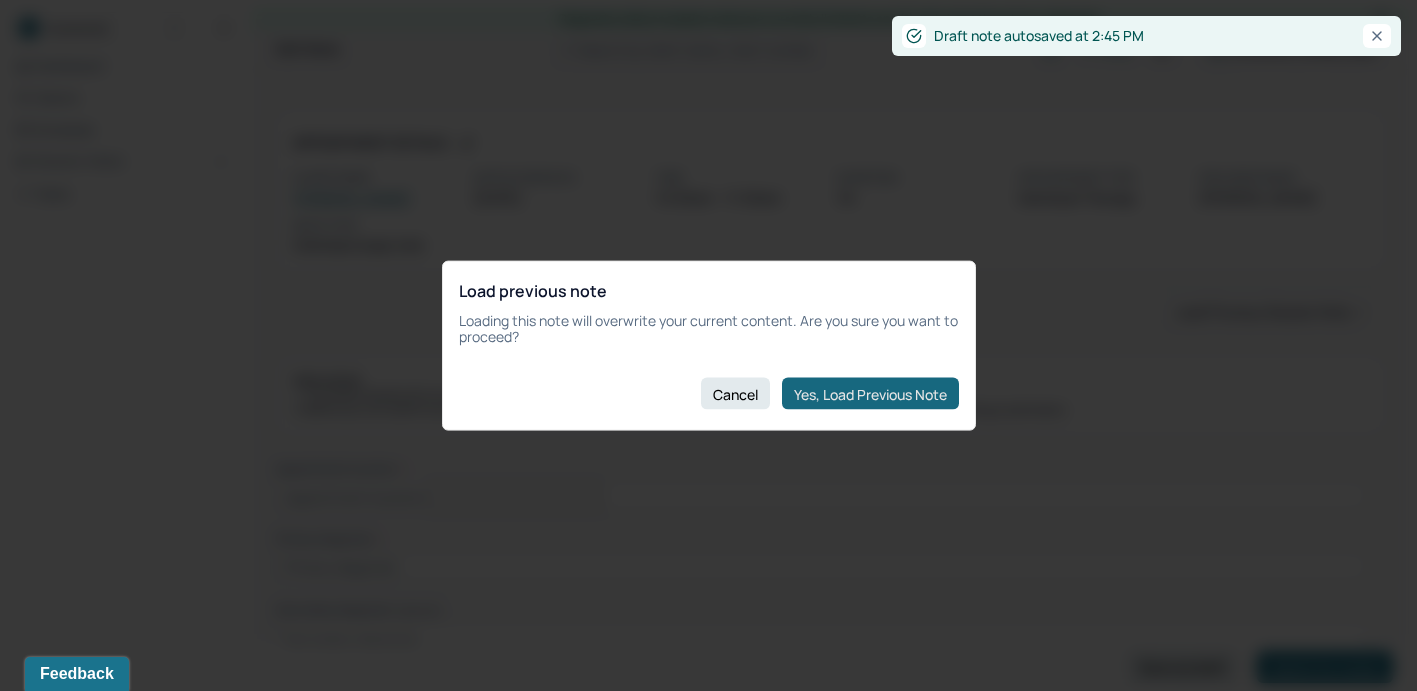 click on "Yes, Load Previous Note" at bounding box center (870, 394) 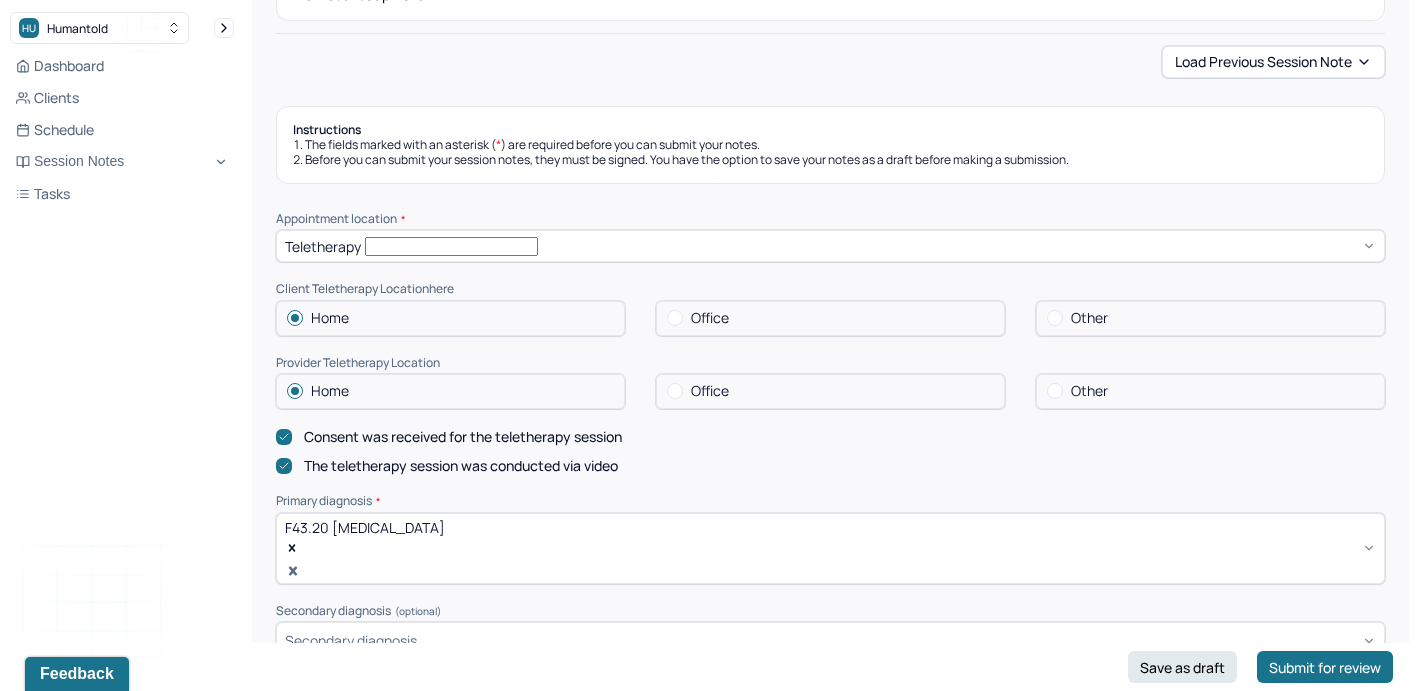 scroll, scrollTop: 249, scrollLeft: 0, axis: vertical 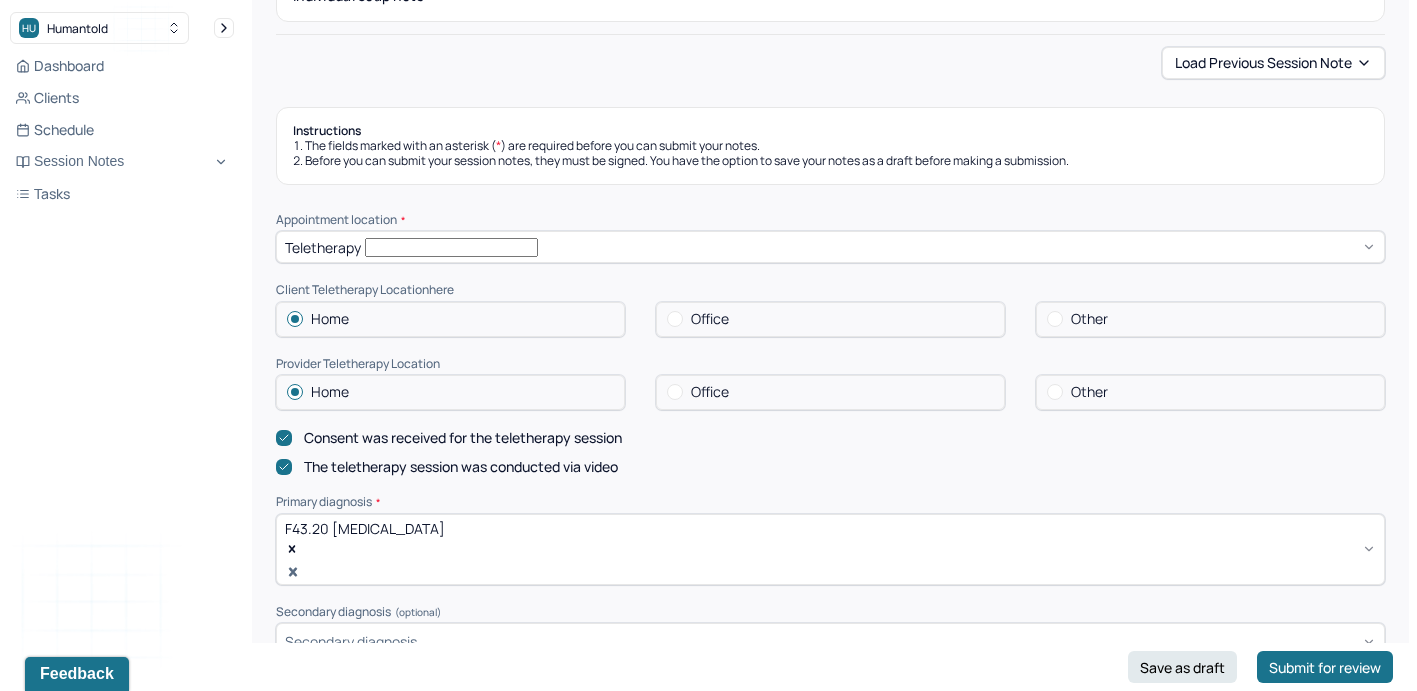 click on "Office" at bounding box center (710, 392) 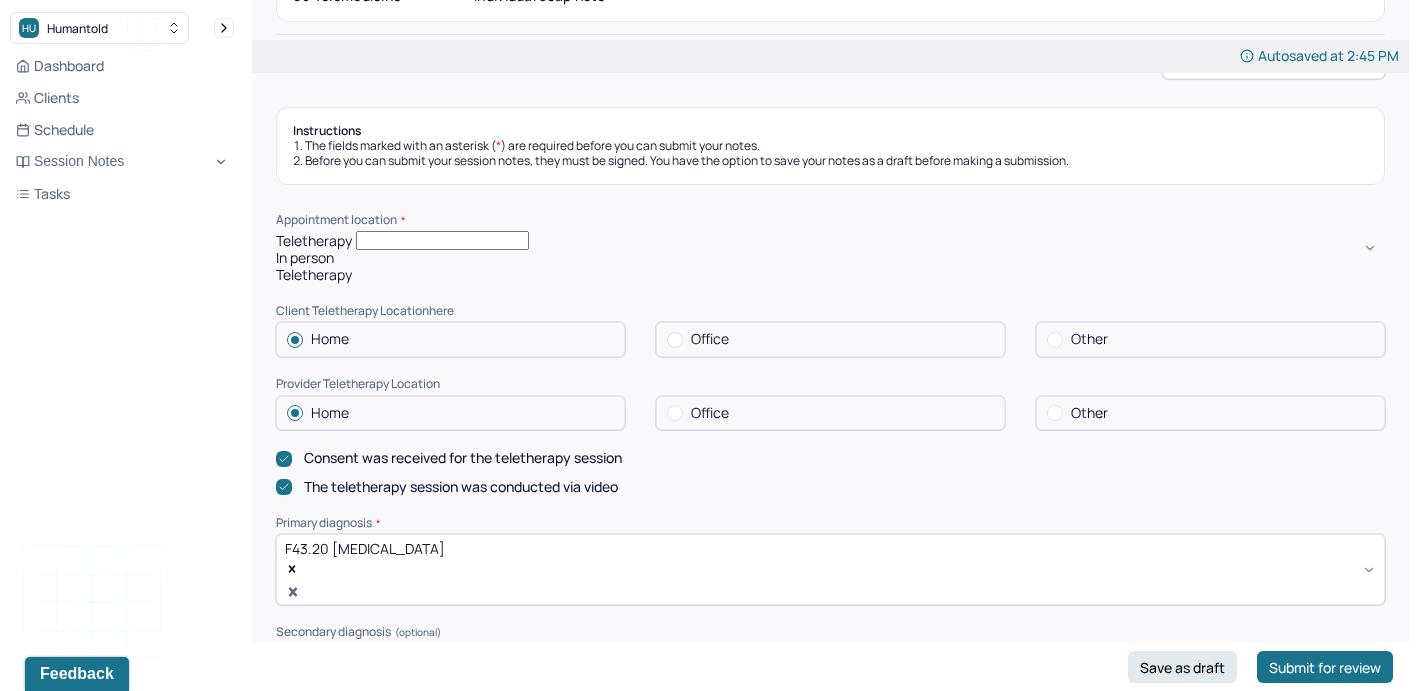 click on "Teletherapy" at bounding box center (830, 240) 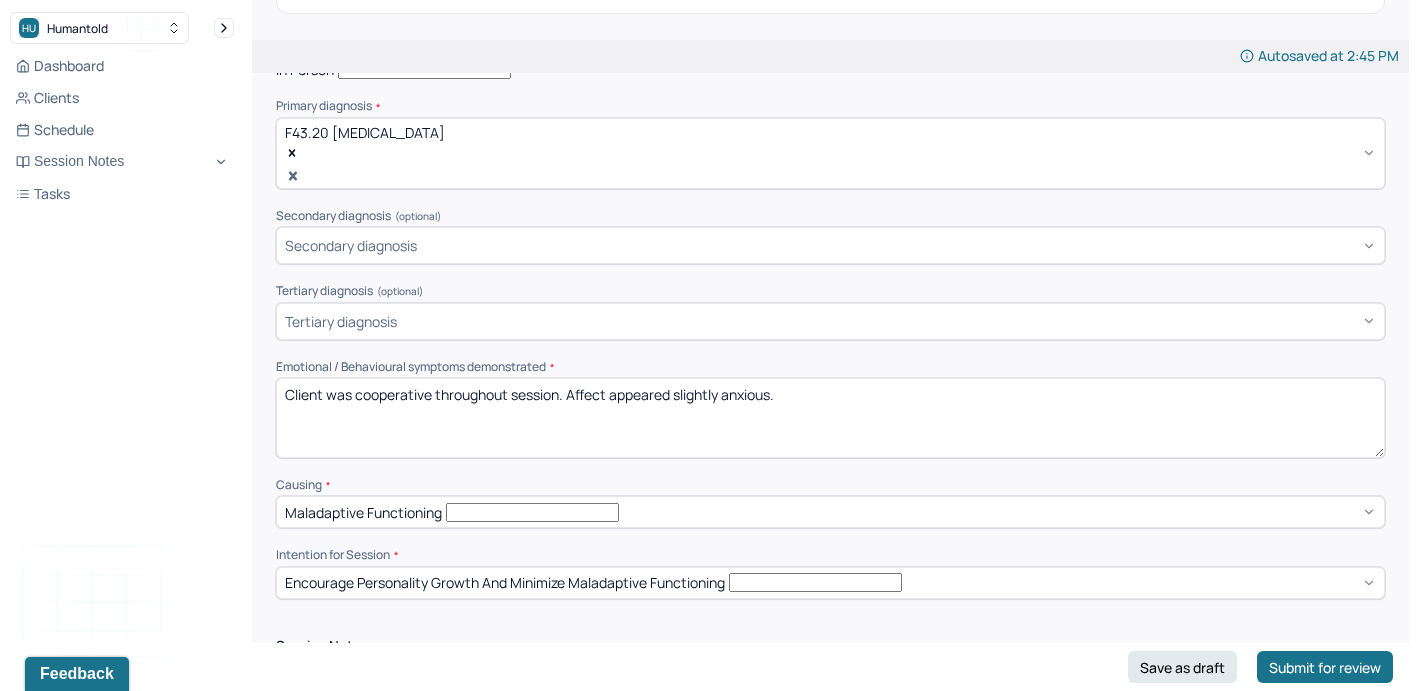 scroll, scrollTop: 419, scrollLeft: 0, axis: vertical 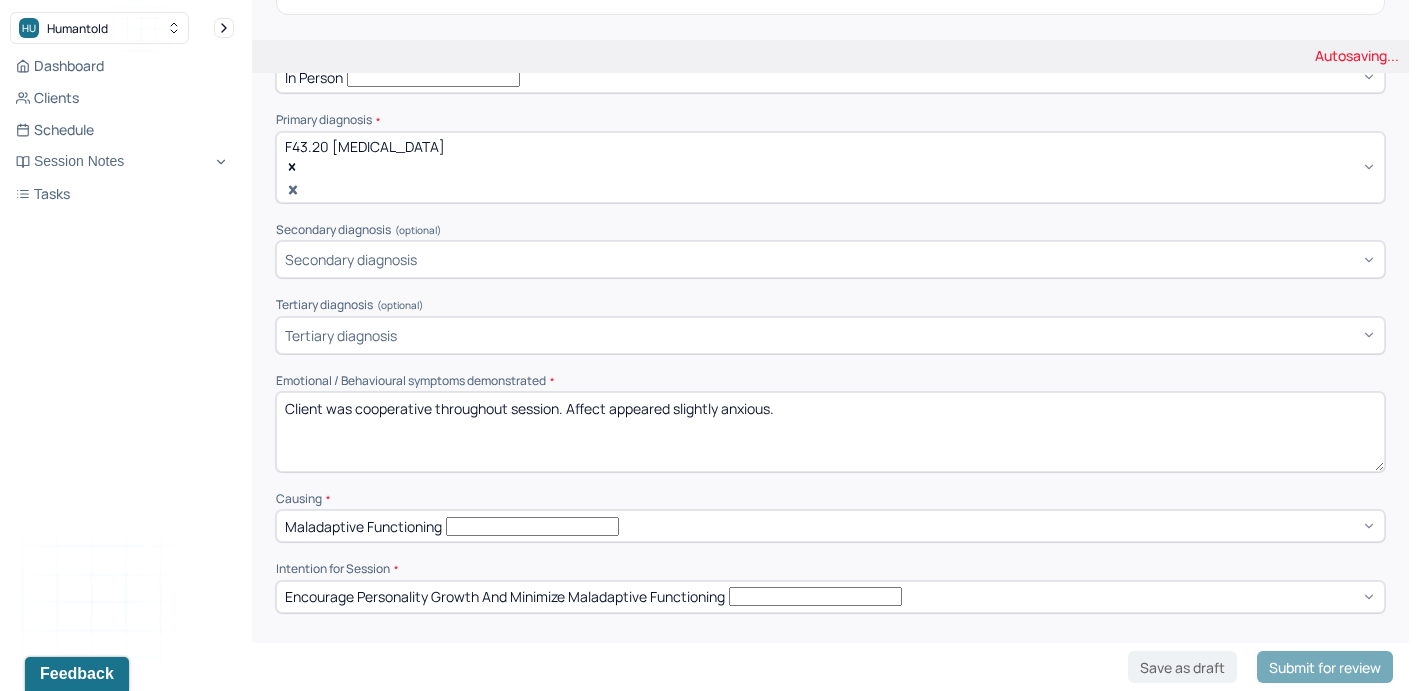 click on "Client was cooperative throughout session. Affect appeared slightly anxious." at bounding box center (830, 432) 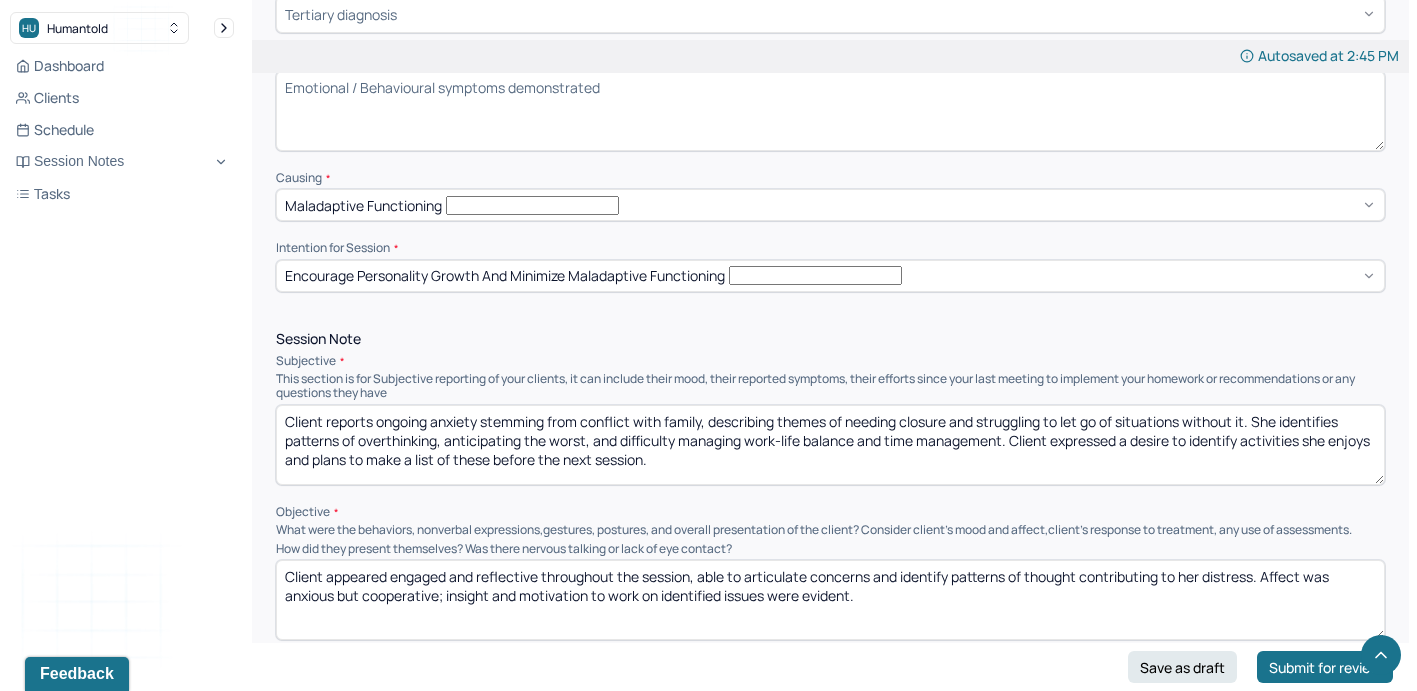 scroll, scrollTop: 744, scrollLeft: 0, axis: vertical 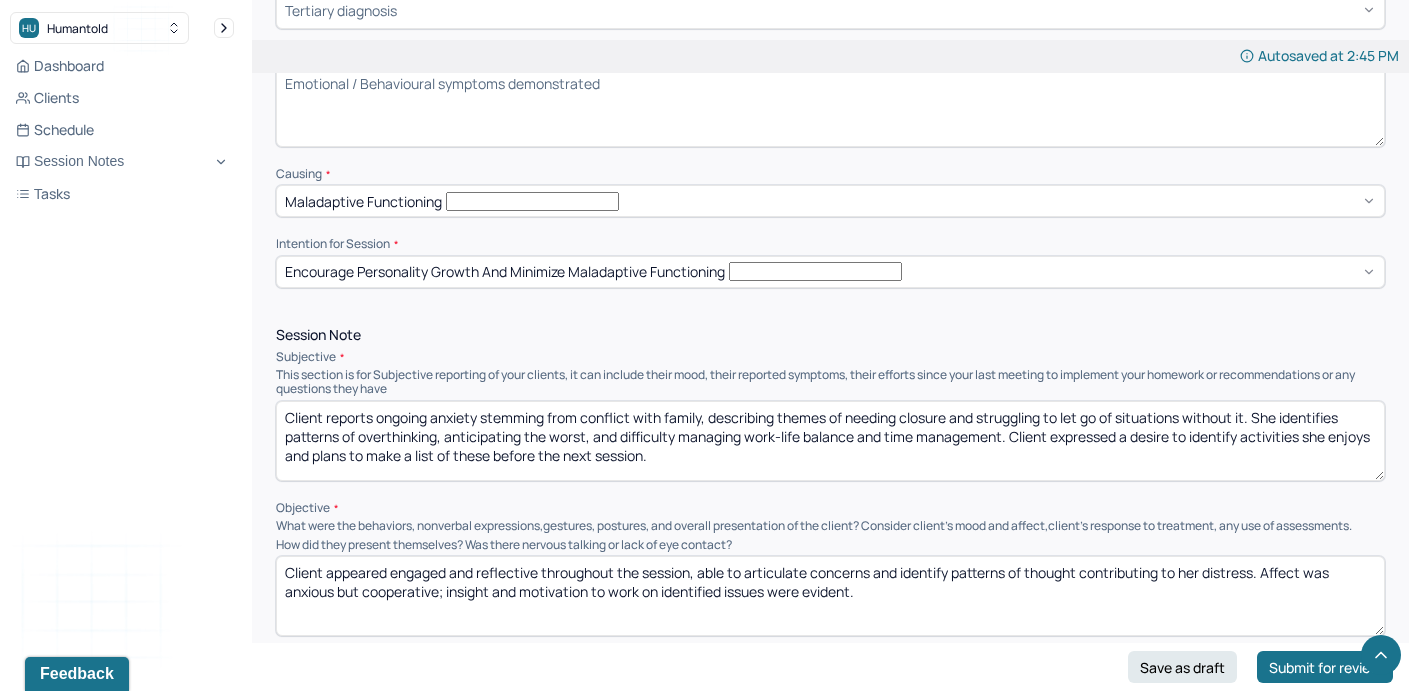 type 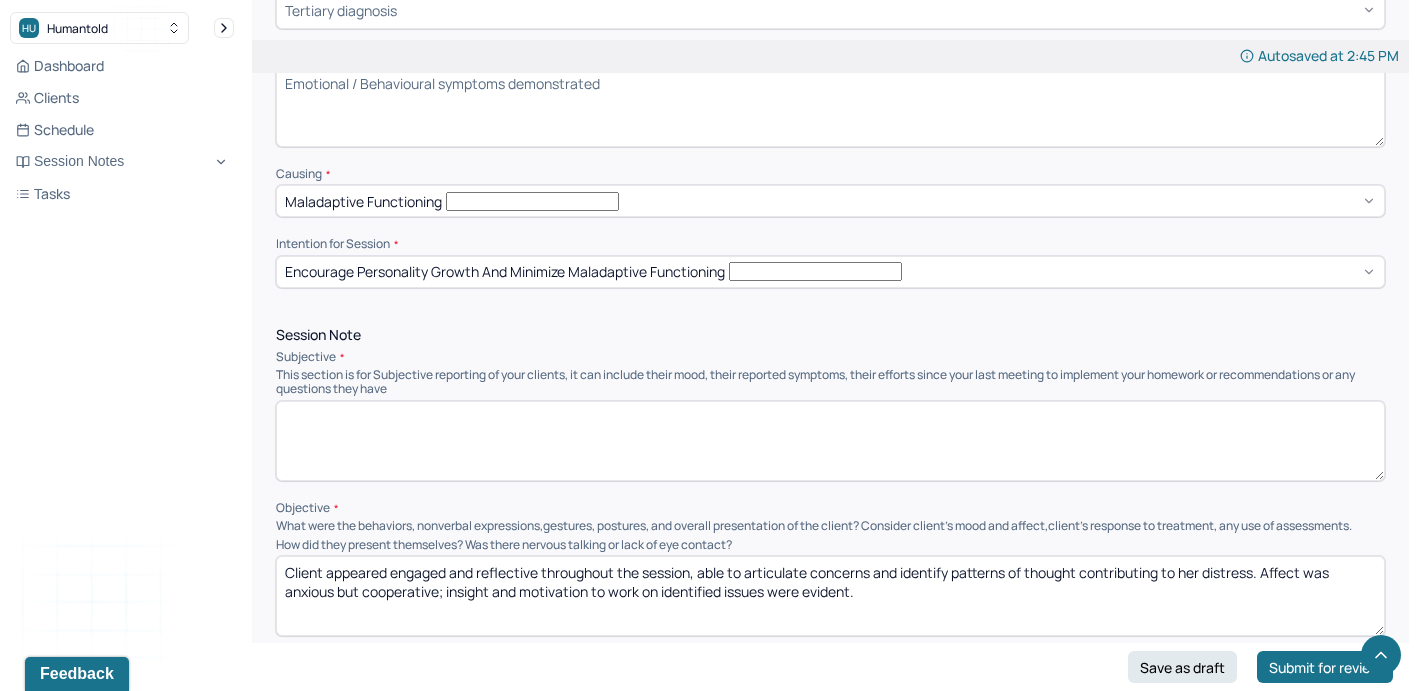 type 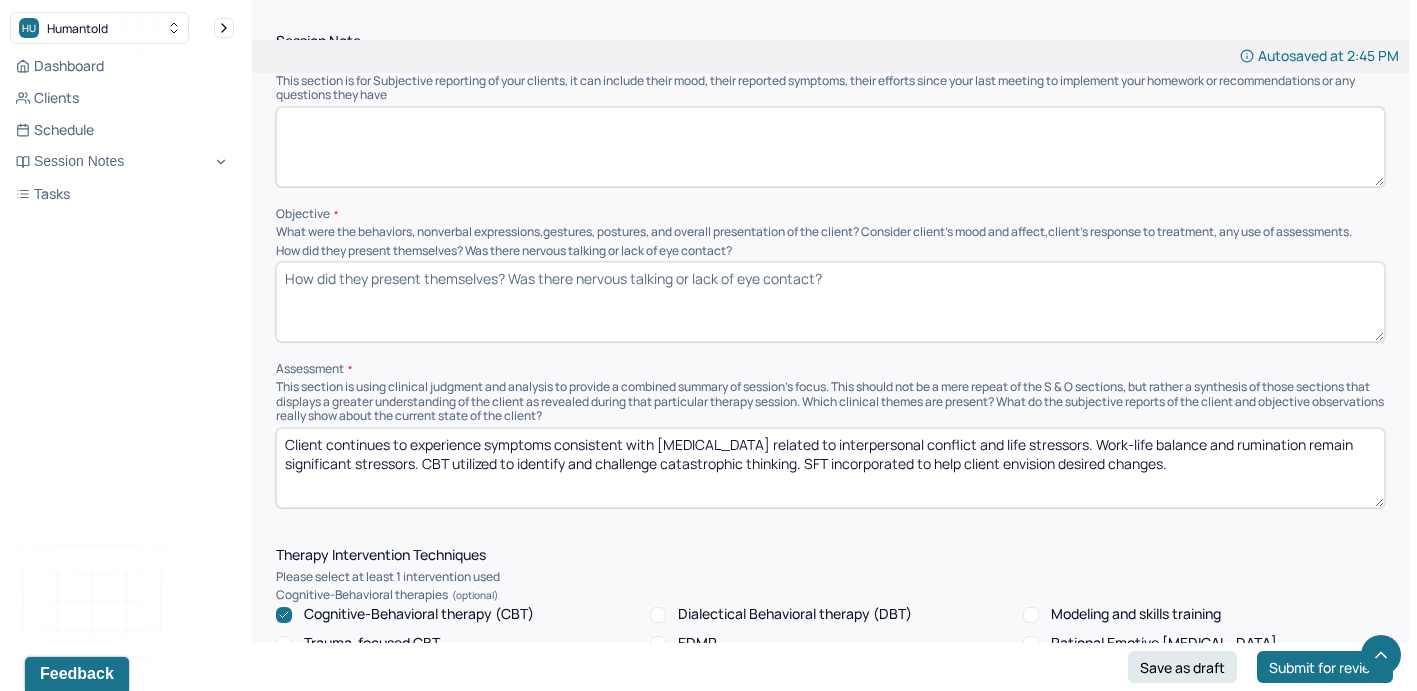 scroll, scrollTop: 1039, scrollLeft: 0, axis: vertical 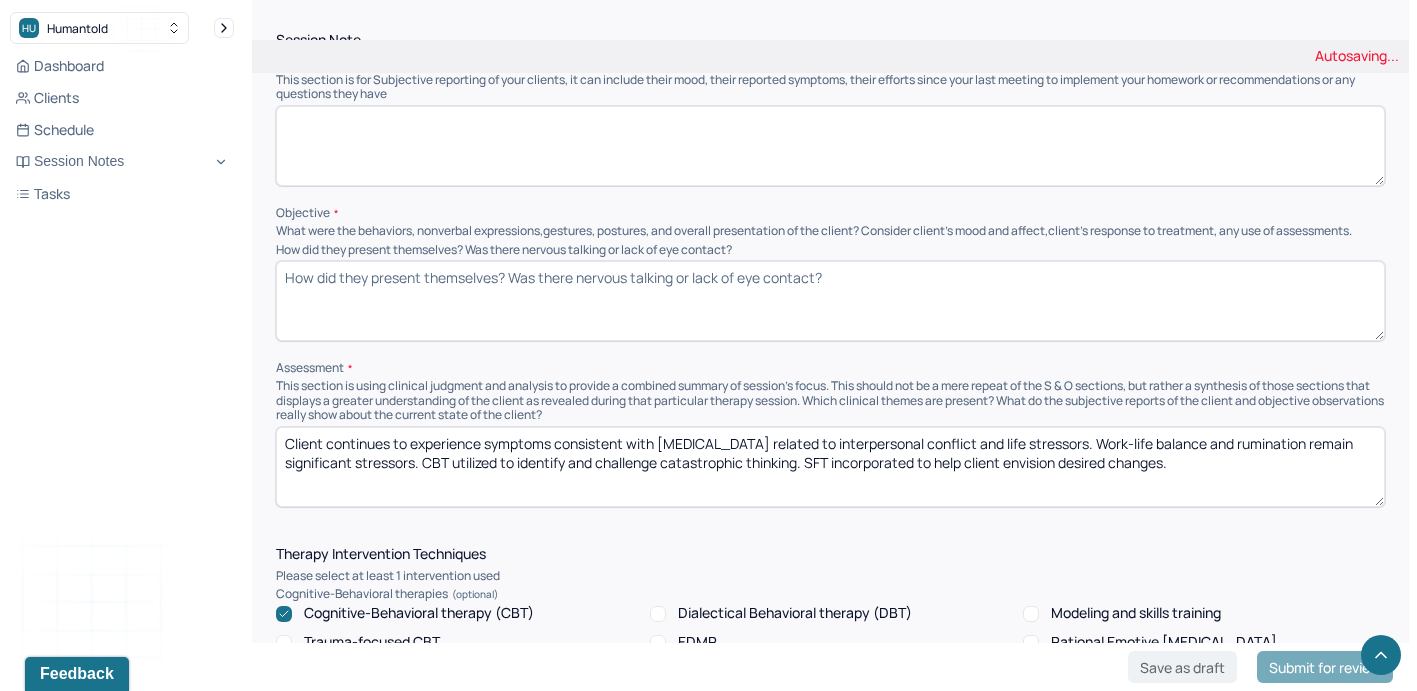 type 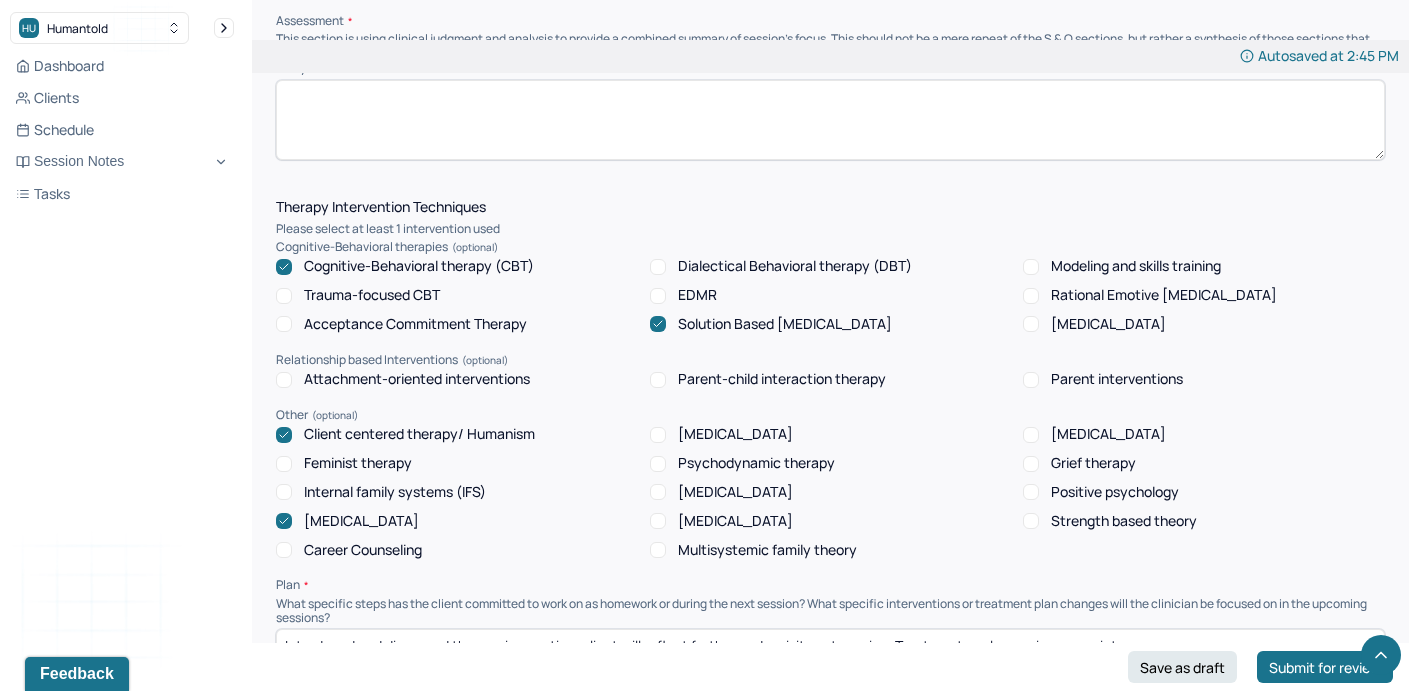 scroll, scrollTop: 1384, scrollLeft: 0, axis: vertical 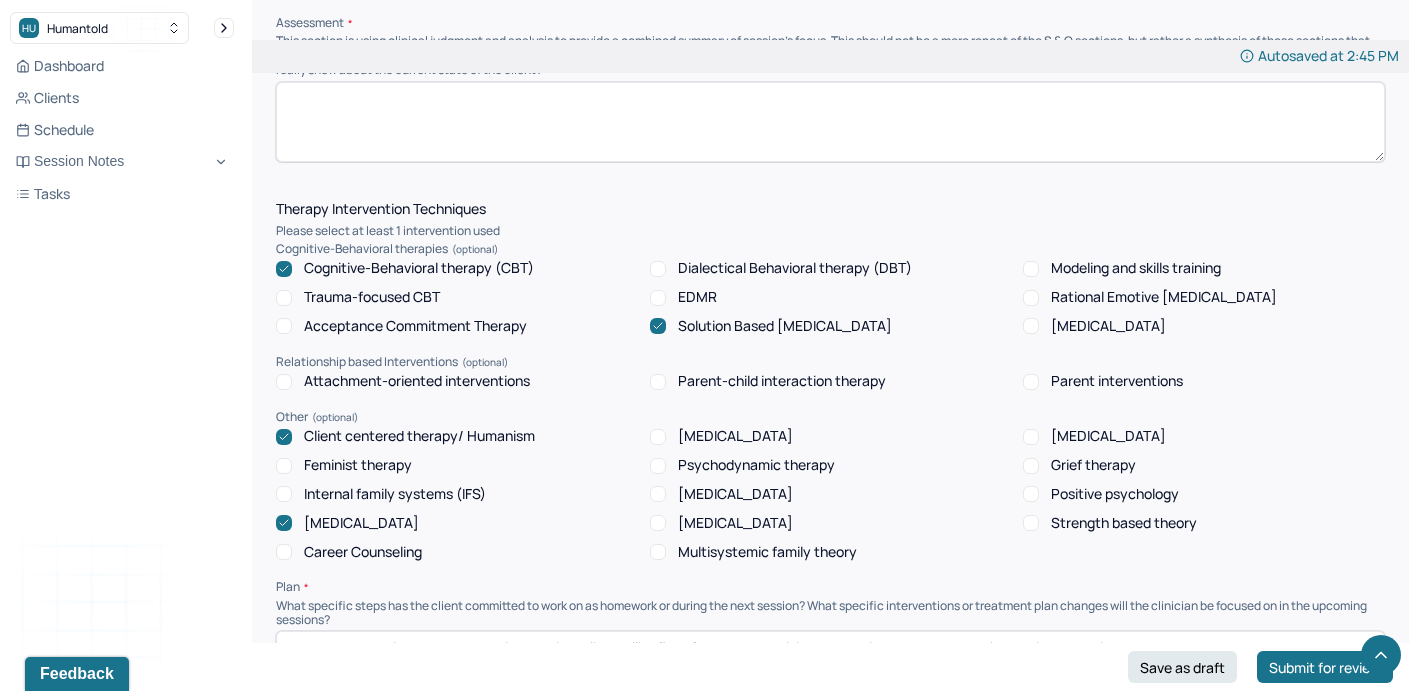 type 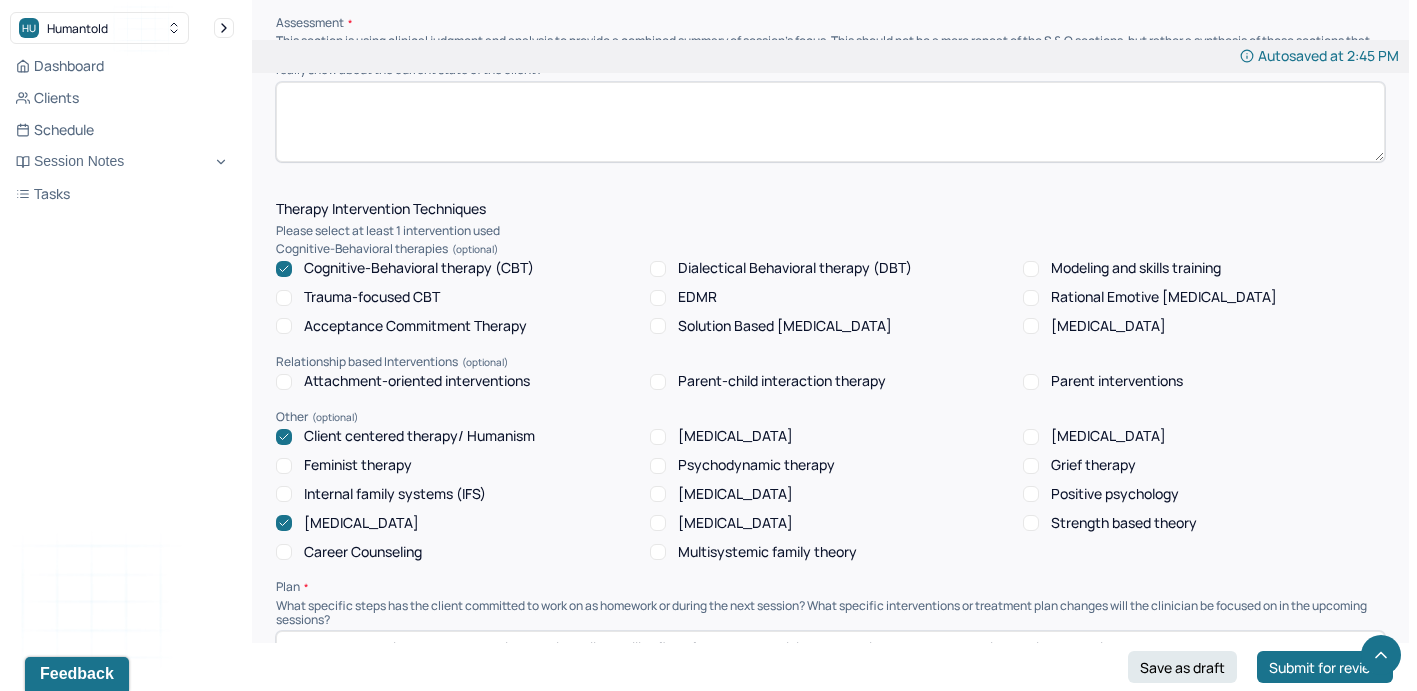click on "Cognitive-Behavioral therapy (CBT)" at bounding box center [419, 268] 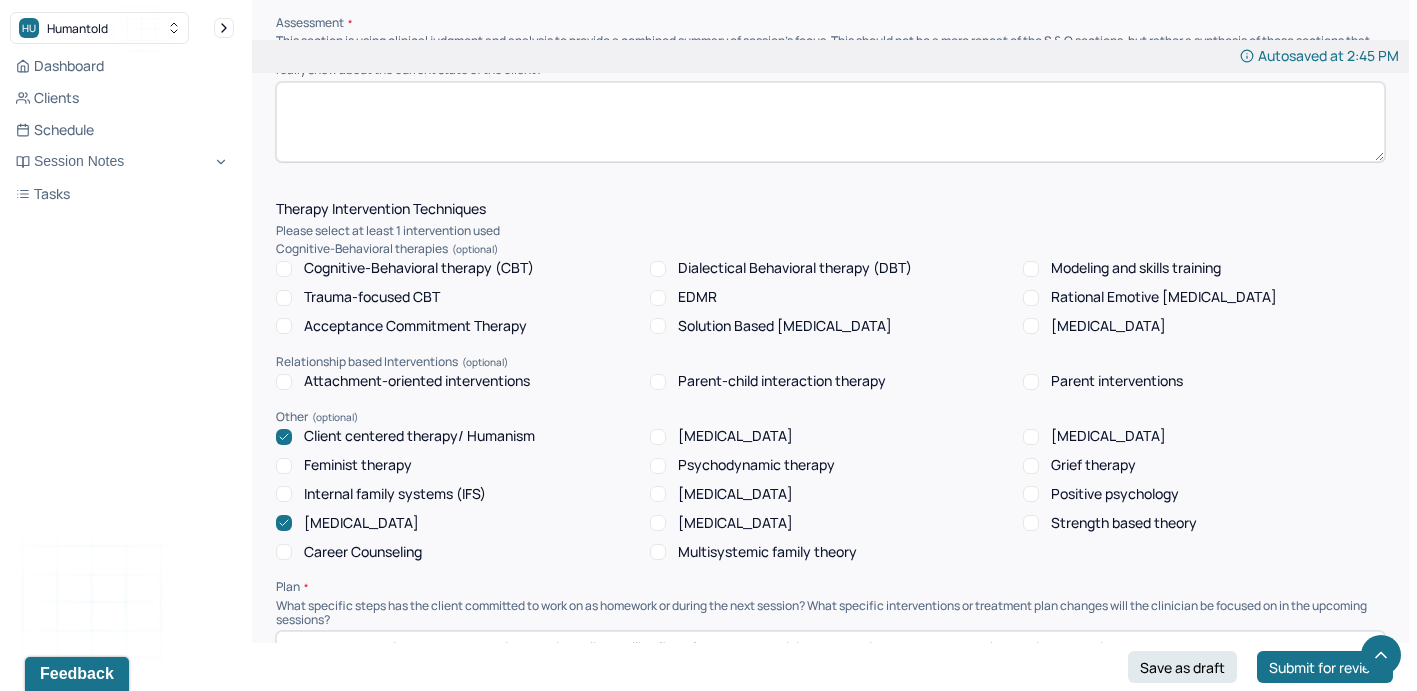 click on "Client centered therapy/ Humanism" at bounding box center (419, 436) 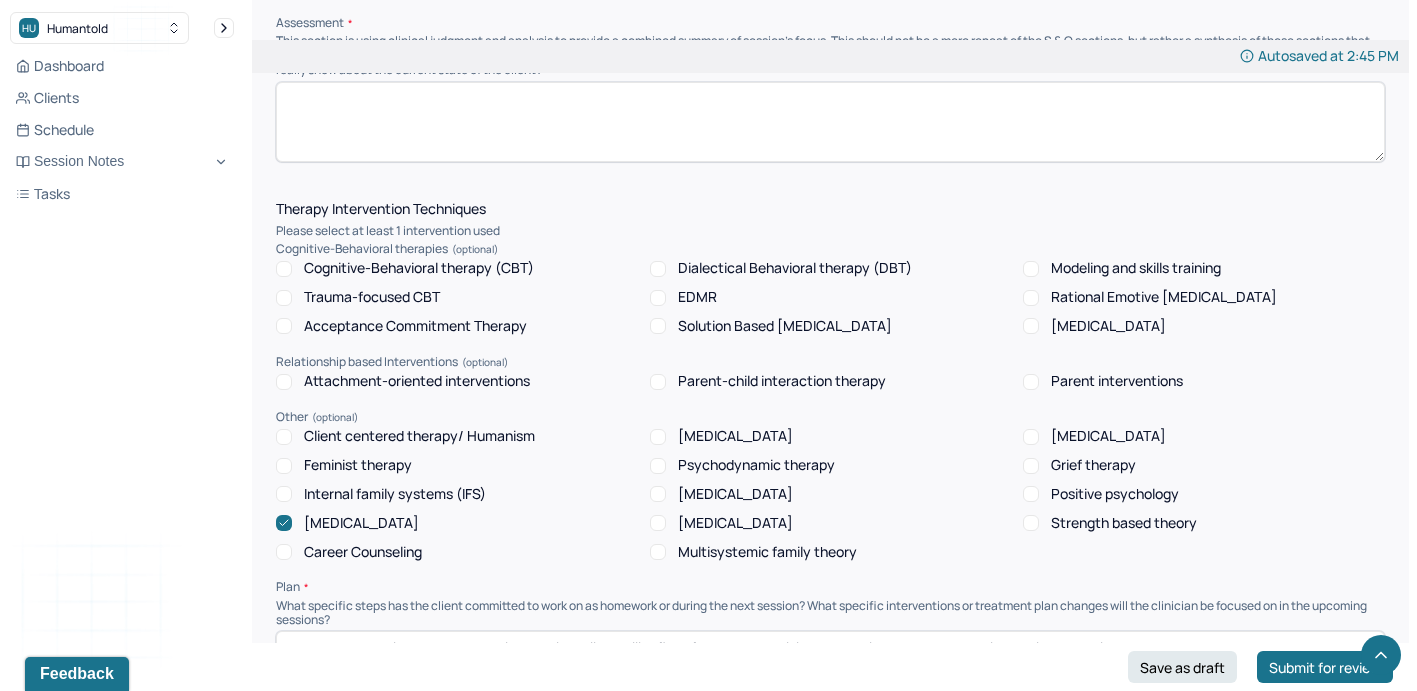 click on "Psychoeducation" at bounding box center (361, 523) 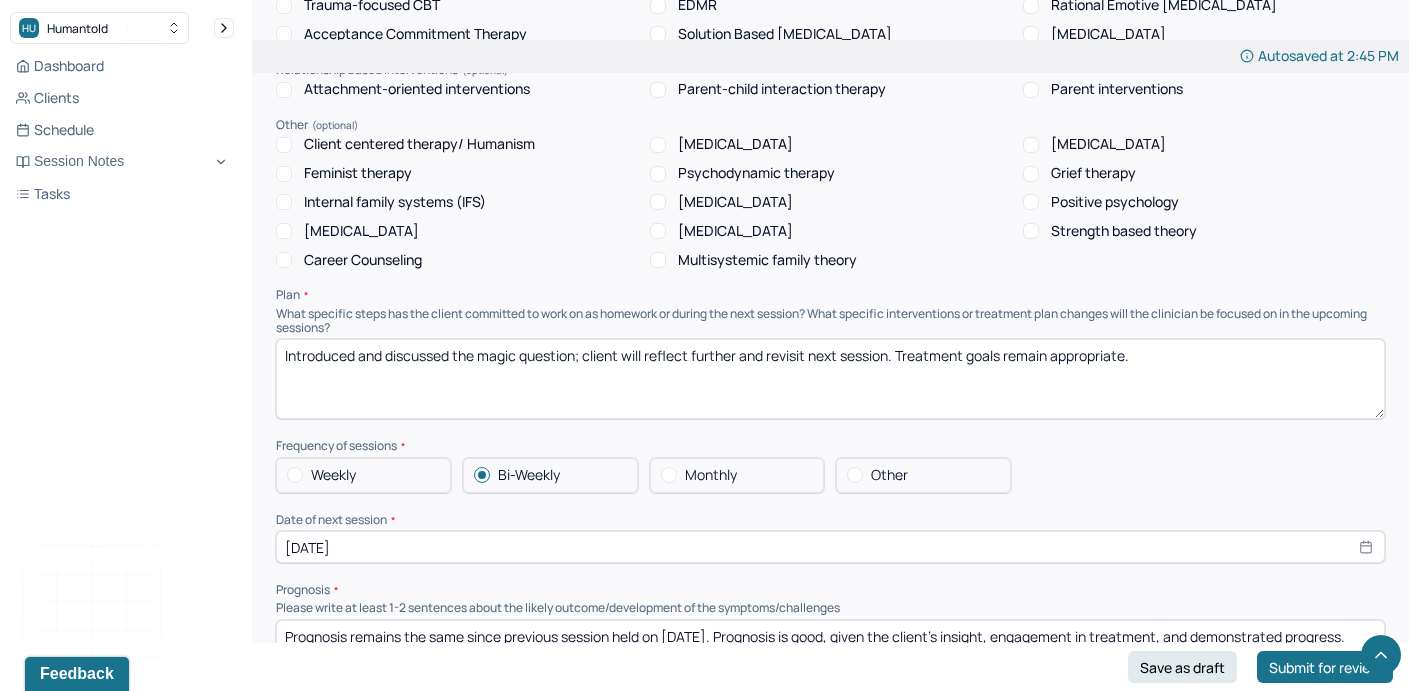 scroll, scrollTop: 1672, scrollLeft: 0, axis: vertical 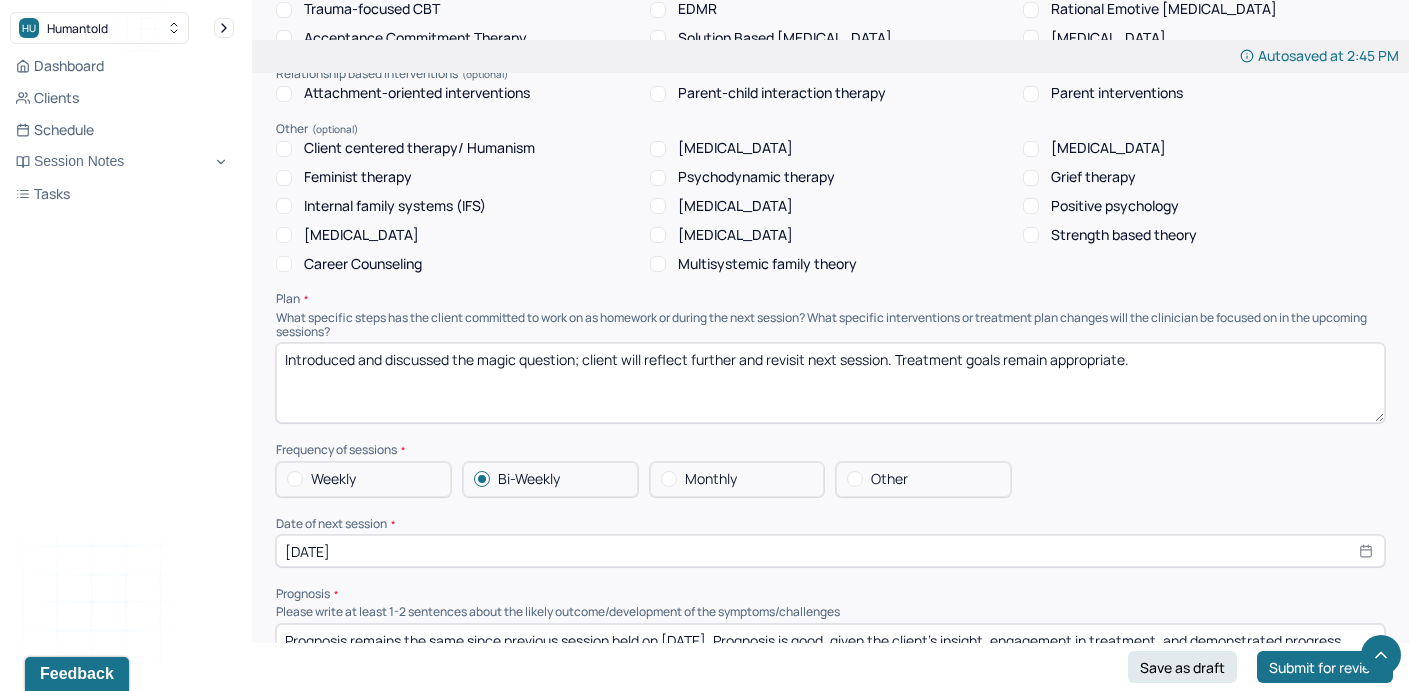 type on "Introduced and discussed the magic question; client will reflect further and revisit next session. Treatment goals remain appropriate." 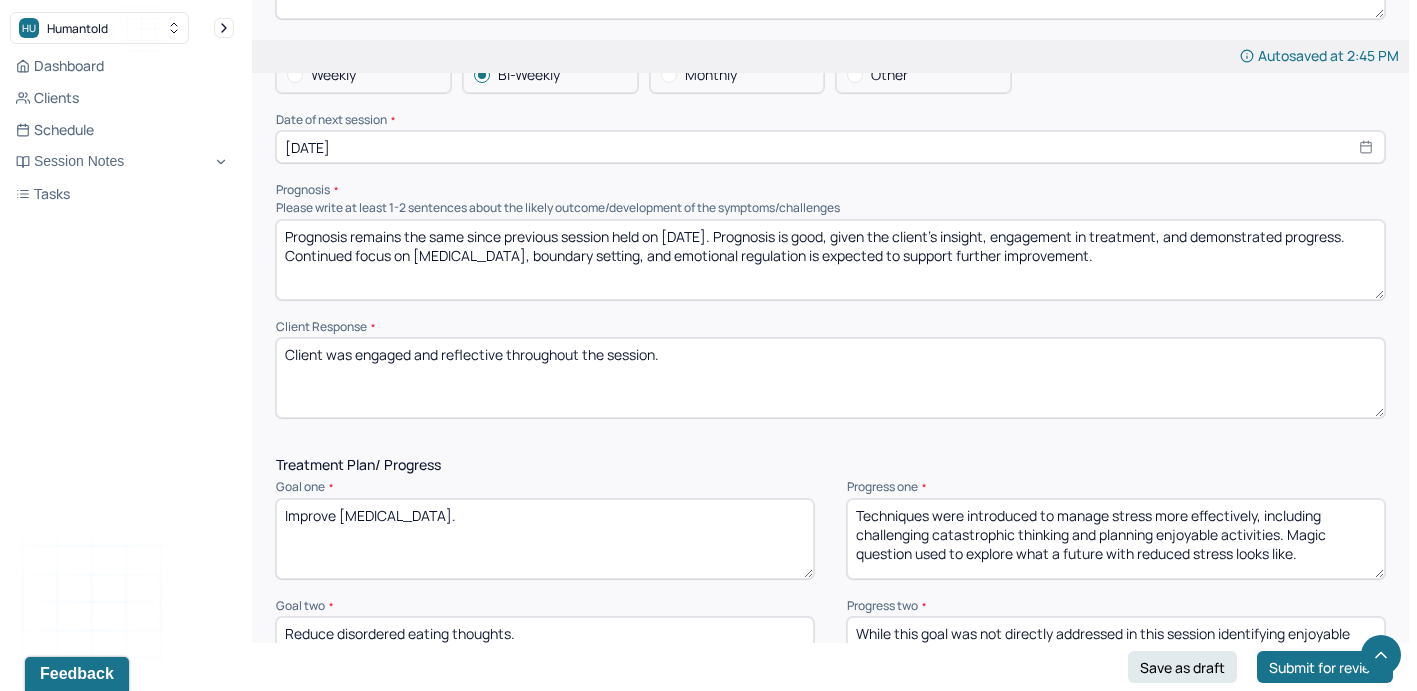 scroll, scrollTop: 2072, scrollLeft: 0, axis: vertical 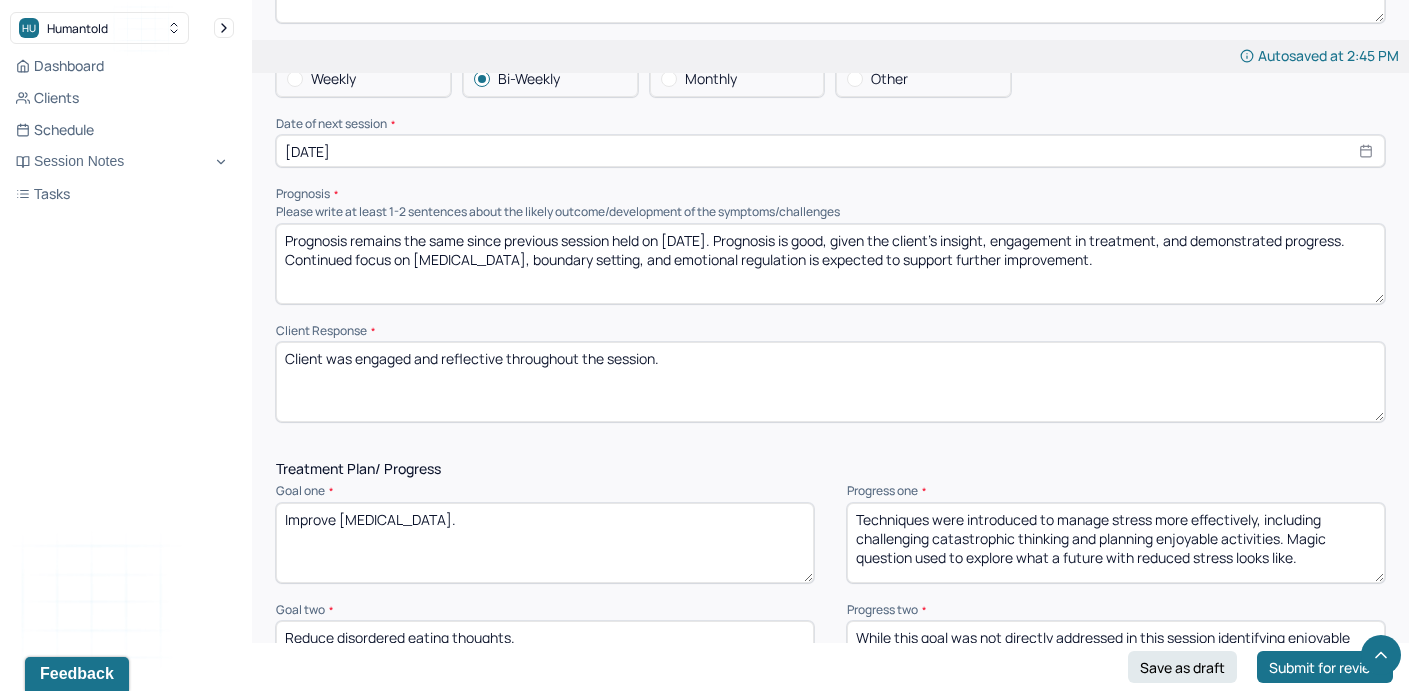 type 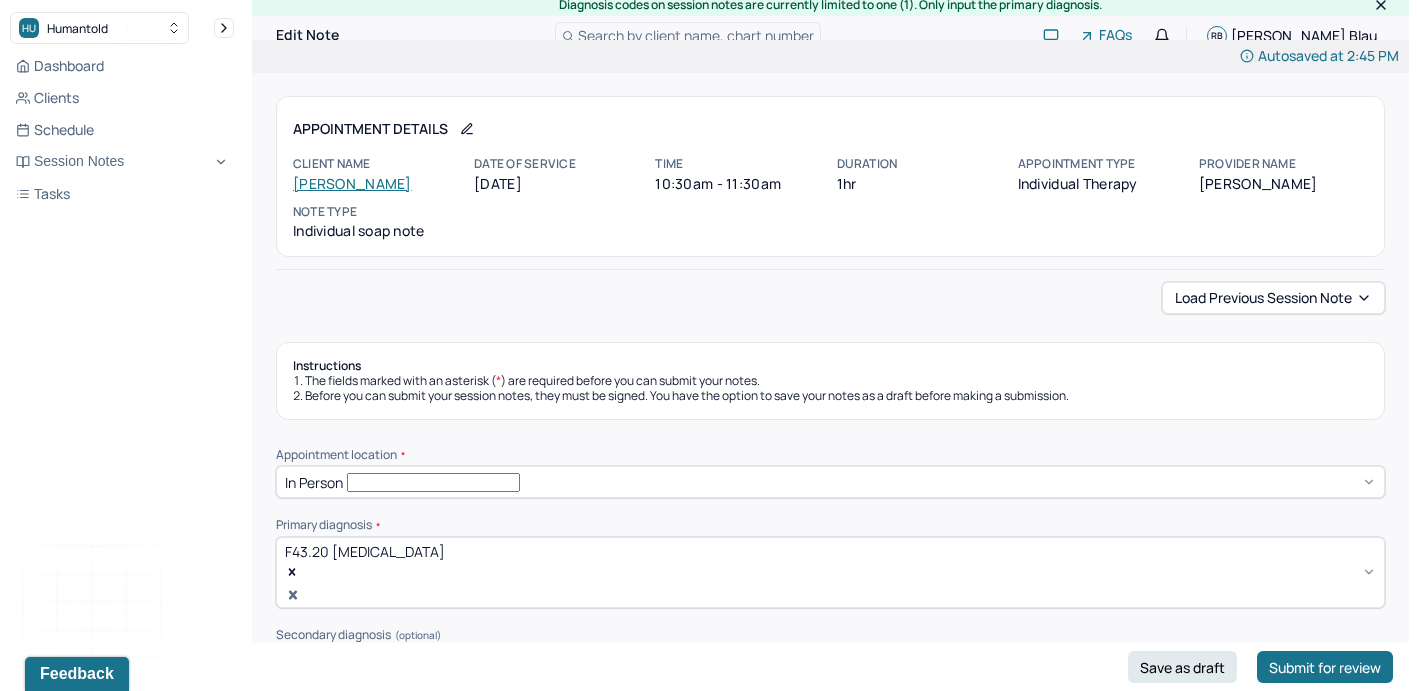 scroll, scrollTop: 0, scrollLeft: 0, axis: both 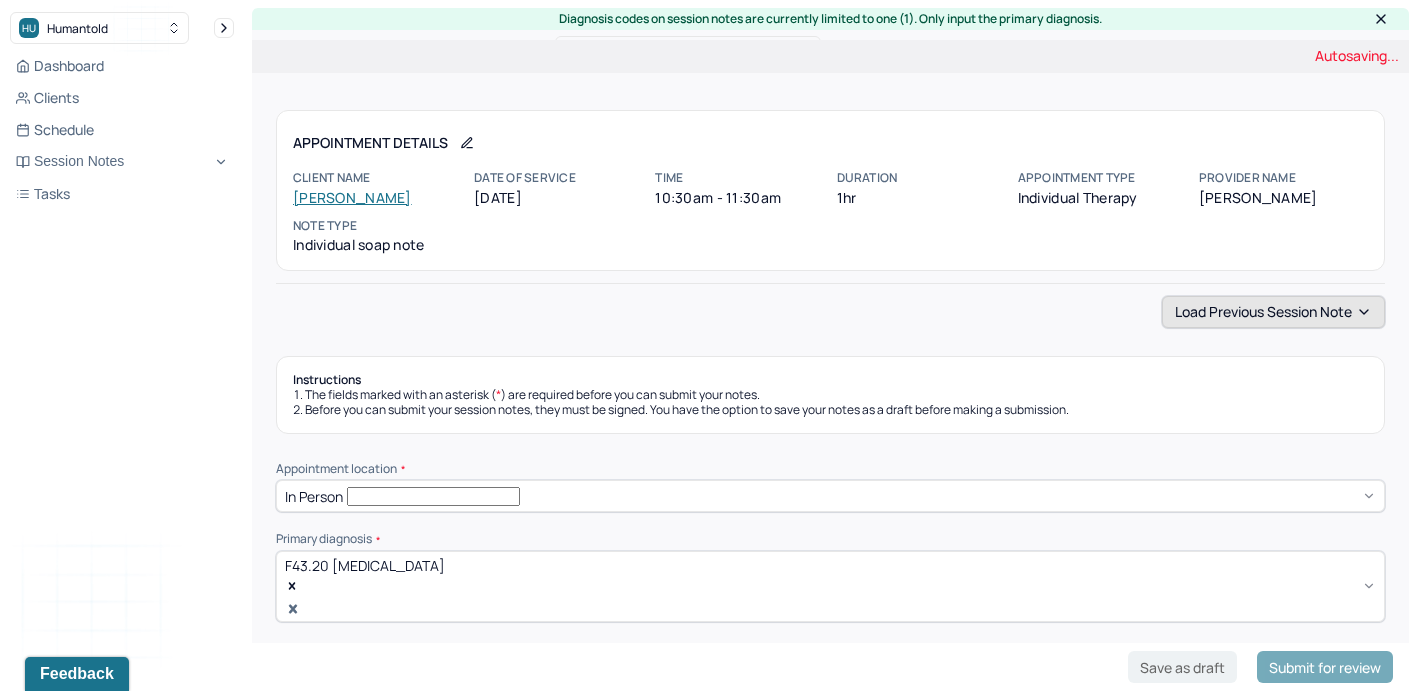 type on "Prognosis remains the same since previous session held on 7/08/25. Prognosis is good, given the client’s insight, engagement in treatment, and demonstrated progress. Continued focus on stress management, boundary setting, and emotional regulation is expected to support further improvement." 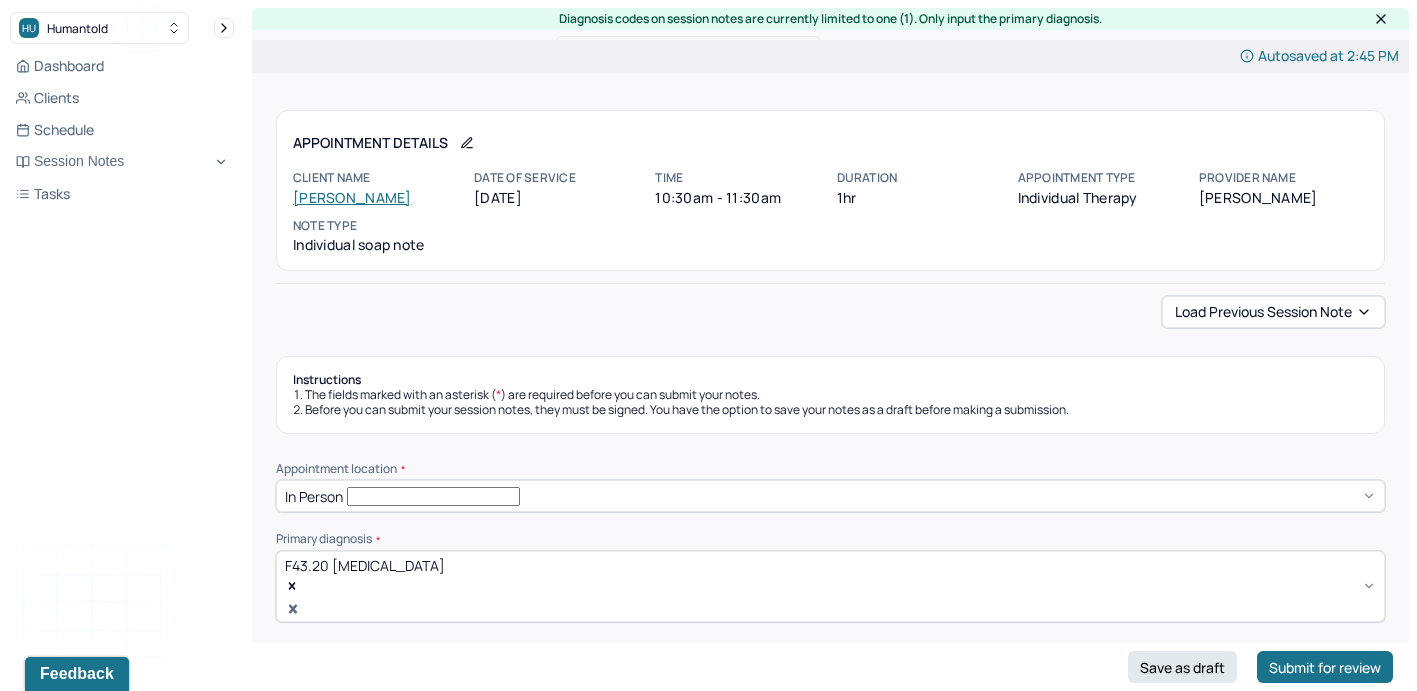 click on "Load previous session note" at bounding box center [830, 312] 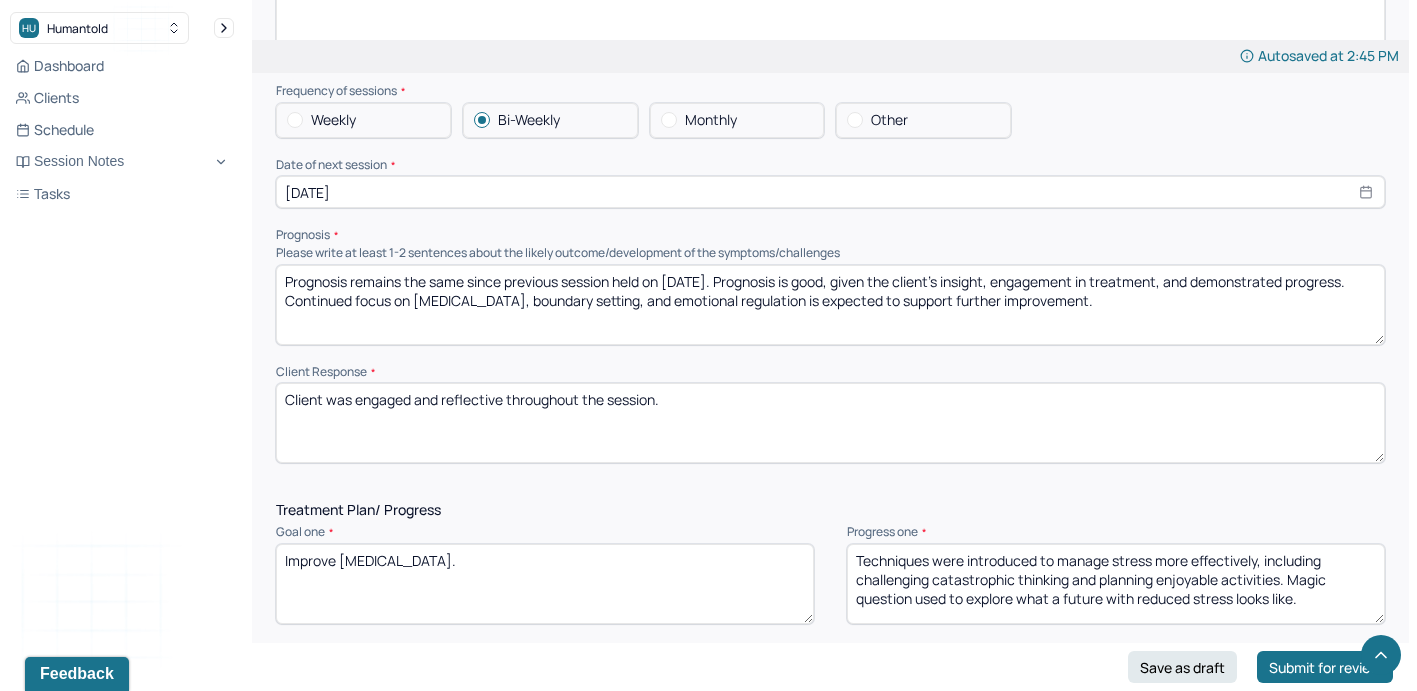 scroll, scrollTop: 2028, scrollLeft: 0, axis: vertical 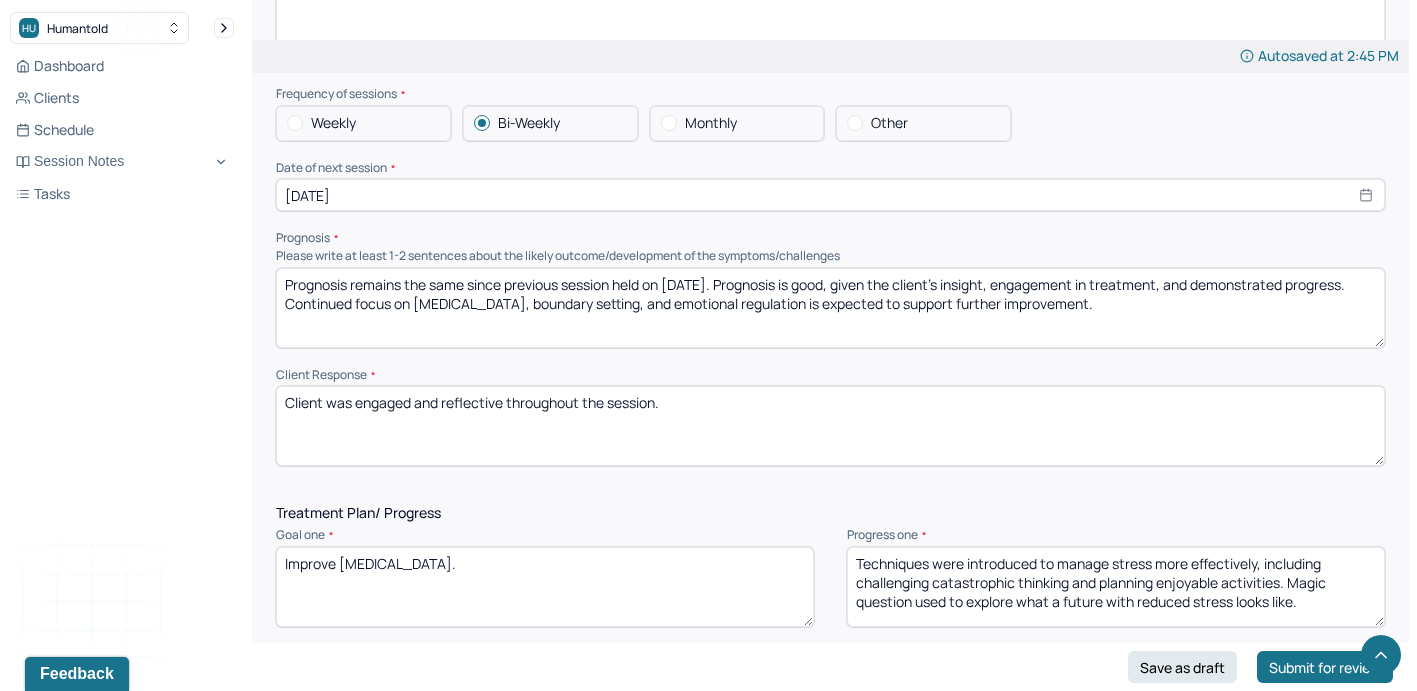 click on "Client was engaged and reflective throughout the session." at bounding box center [830, 426] 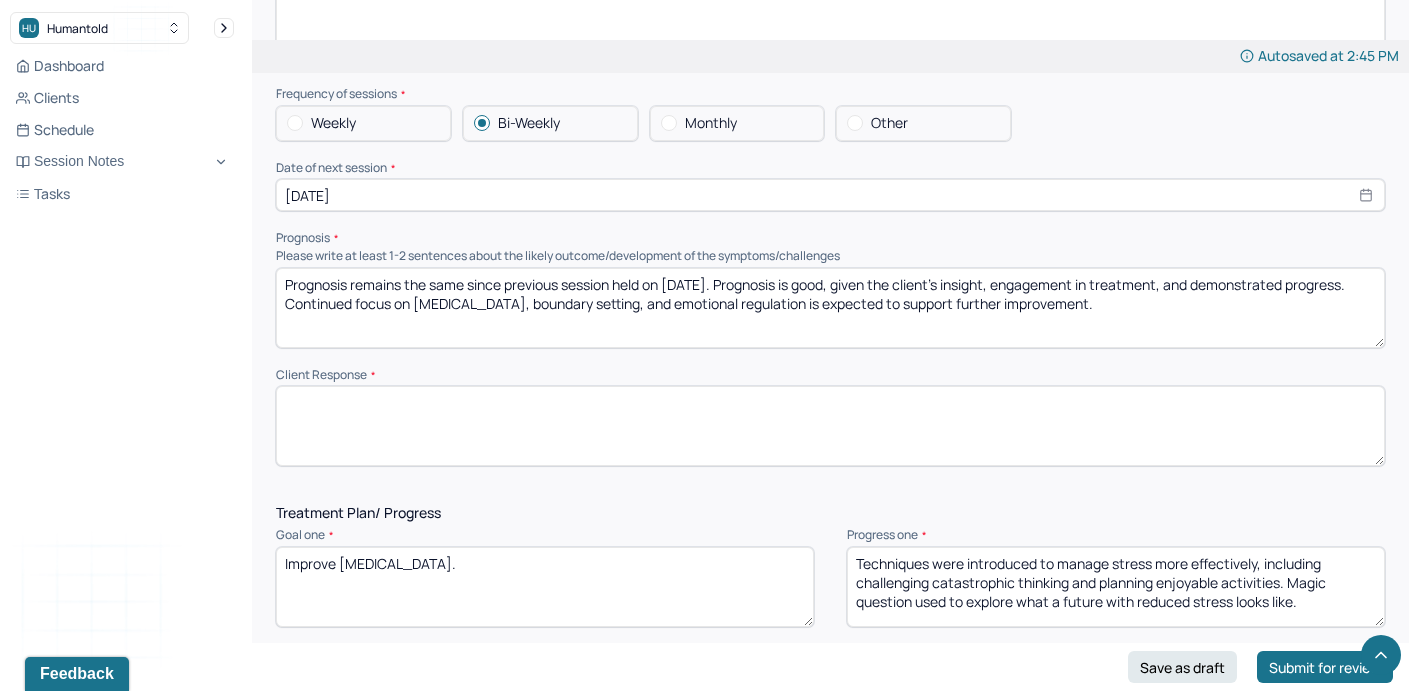 type 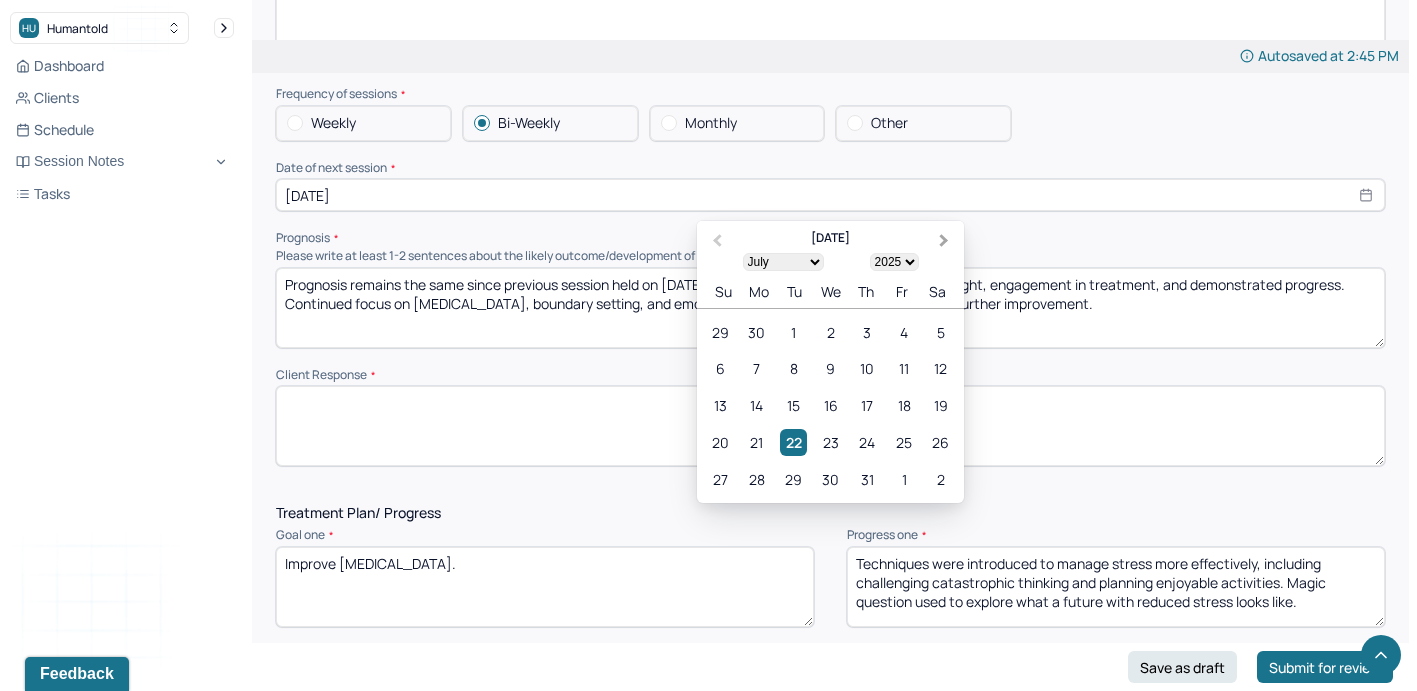 click on "Next Month" at bounding box center [946, 242] 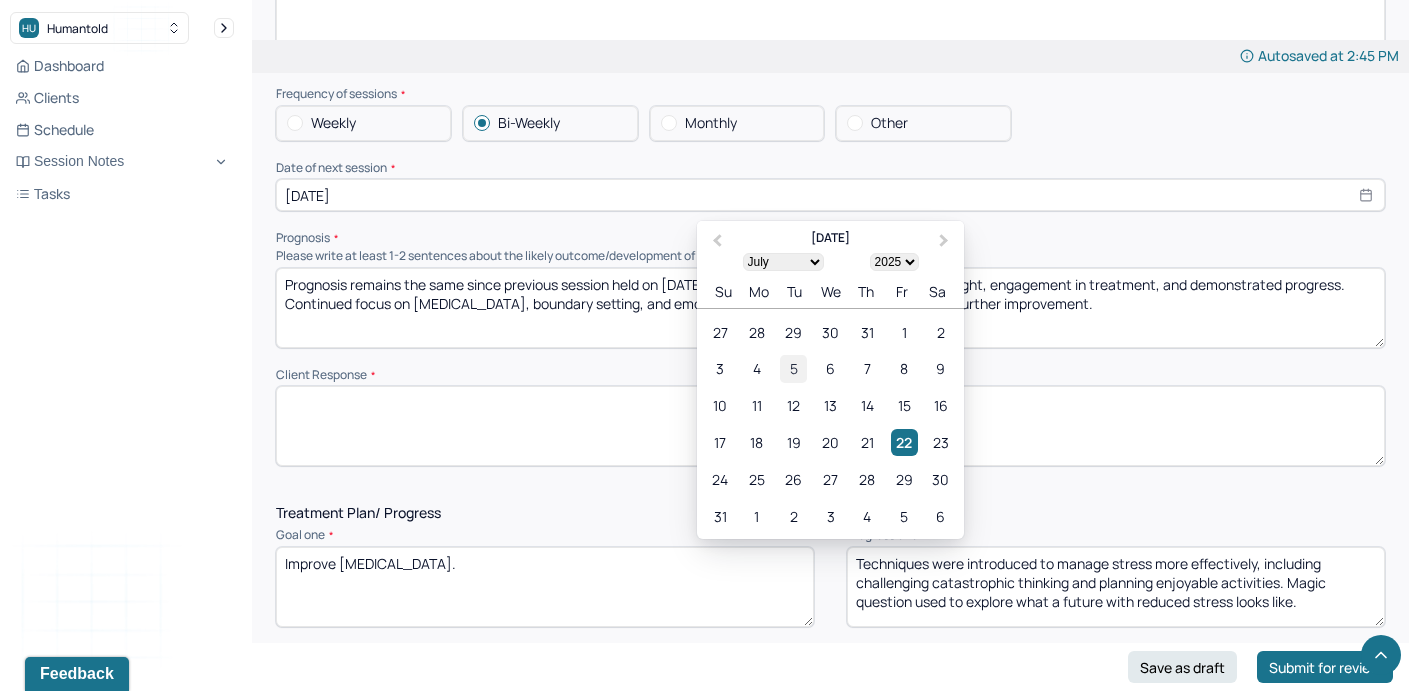 click on "5" at bounding box center [793, 369] 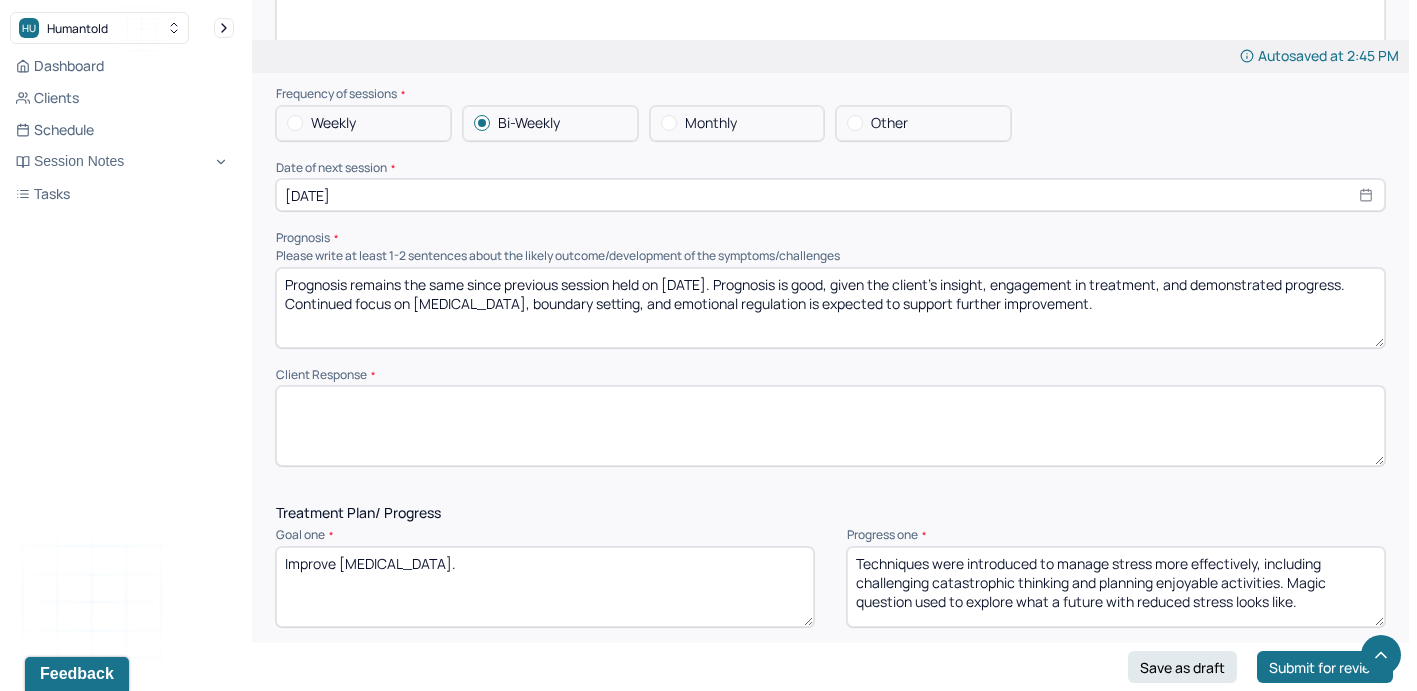 type on "Techniques were introduced to manage stress more effectively, including challenging catastrophic thinking and planning enjoyable activities. Magic question used to explore what a future with reduced stress looks like." 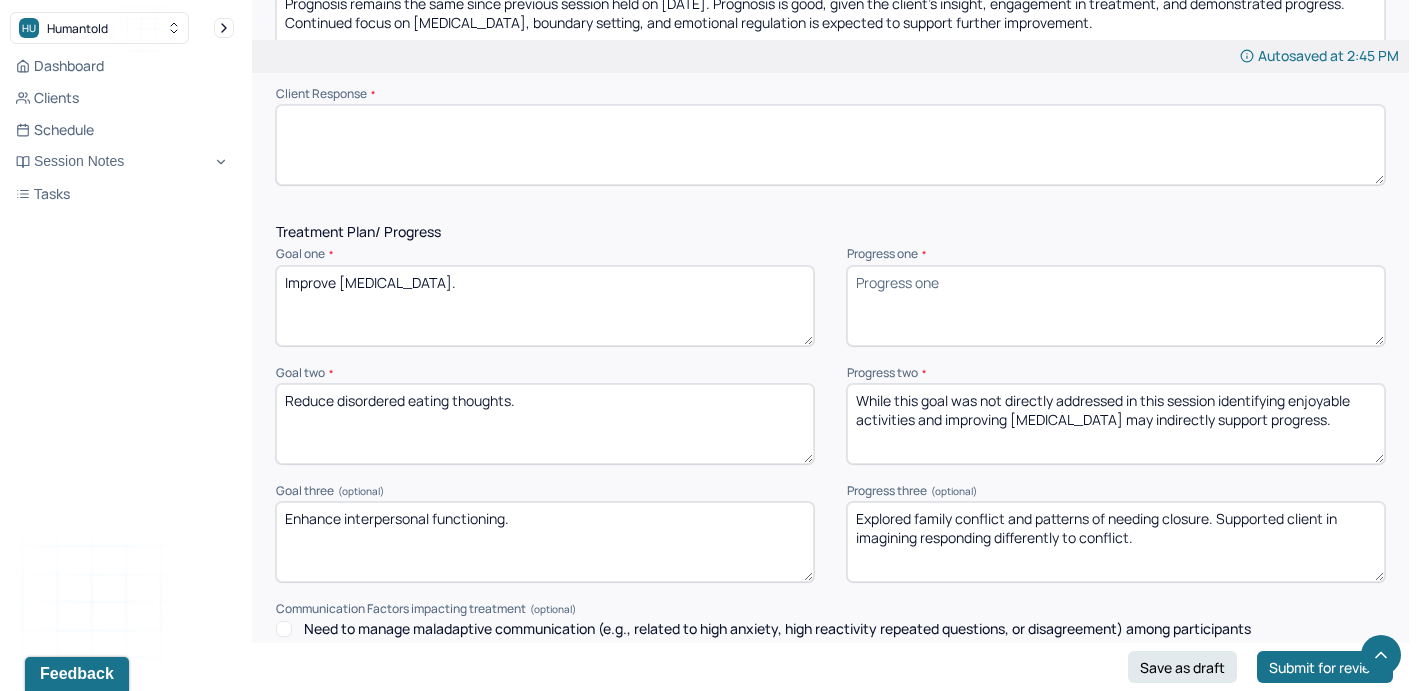 scroll, scrollTop: 2308, scrollLeft: 0, axis: vertical 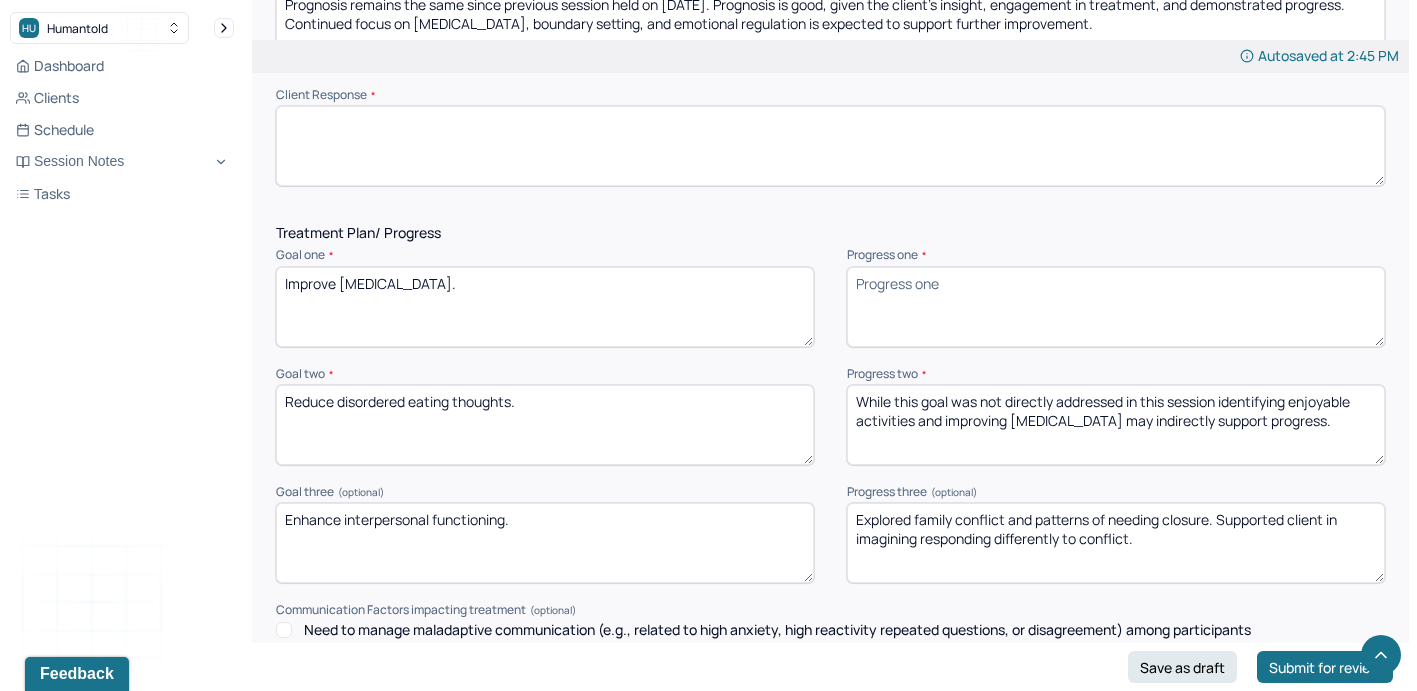 type 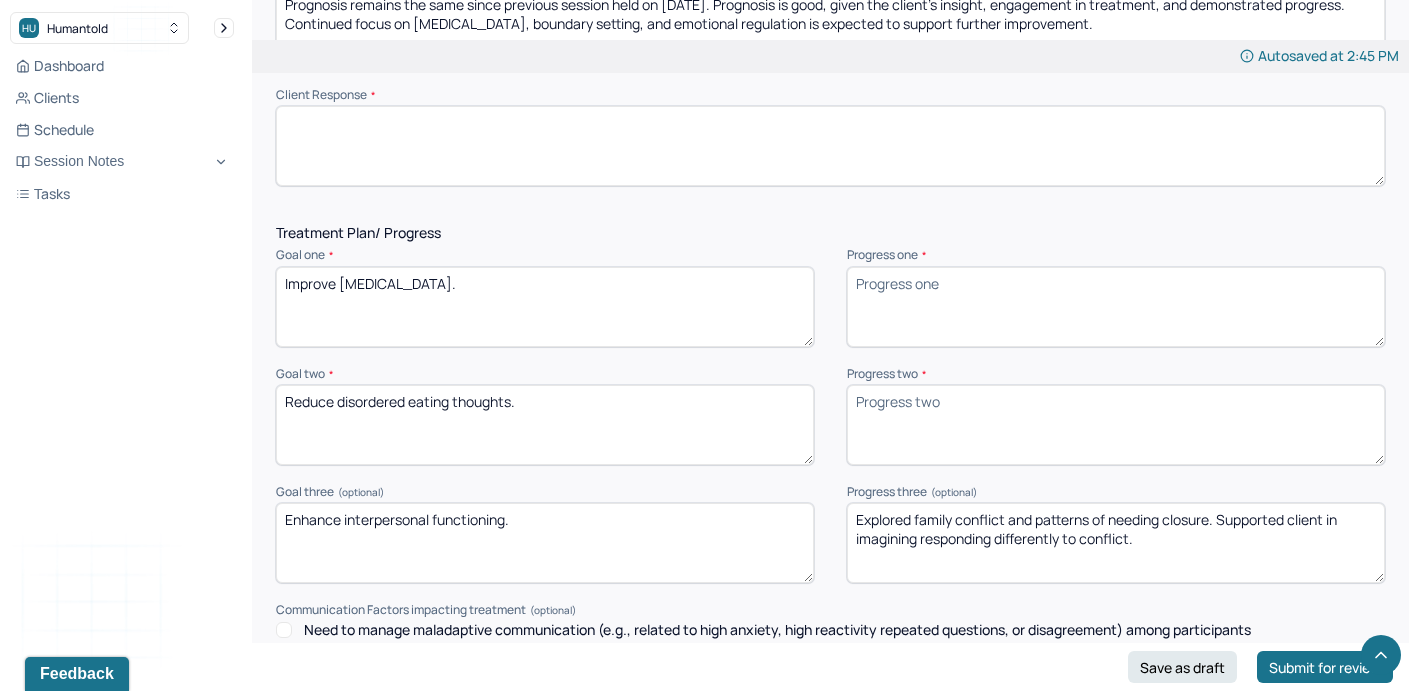 type 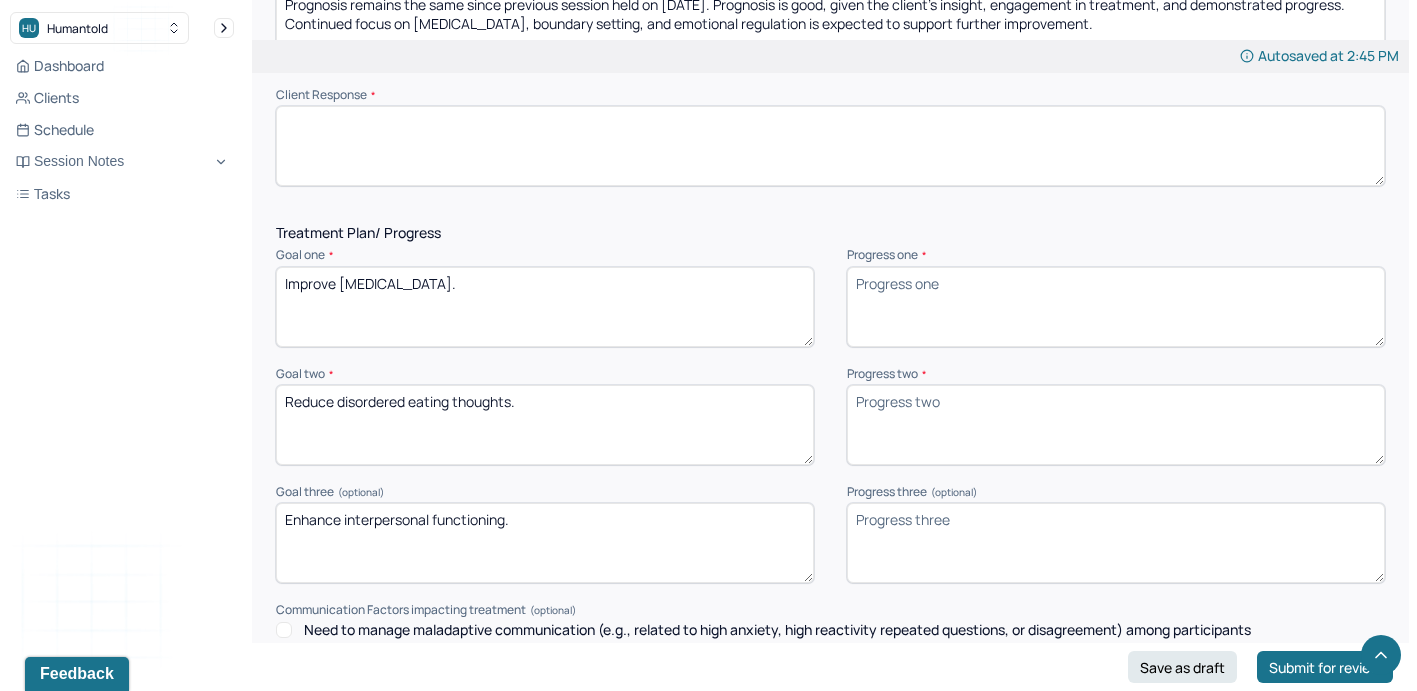 type 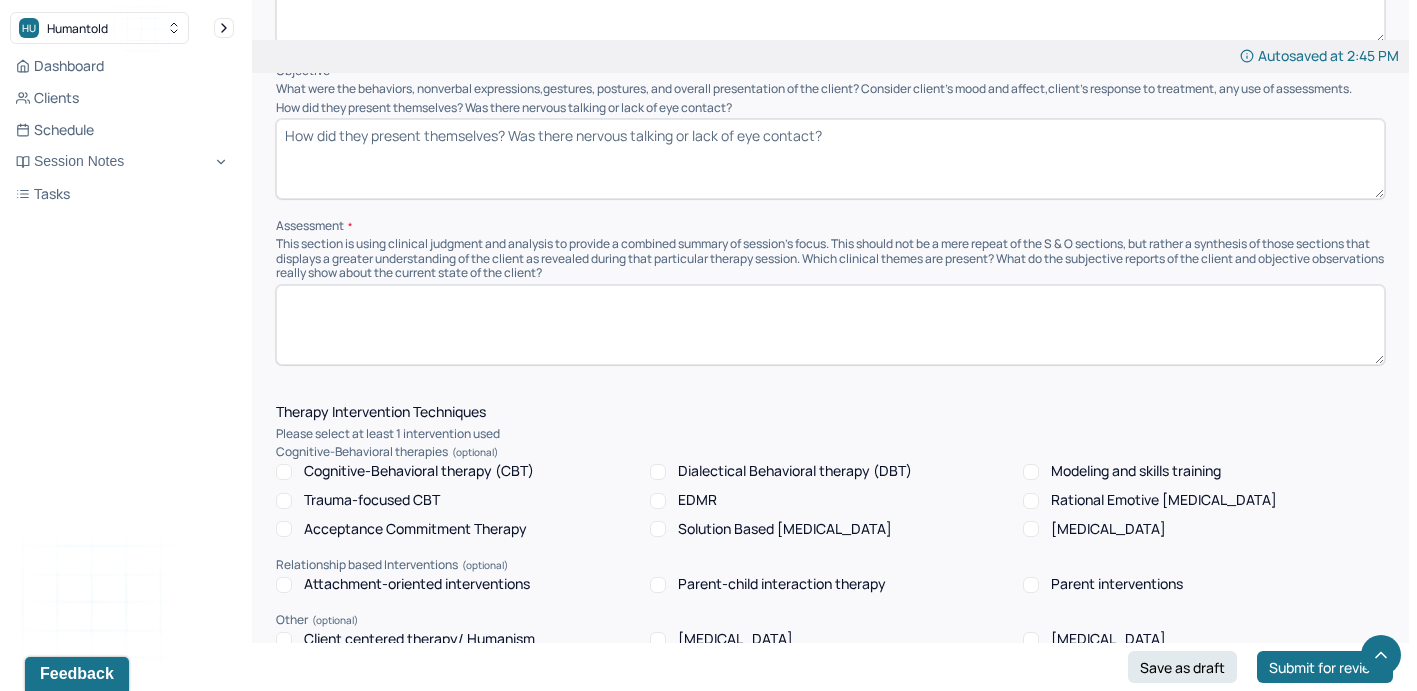 scroll, scrollTop: 872, scrollLeft: 0, axis: vertical 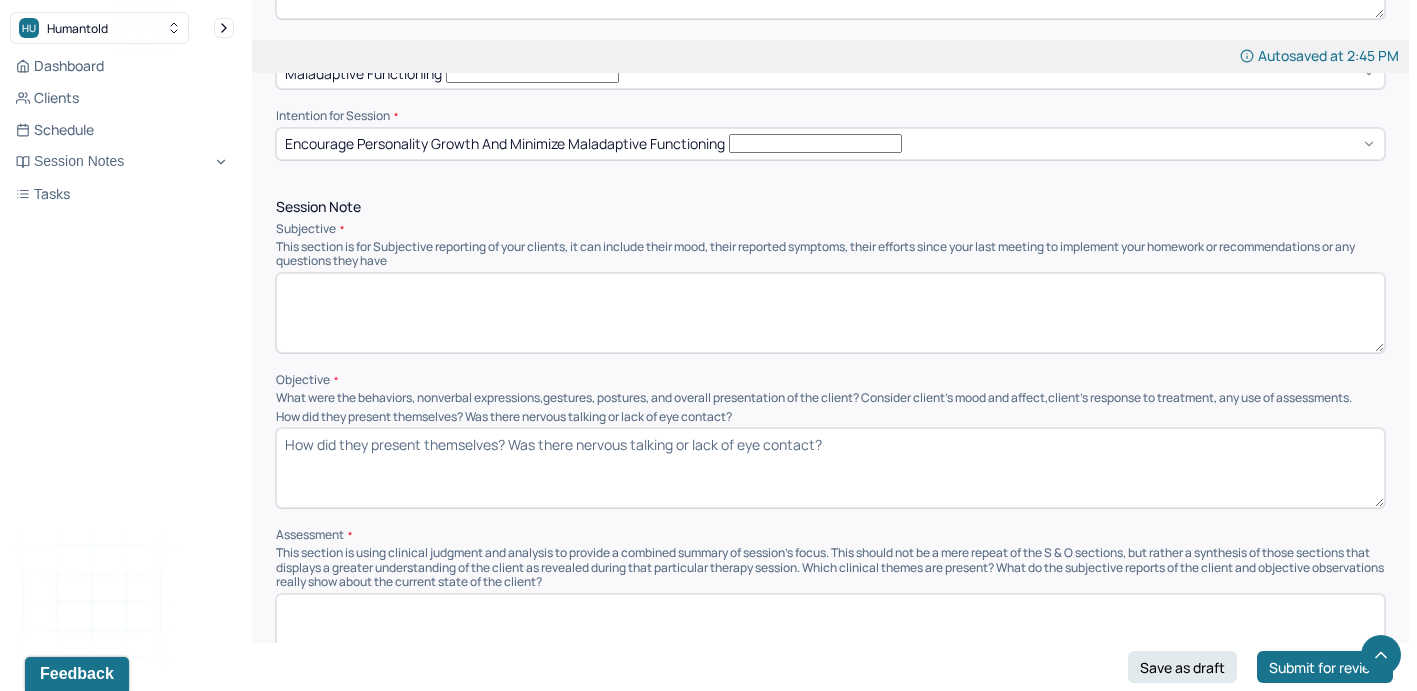 click at bounding box center [830, 313] 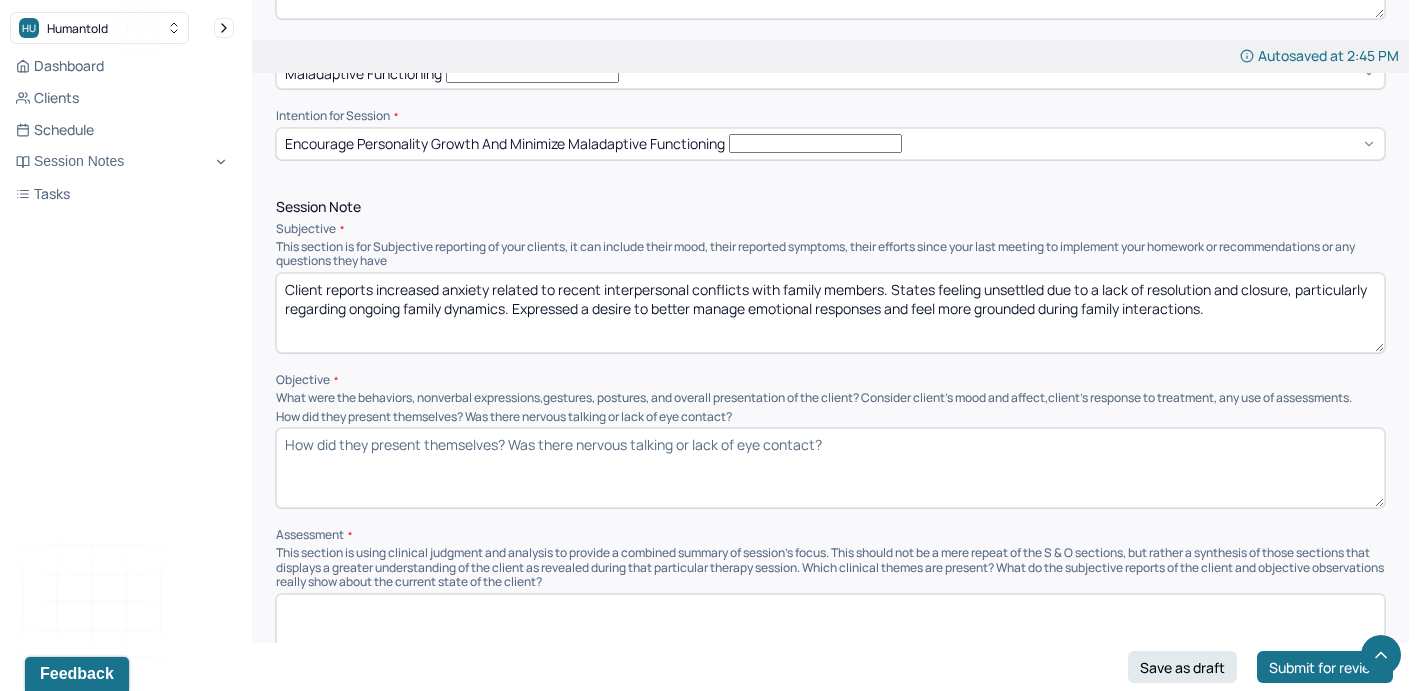 type on "Client reports increased anxiety related to recent interpersonal conflicts with family members. States feeling unsettled due to a lack of resolution and closure, particularly regarding ongoing family dynamics. Expressed a desire to better manage emotional responses and feel more grounded during family interactions." 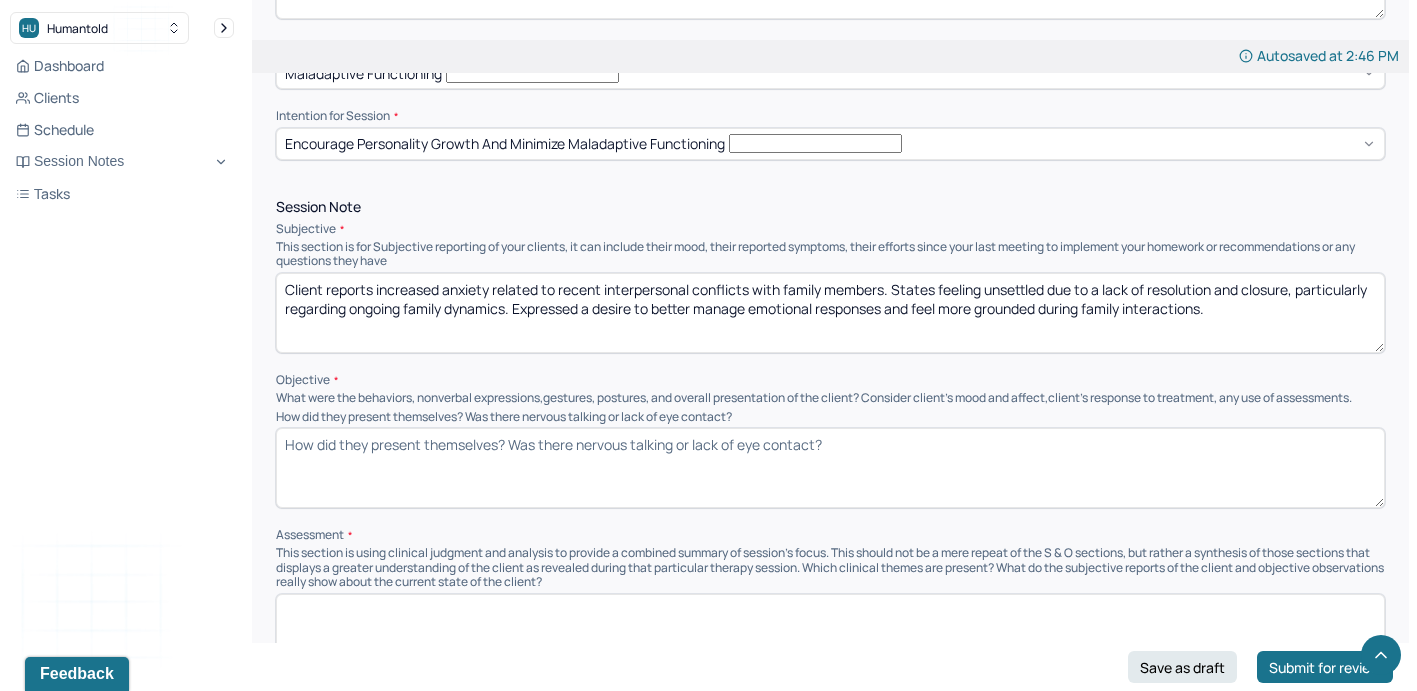 click on "How did they present themselves? Was there nervous talking or lack of eye contact?" at bounding box center [830, 468] 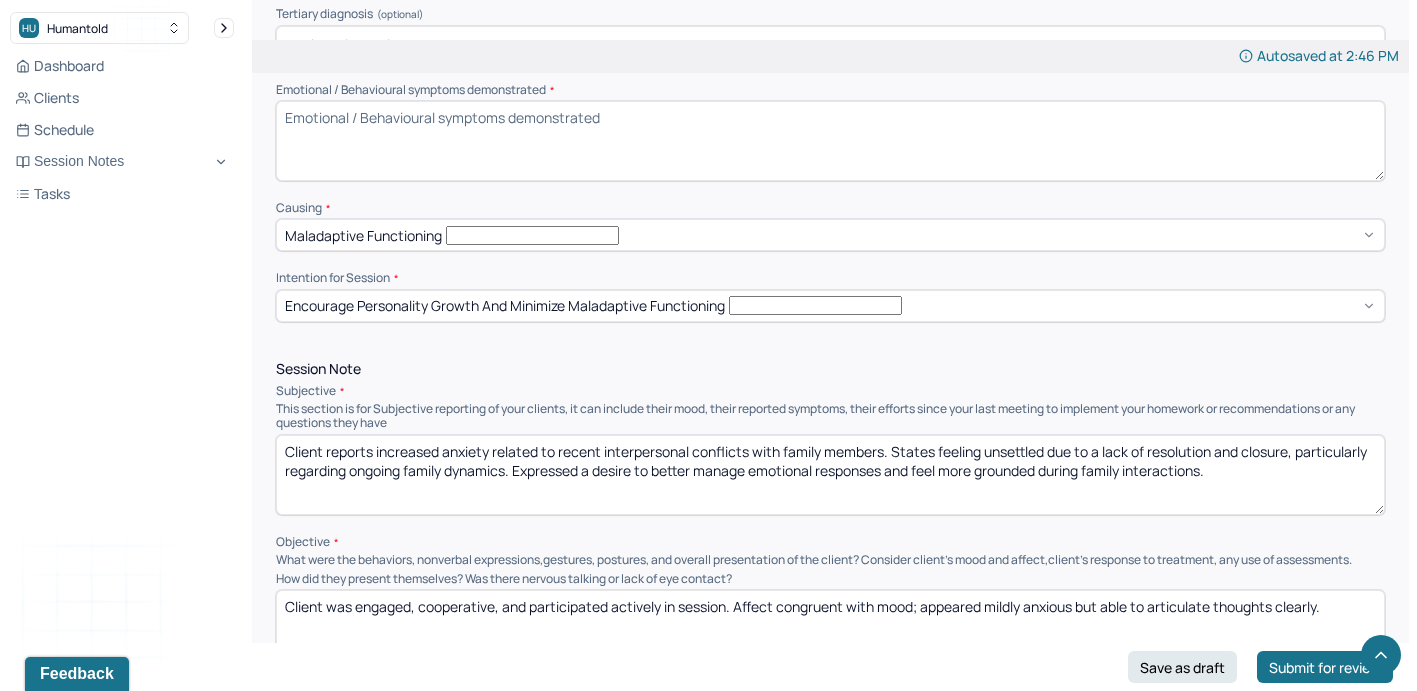 scroll, scrollTop: 476, scrollLeft: 0, axis: vertical 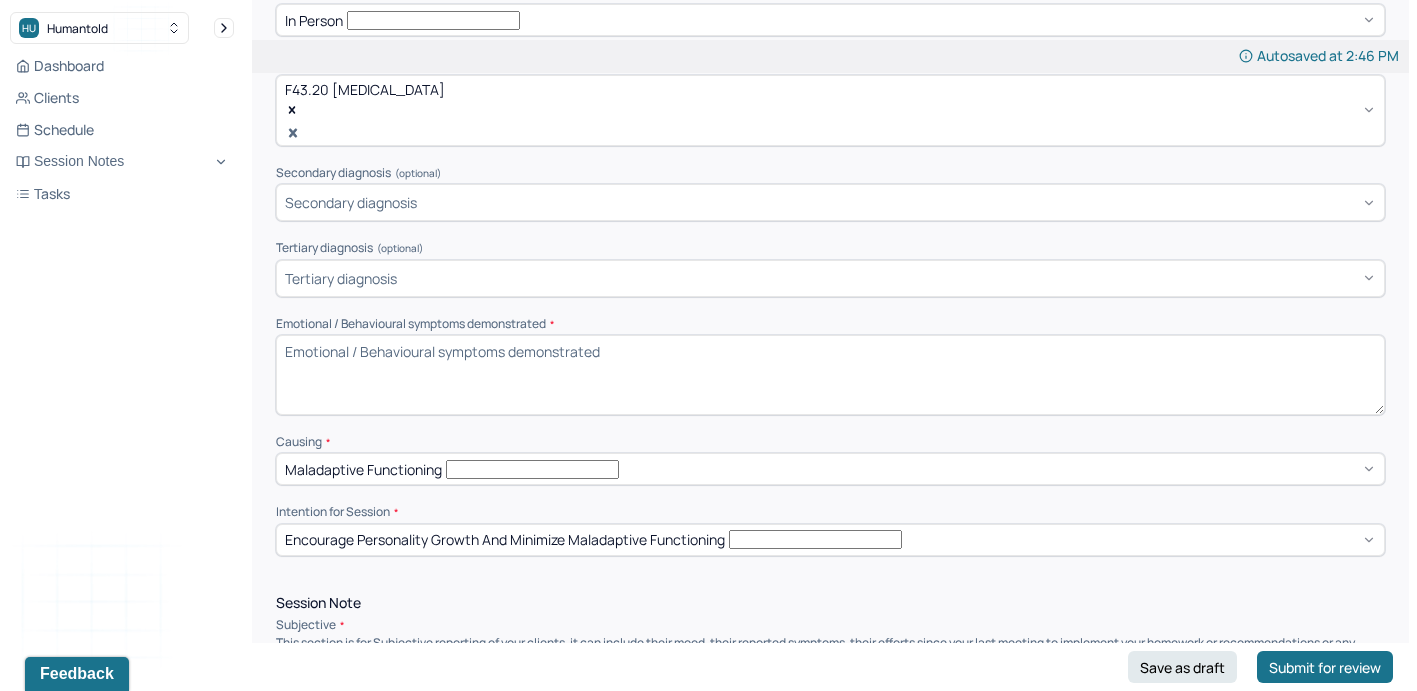 type on "Client was engaged, cooperative, and participated actively in session. Affect congruent with mood; appeared mildly anxious but able to articulate thoughts clearly." 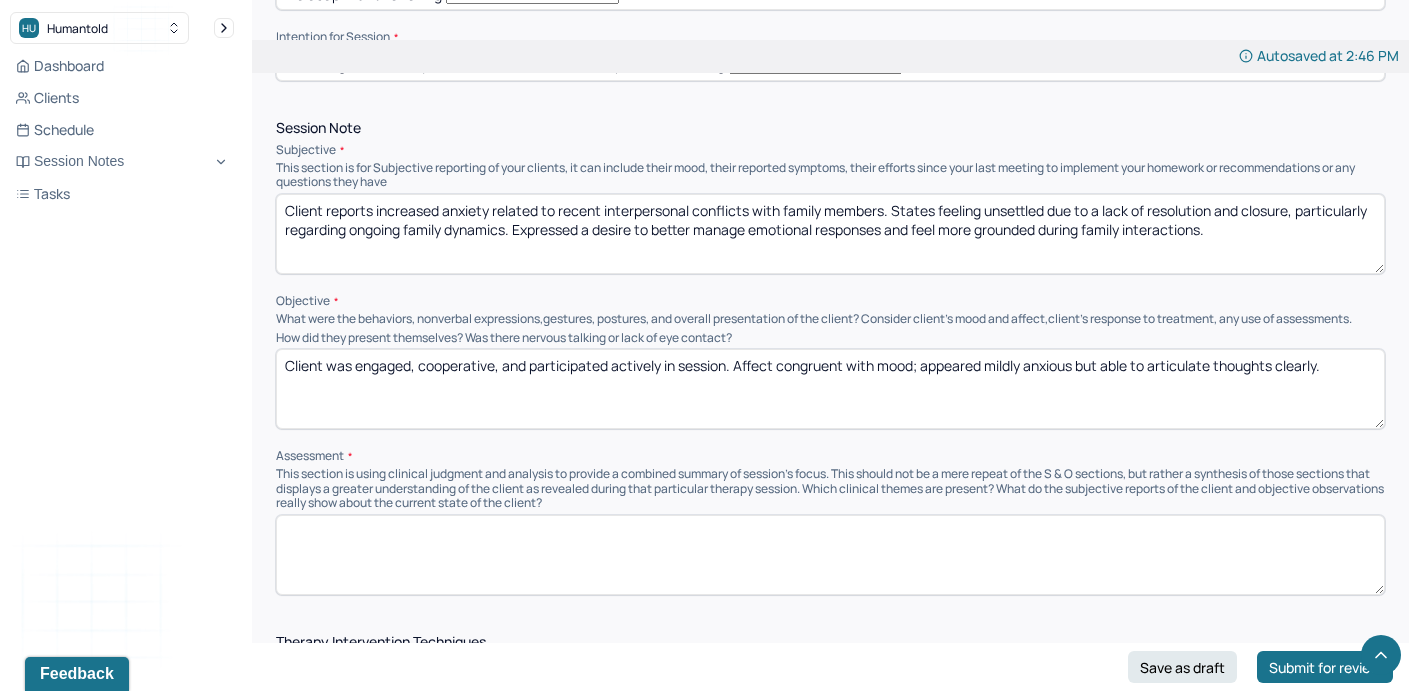 scroll, scrollTop: 975, scrollLeft: 0, axis: vertical 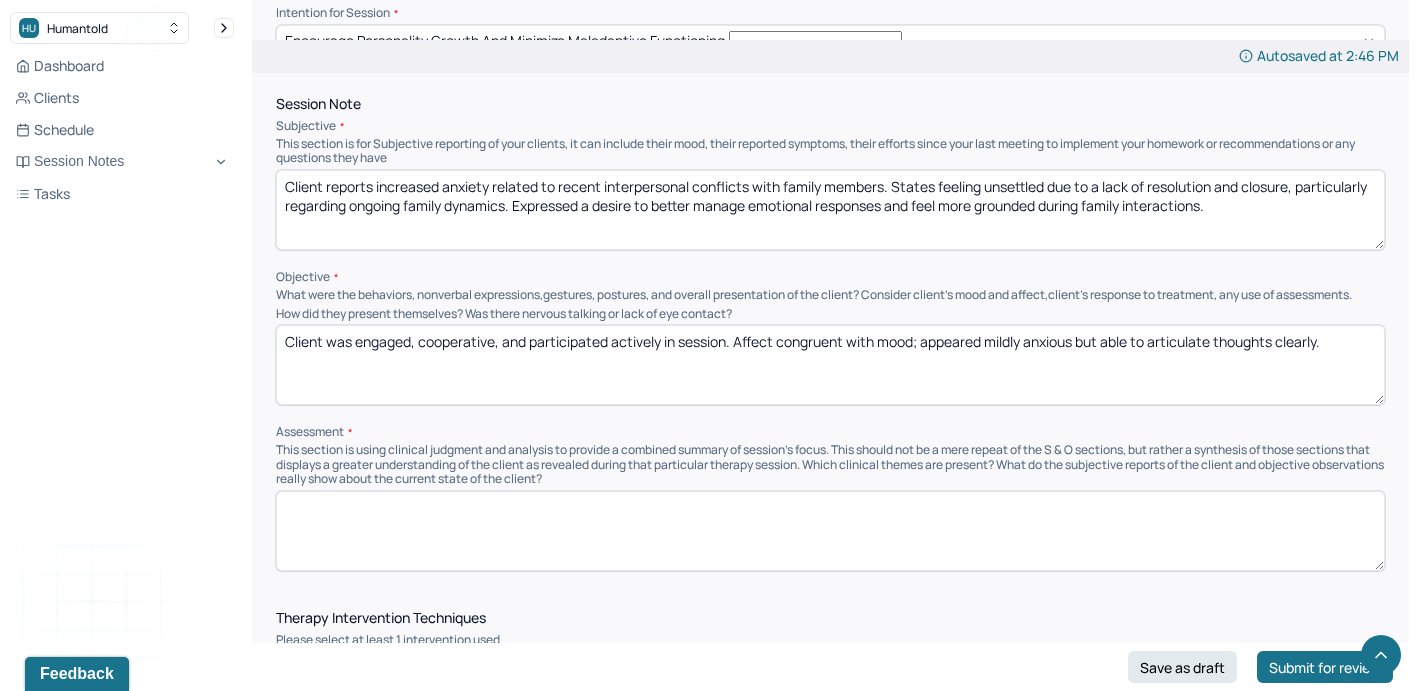 type on "Client endorsed increased feelings of anxiety related to family dynamics." 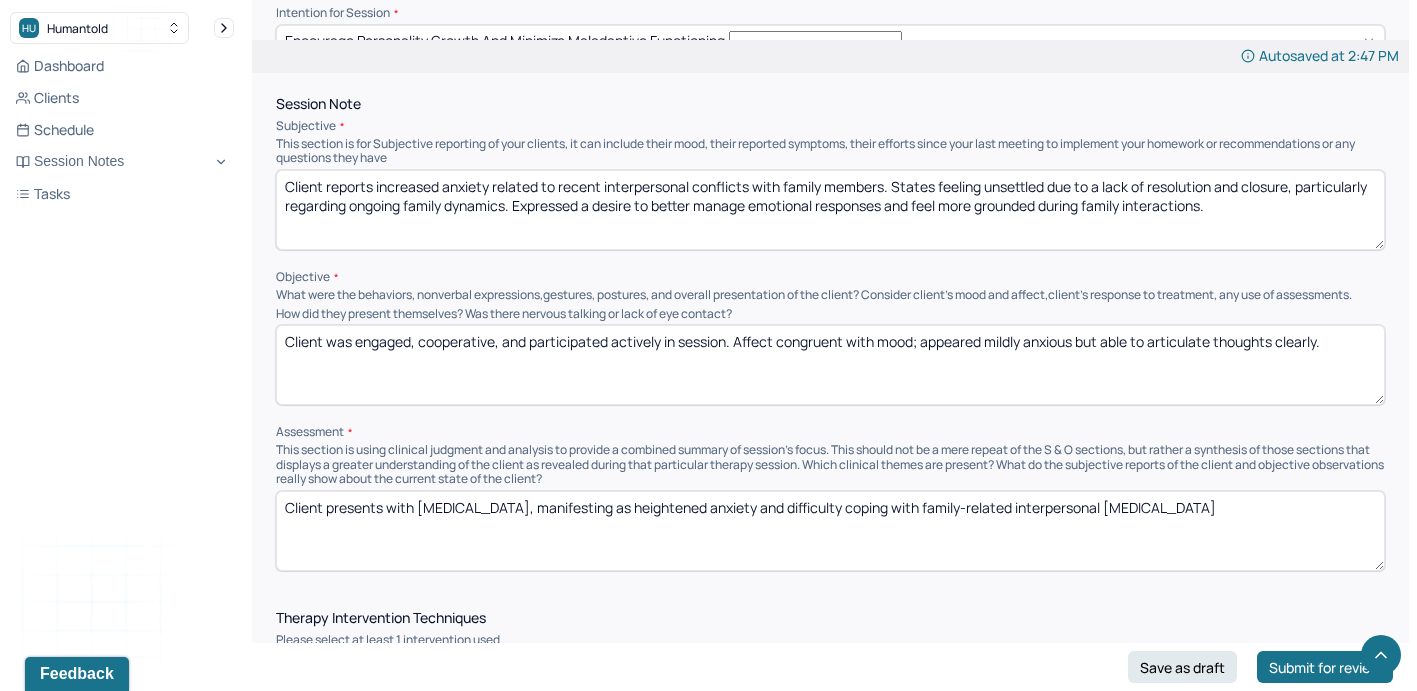 click on "Client presents with Adjustment Disorder, Unspecified, manifesting as heightened anxiety and difficulty coping with family-related interpersonal stressor" at bounding box center [830, 531] 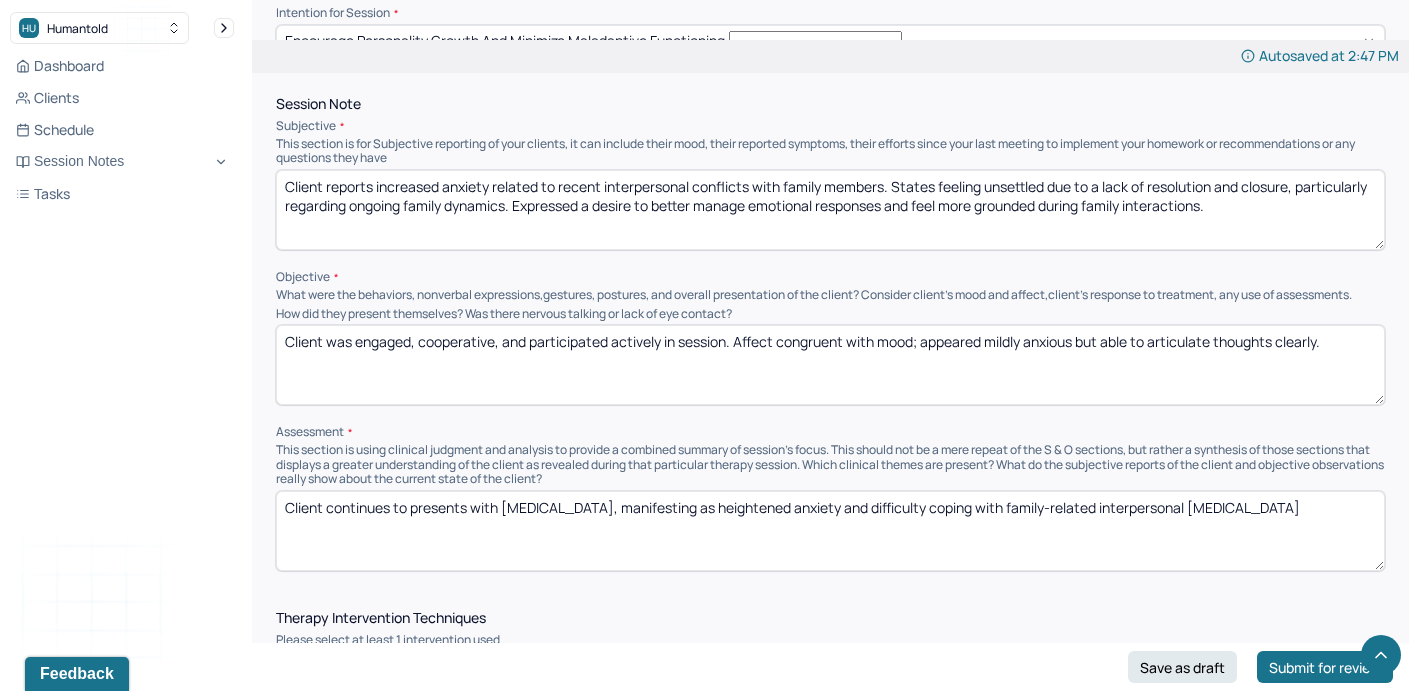 click on "Client presents with Adjustment Disorder, Unspecified, manifesting as heightened anxiety and difficulty coping with family-related interpersonal stressor" at bounding box center (830, 531) 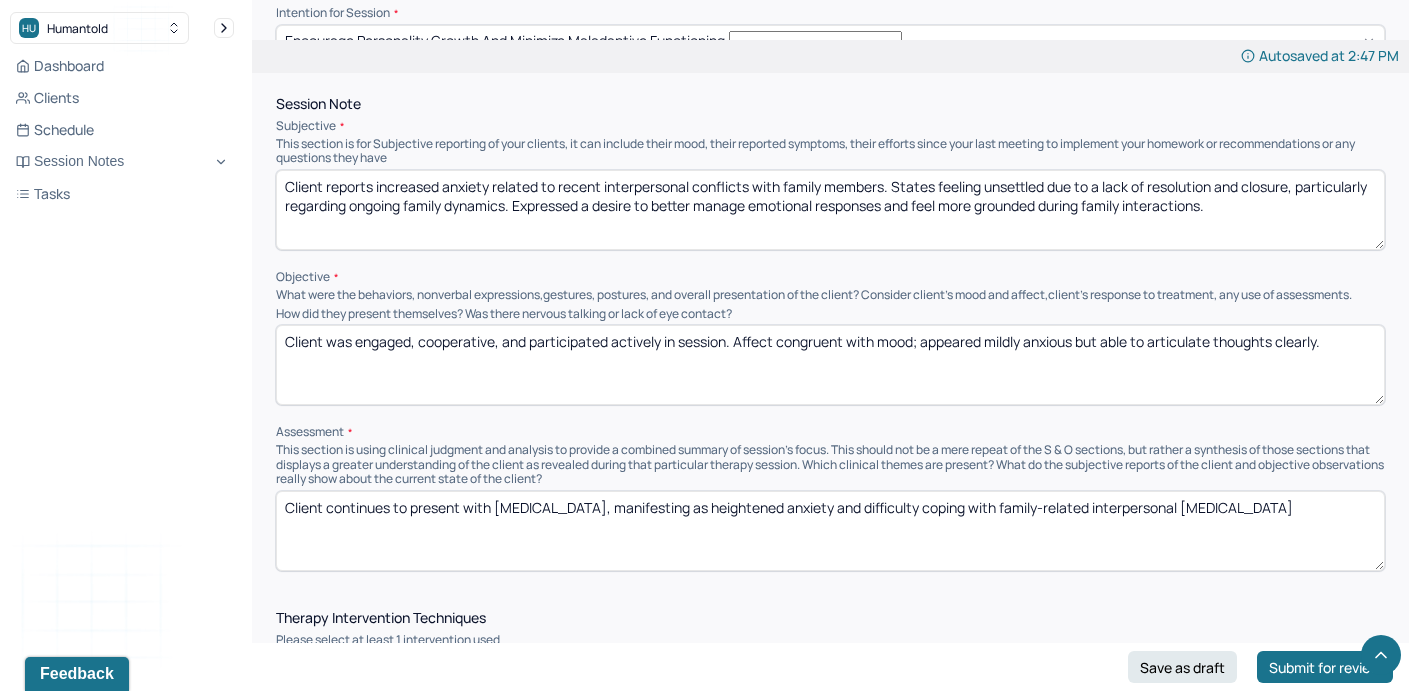 drag, startPoint x: 497, startPoint y: 472, endPoint x: 708, endPoint y: 468, distance: 211.03792 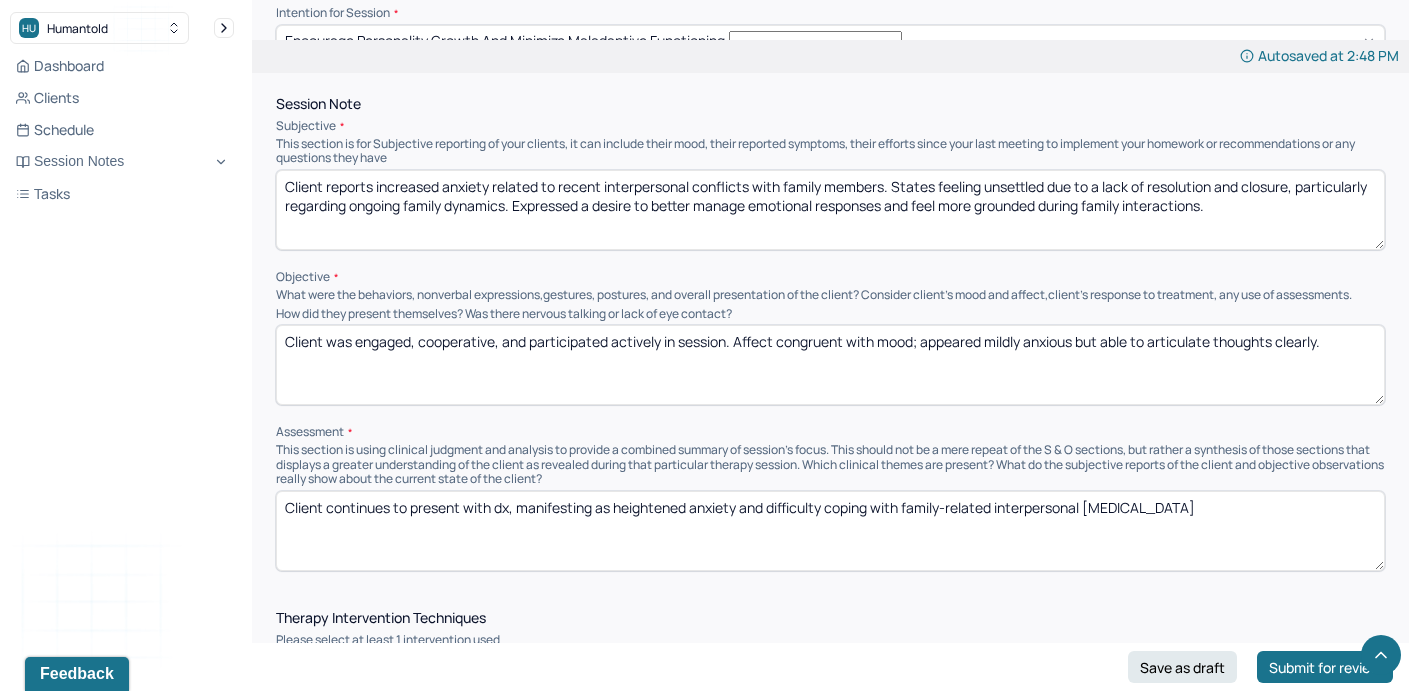 drag, startPoint x: 608, startPoint y: 466, endPoint x: 520, endPoint y: 465, distance: 88.005684 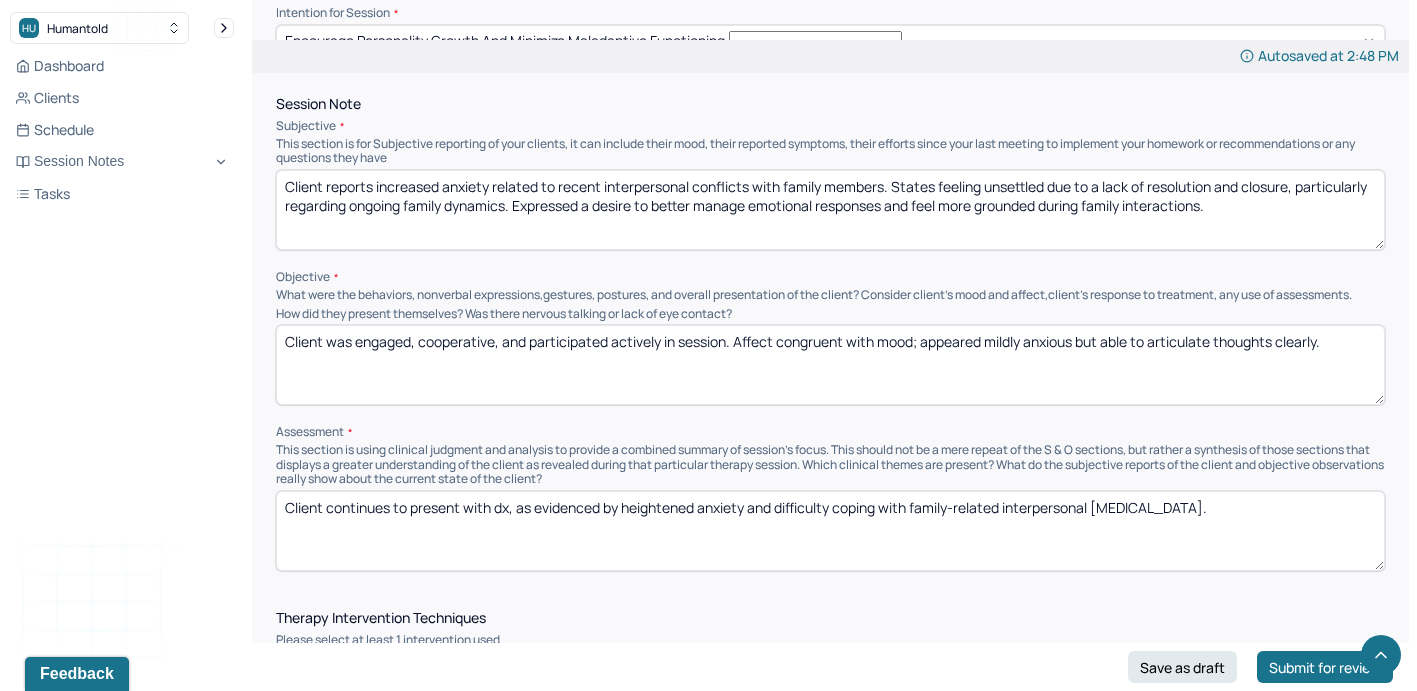 type on "Client continues to present with dx, as evidenced by heightened anxiety and difficulty coping with family-related interpersonal stressor." 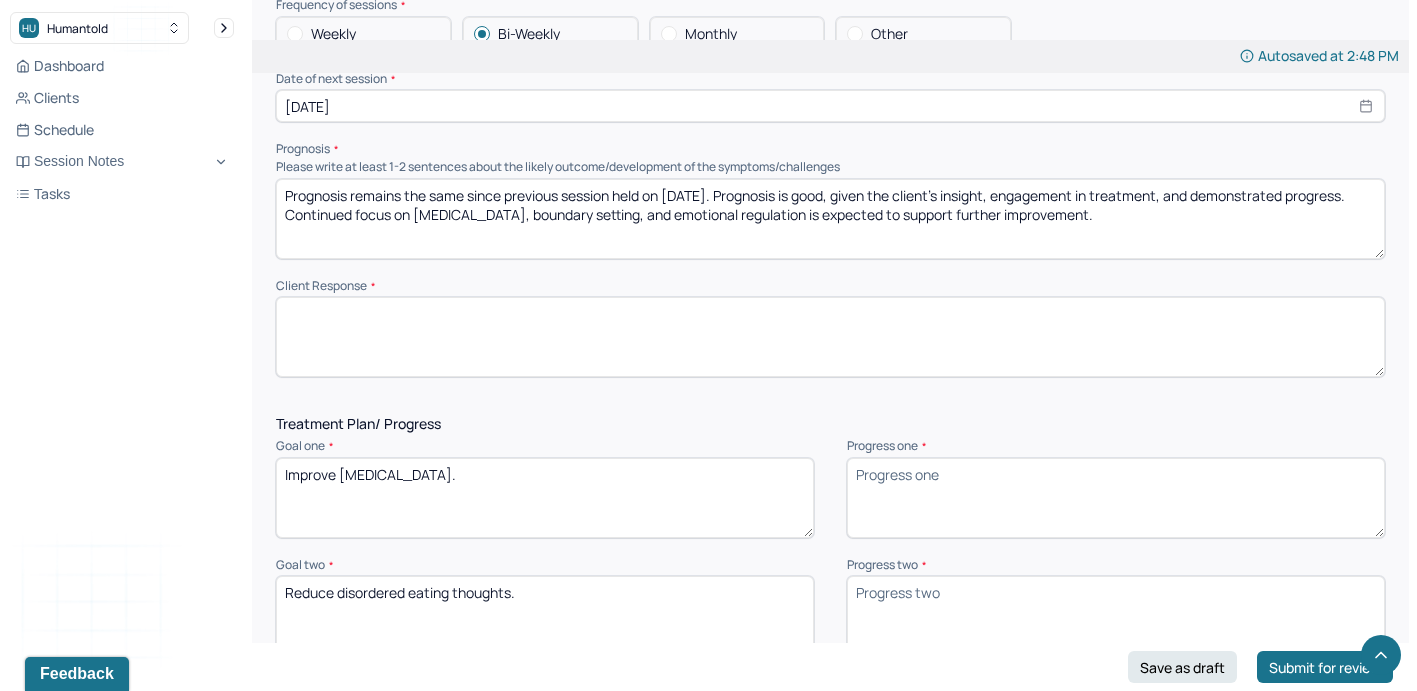 scroll, scrollTop: 2114, scrollLeft: 0, axis: vertical 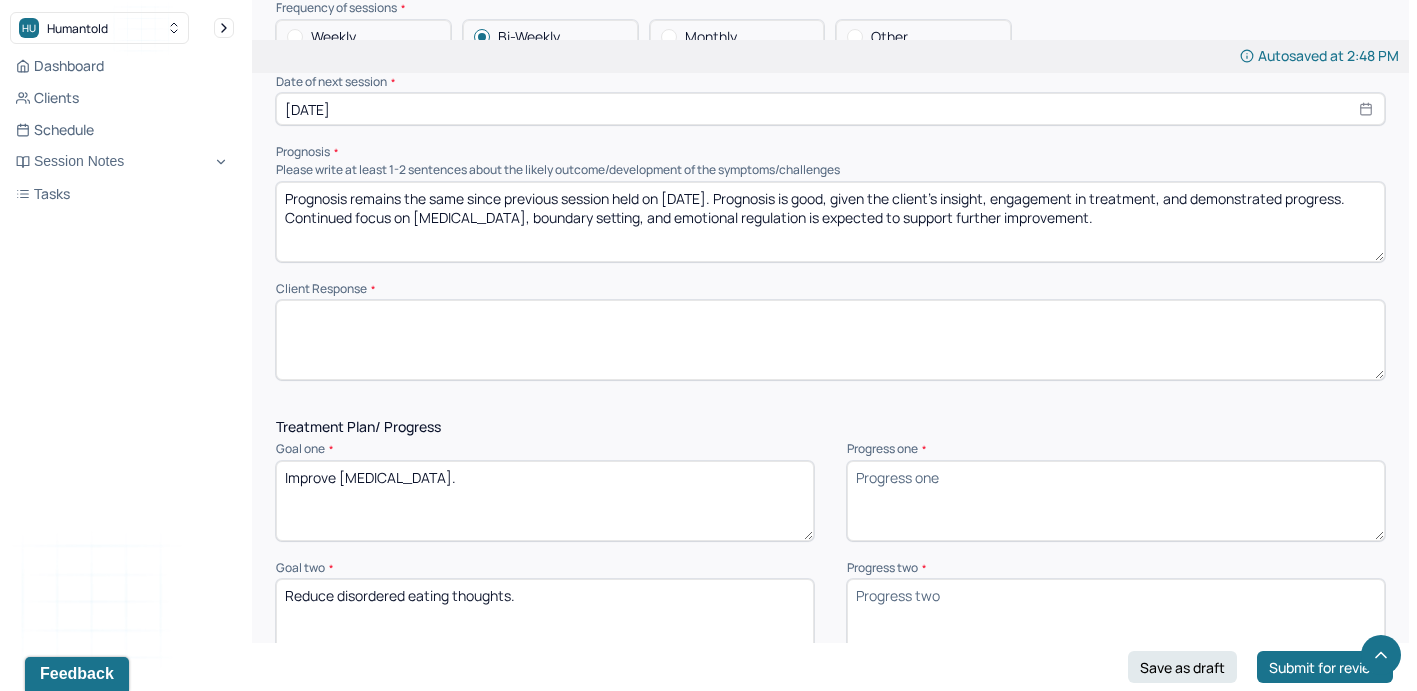 click at bounding box center [830, 340] 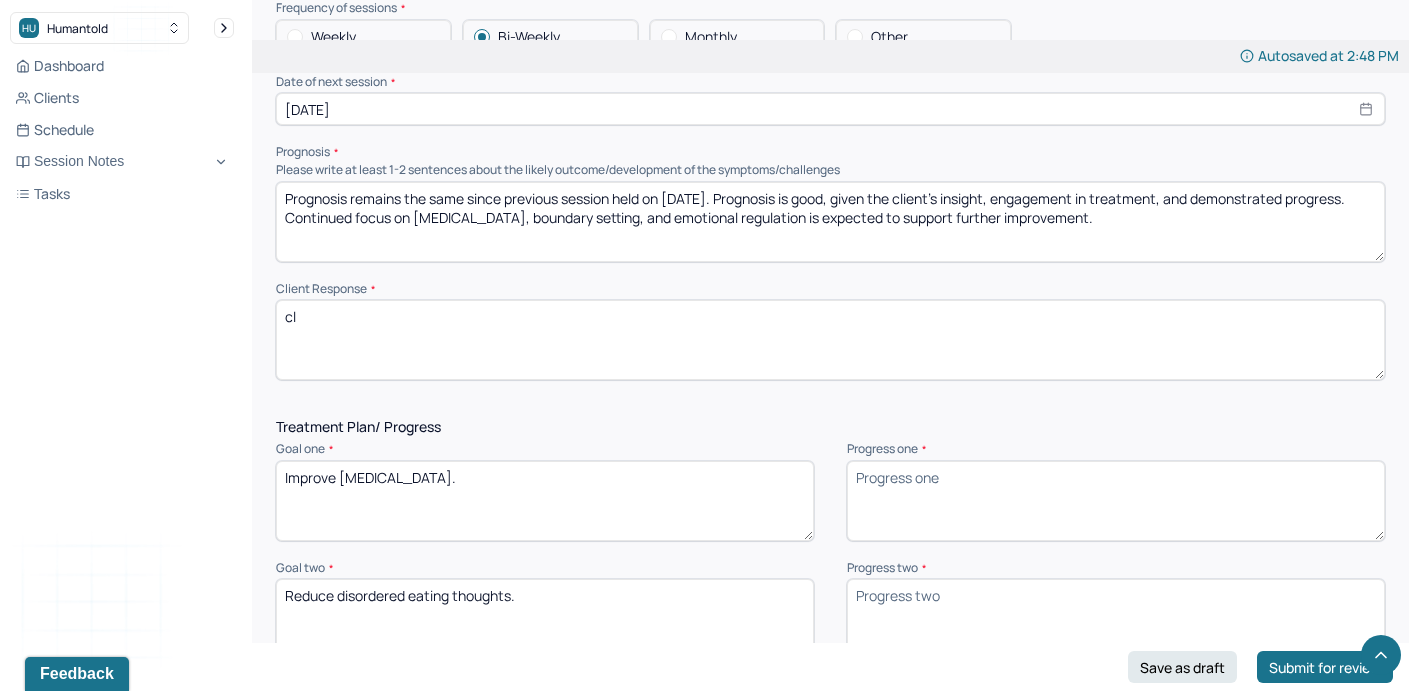 type on "c" 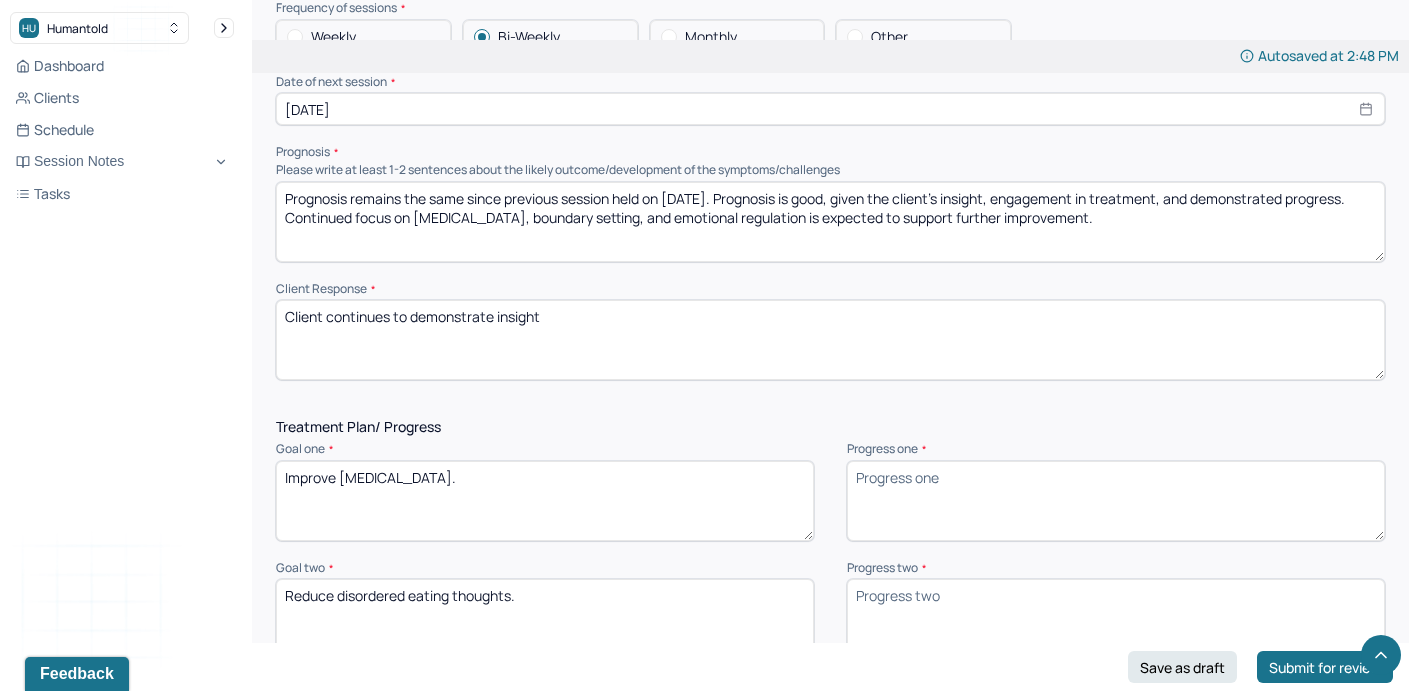 paste on "Insight into emotional responses" 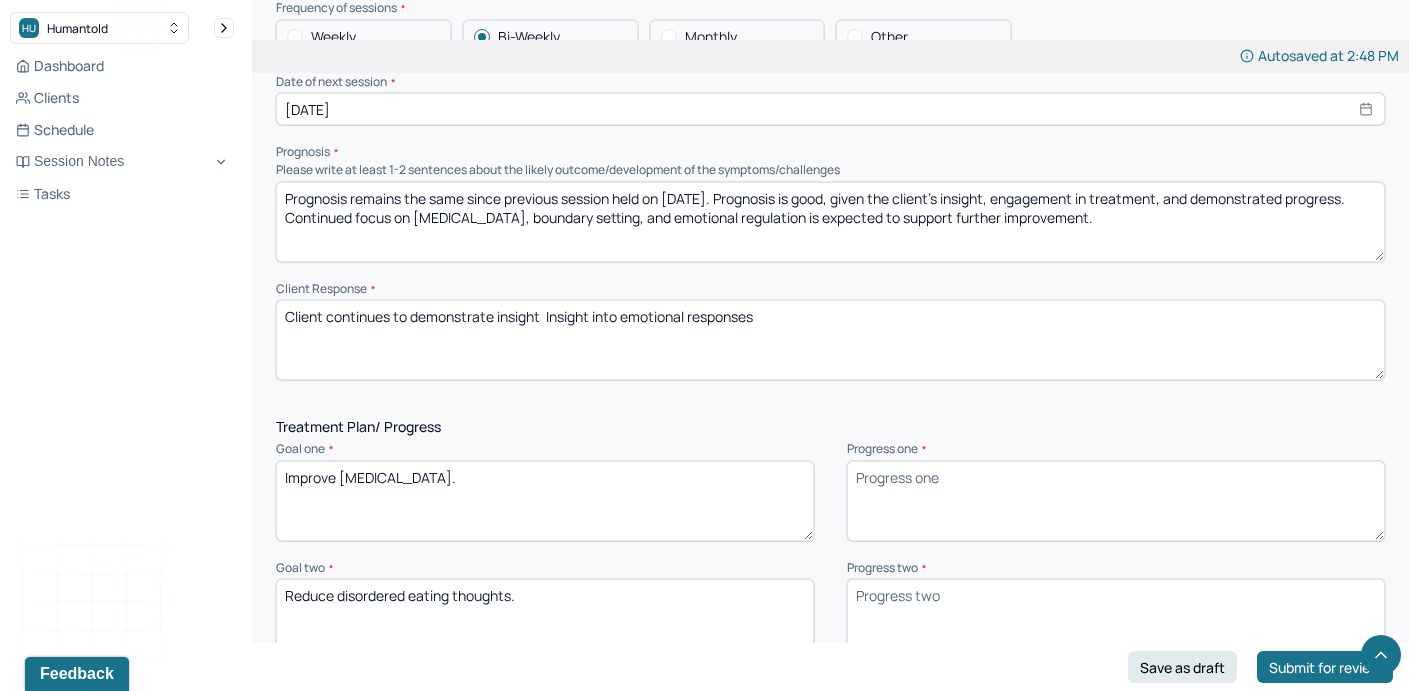 drag, startPoint x: 592, startPoint y: 275, endPoint x: 543, endPoint y: 271, distance: 49.162994 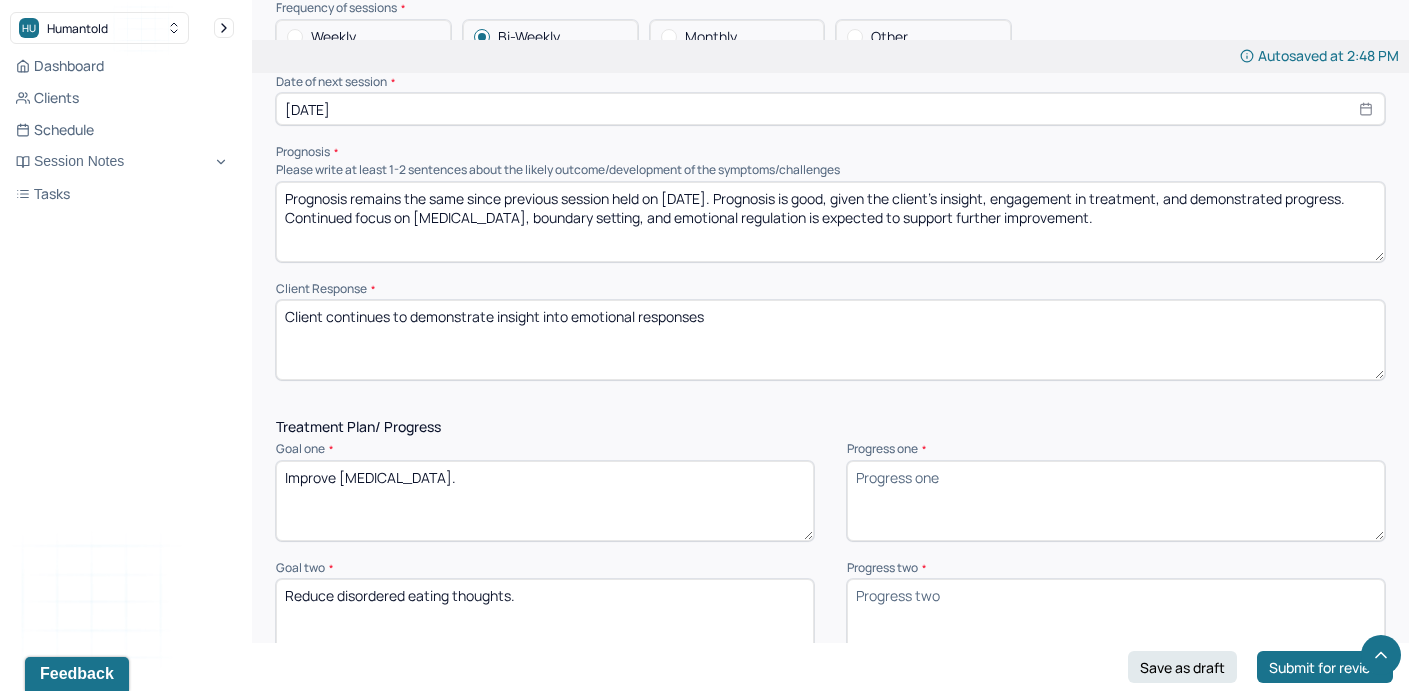 click on "Client continues to demonstrate insight  Insight into emotional responses" at bounding box center [830, 340] 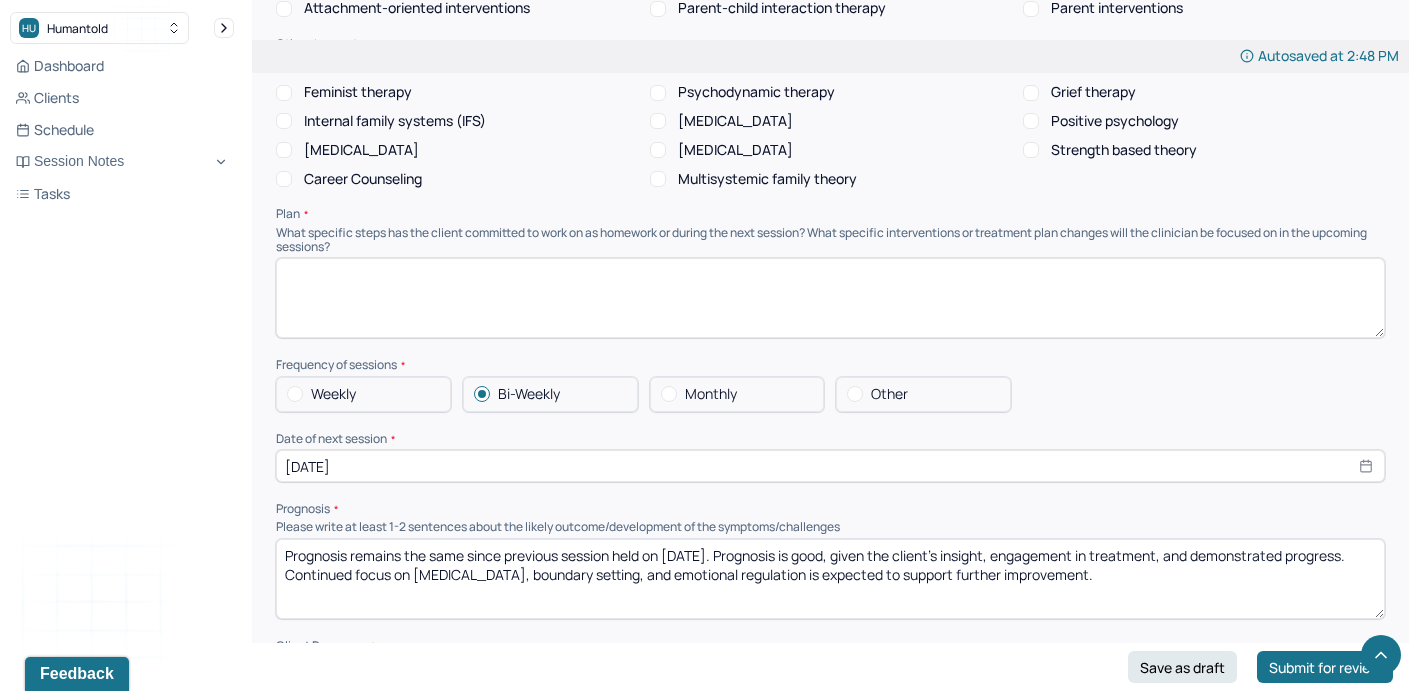 scroll, scrollTop: 1701, scrollLeft: 0, axis: vertical 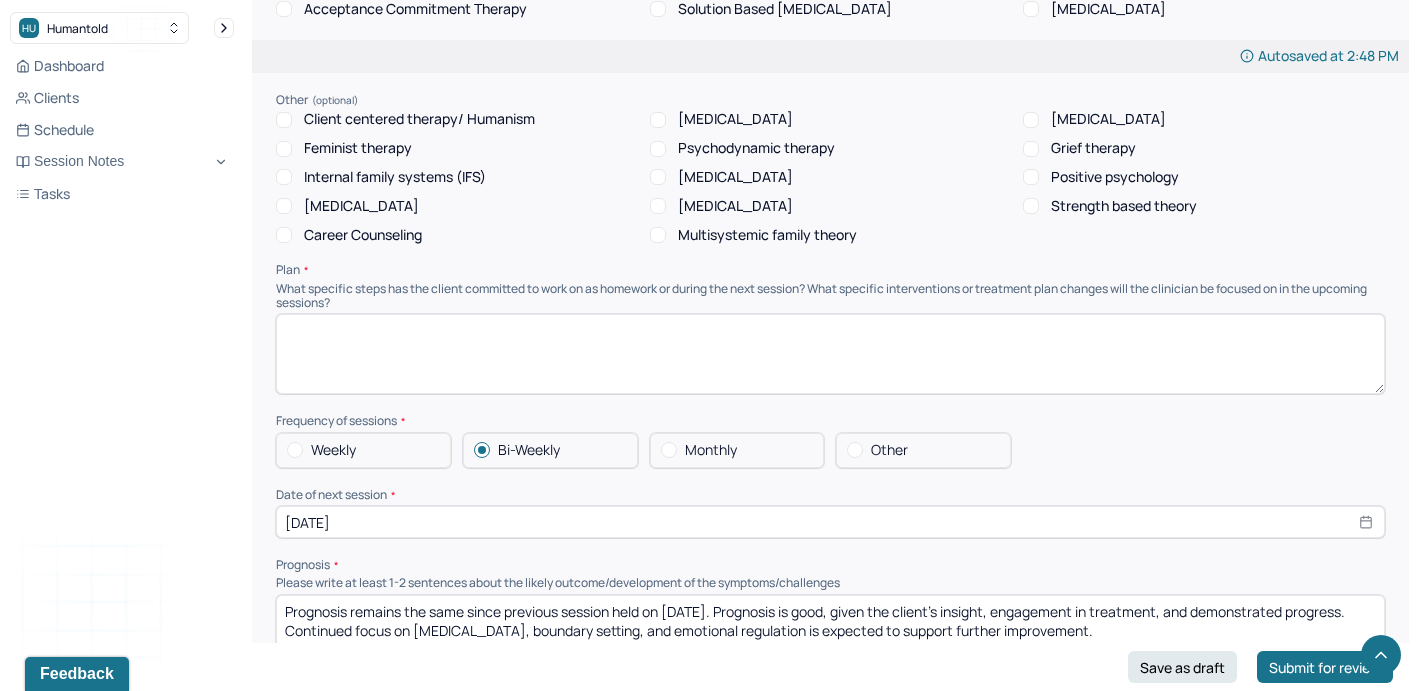 type on "Client continues to demonstrate insight into emotional responses." 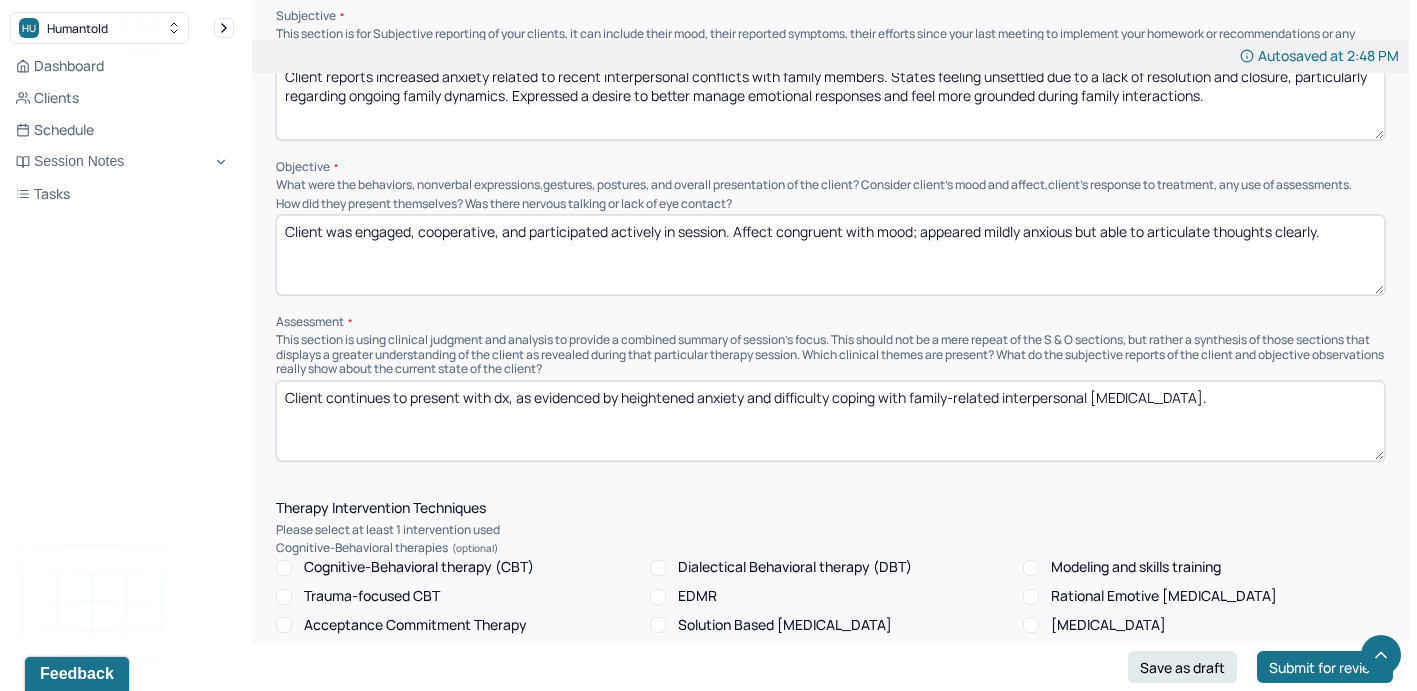 scroll, scrollTop: 1086, scrollLeft: 0, axis: vertical 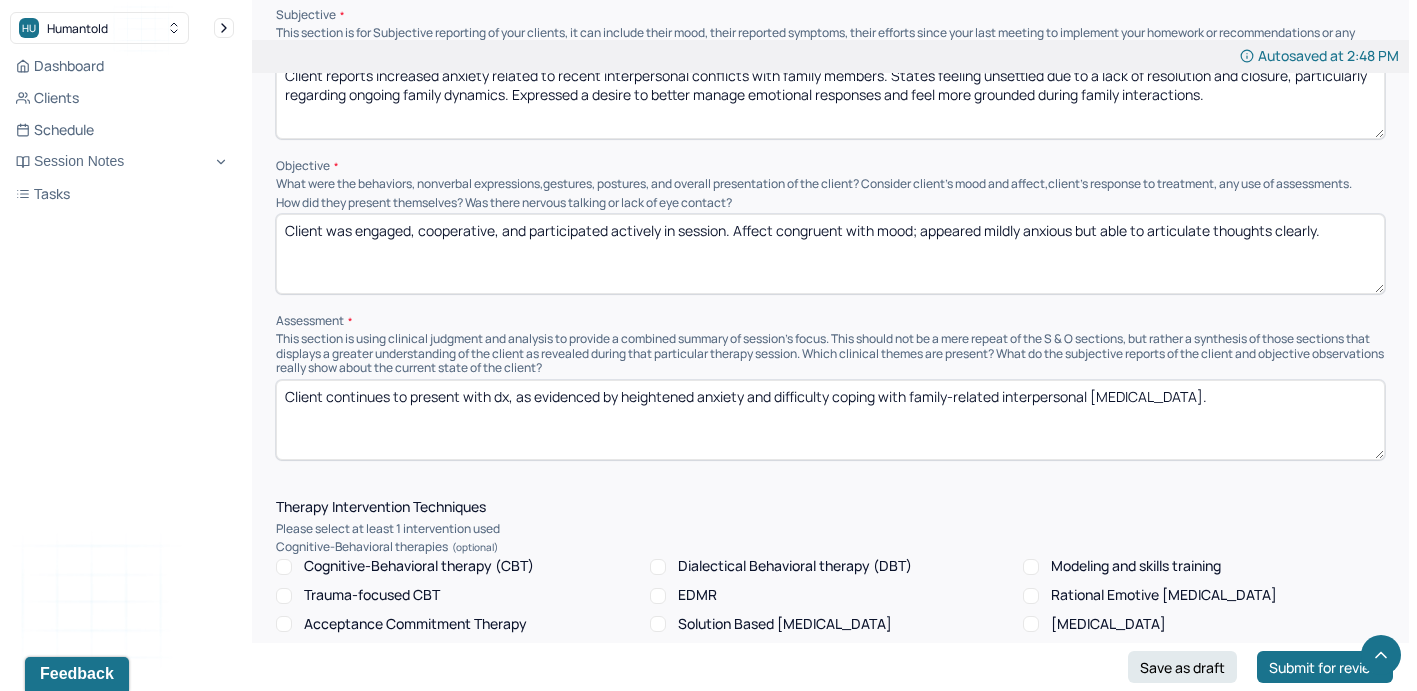 click on "Client continues to present with dx, as evidenced by heightened anxiety and difficulty coping with family-related interpersonal stressor." at bounding box center (830, 420) 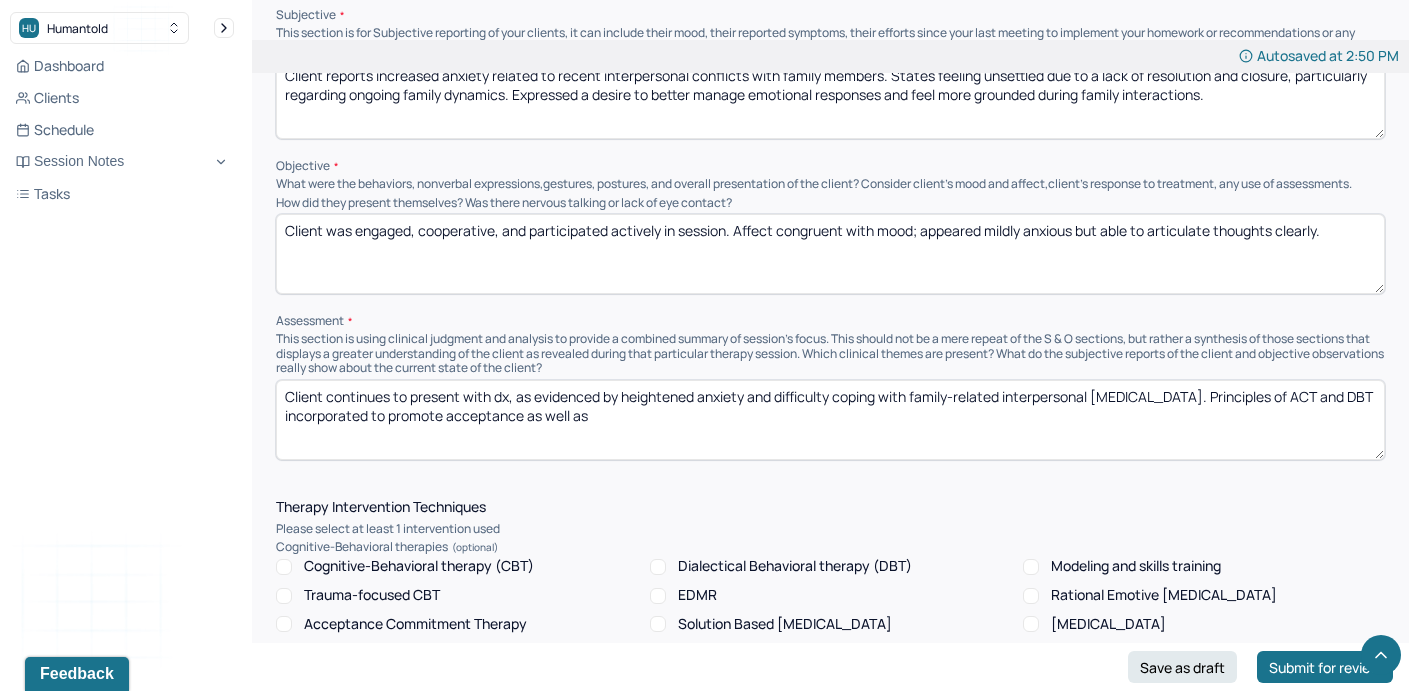 paste on "psychoeducation about coping skills." 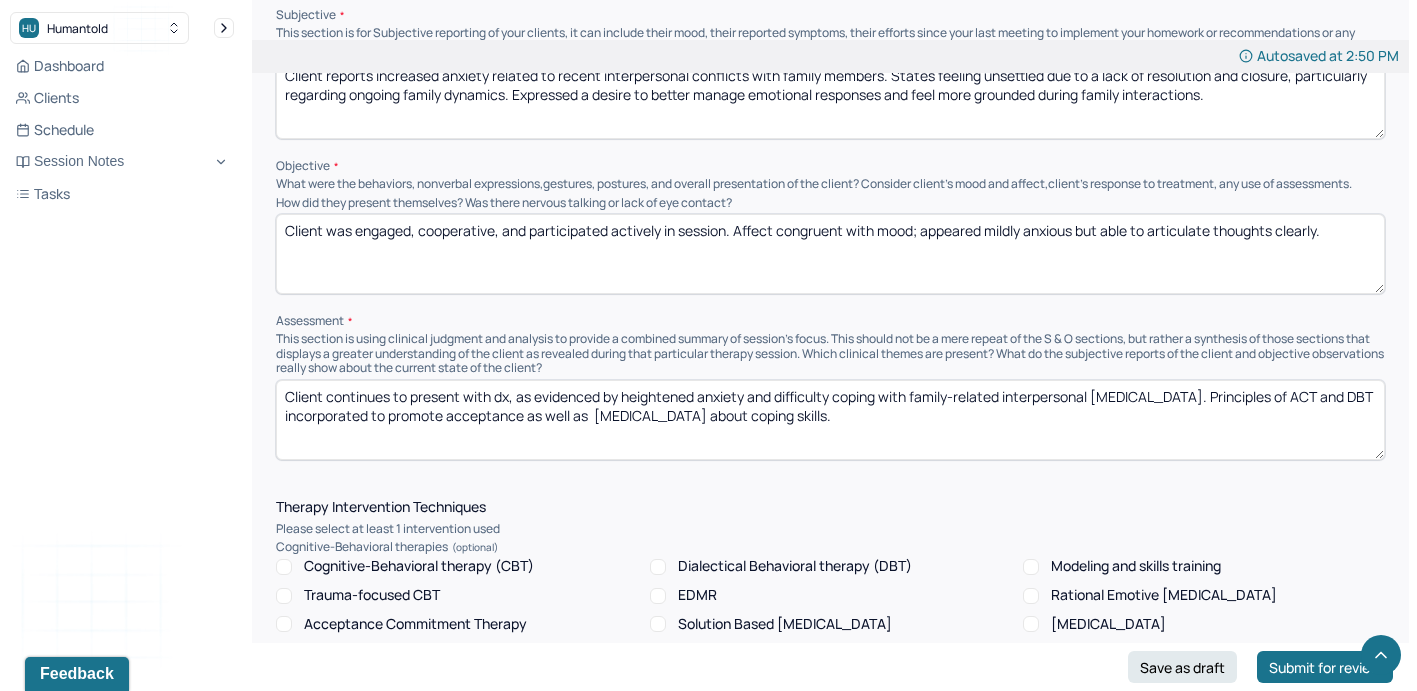 type on "Client continues to present with dx, as evidenced by heightened anxiety and difficulty coping with family-related interpersonal stressor. Principles of ACT and DBT incorporated to promote acceptance as well as  psychoeducation about coping skills." 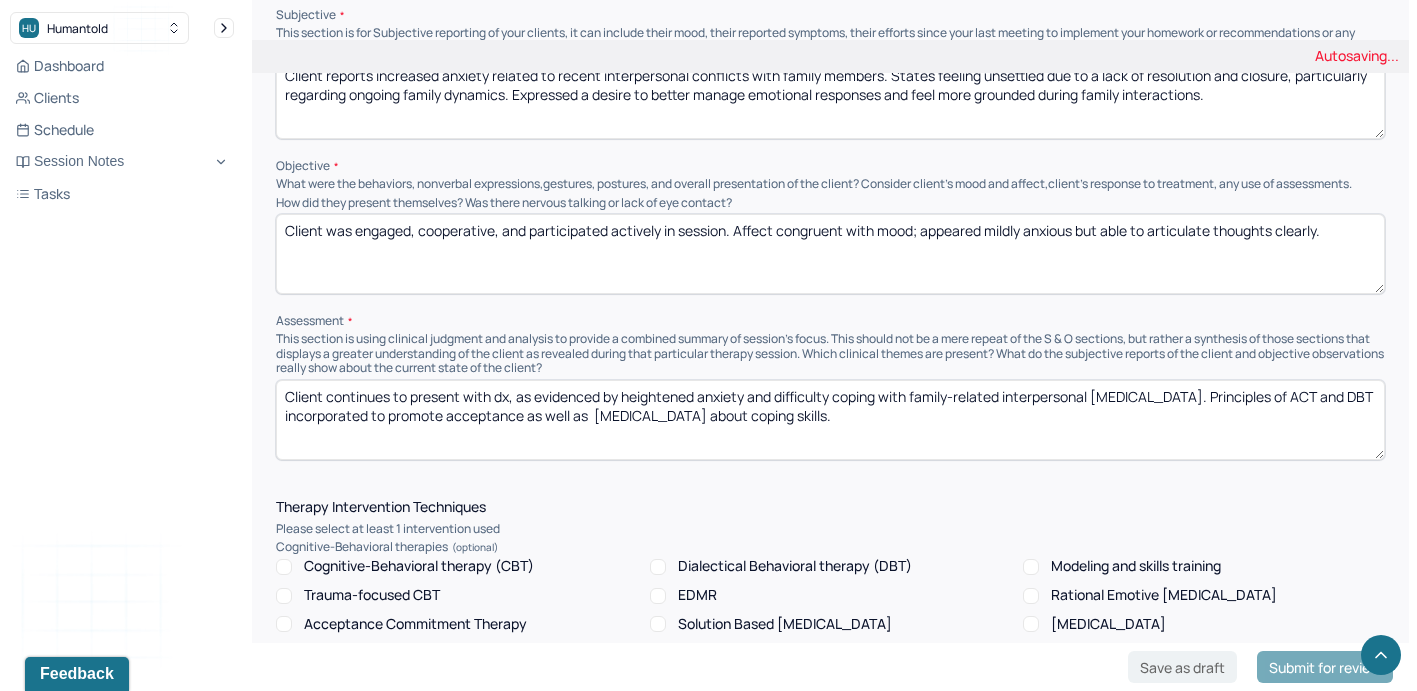 click on "This section is using clinical judgment and analysis to provide a combined summary of session's focus. This should not be a mere repeat of the S & O sections, but rather a synthesis of those sections that displays a greater understanding of the client as revealed during that particular therapy session. Which clinical themes are present? What do the subjective reports of the client and objective observations really show about the current state of the client?" at bounding box center (830, 353) 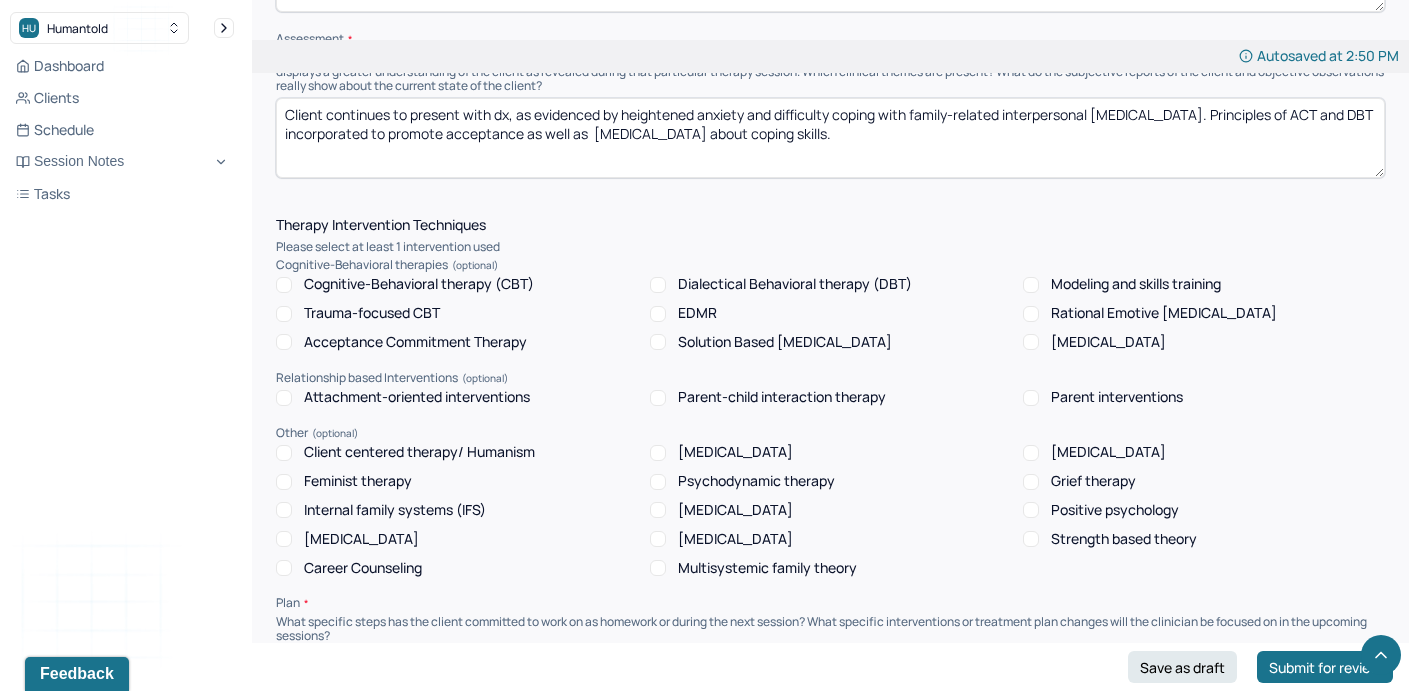 scroll, scrollTop: 1366, scrollLeft: 0, axis: vertical 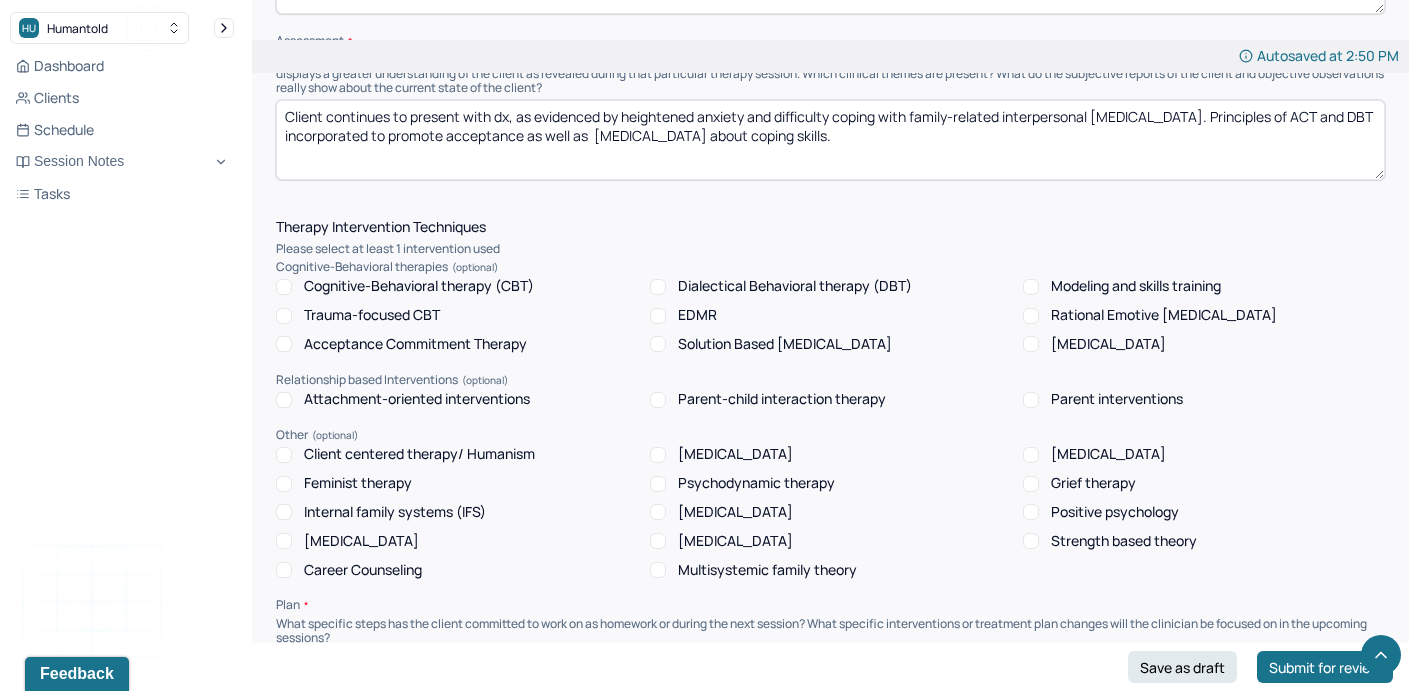 click on "Client centered therapy/ Humanism" at bounding box center (419, 454) 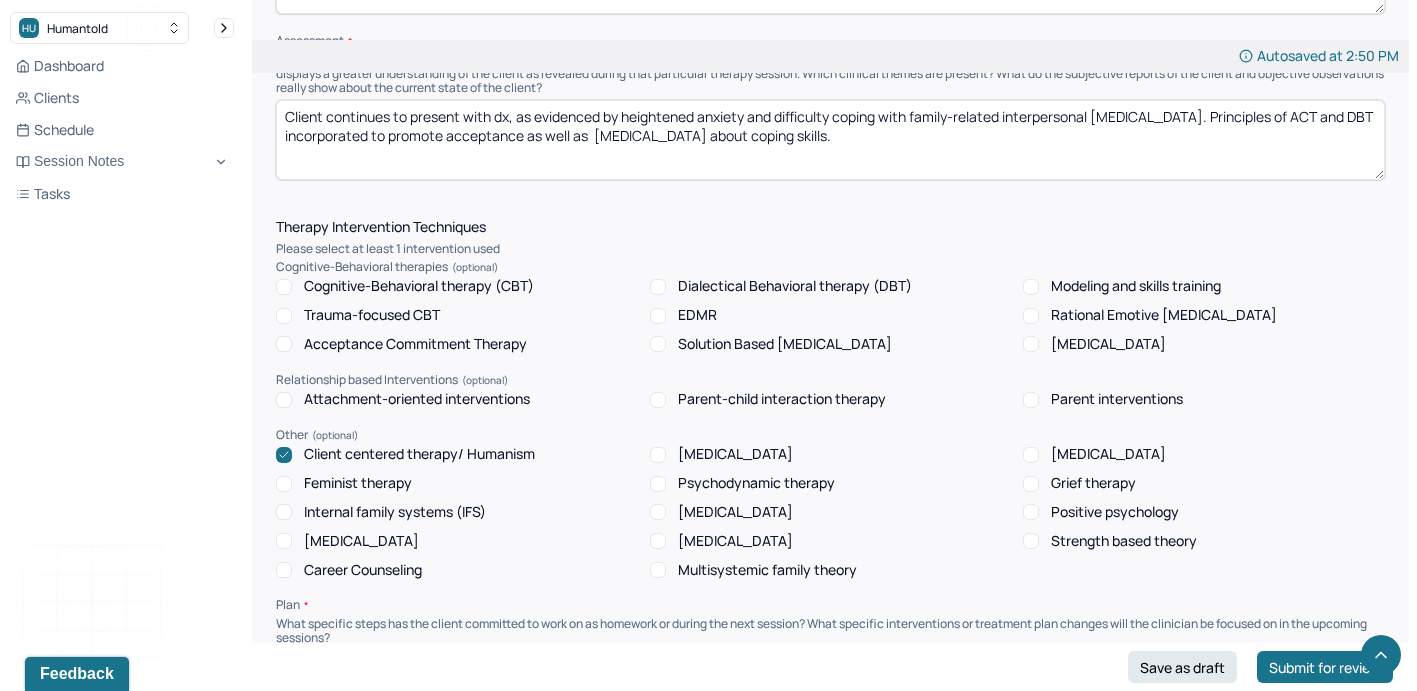 click on "Psychoeducation" at bounding box center [361, 541] 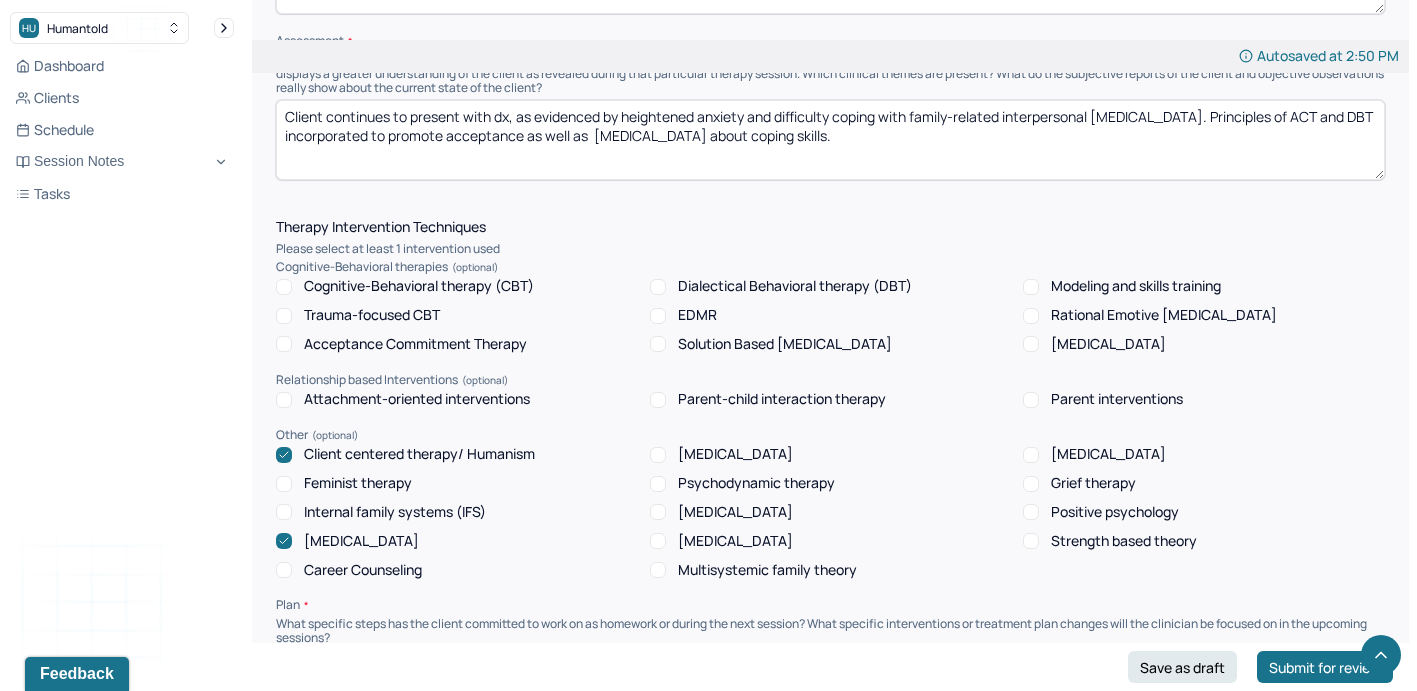 click on "Acceptance Commitment Therapy" at bounding box center [415, 344] 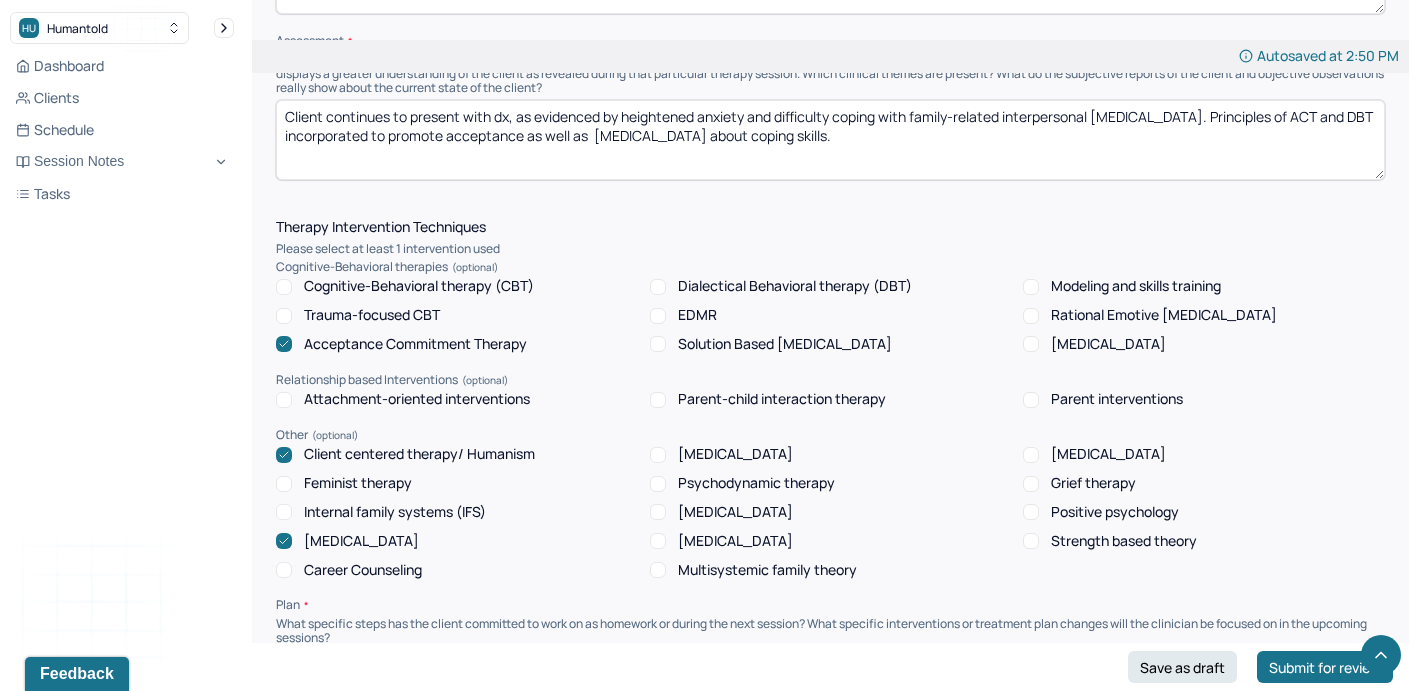click on "Dialectical Behavioral therapy (DBT)" at bounding box center [795, 286] 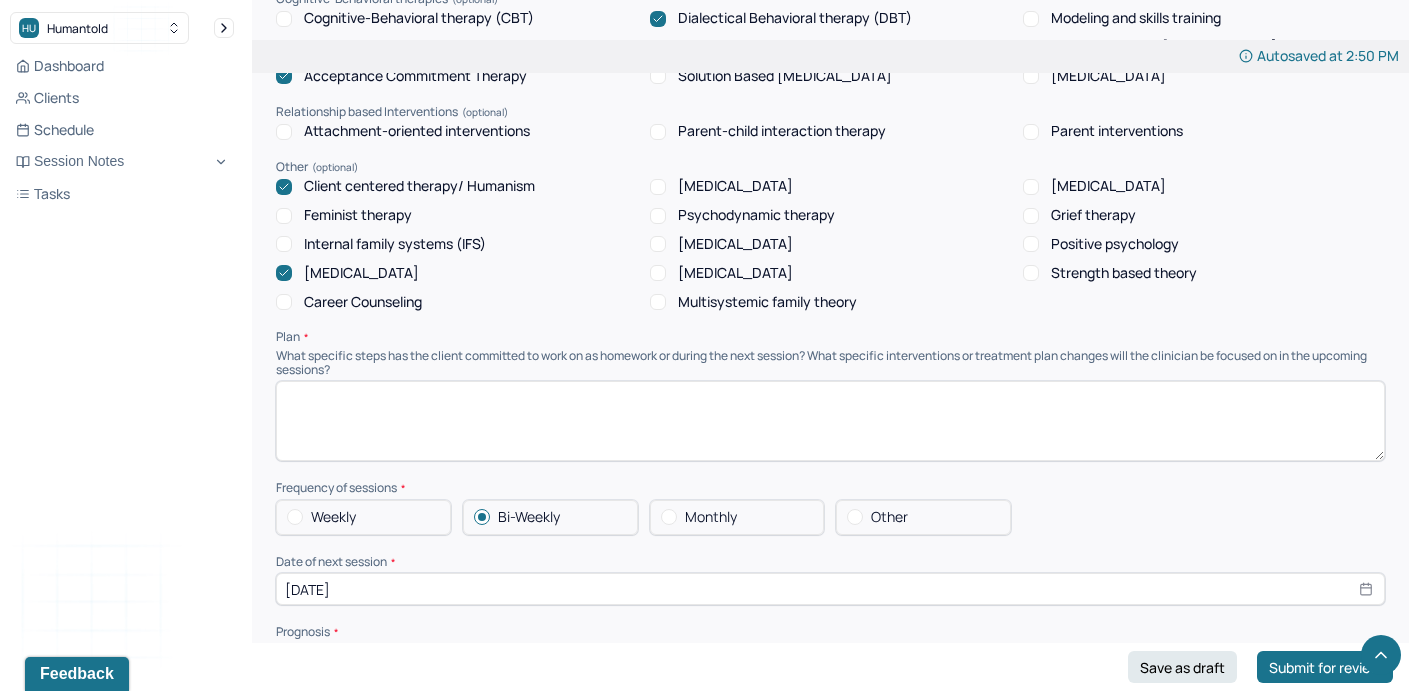 scroll, scrollTop: 1680, scrollLeft: 0, axis: vertical 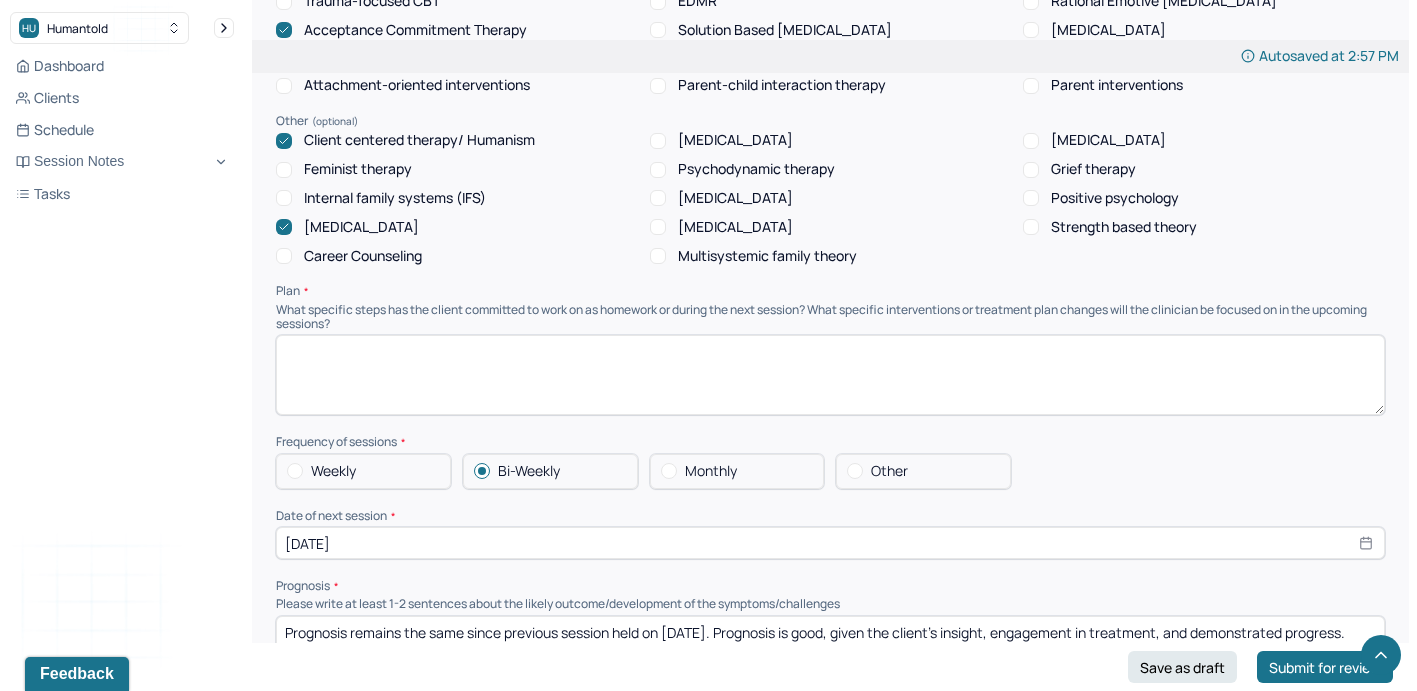 click at bounding box center (830, 375) 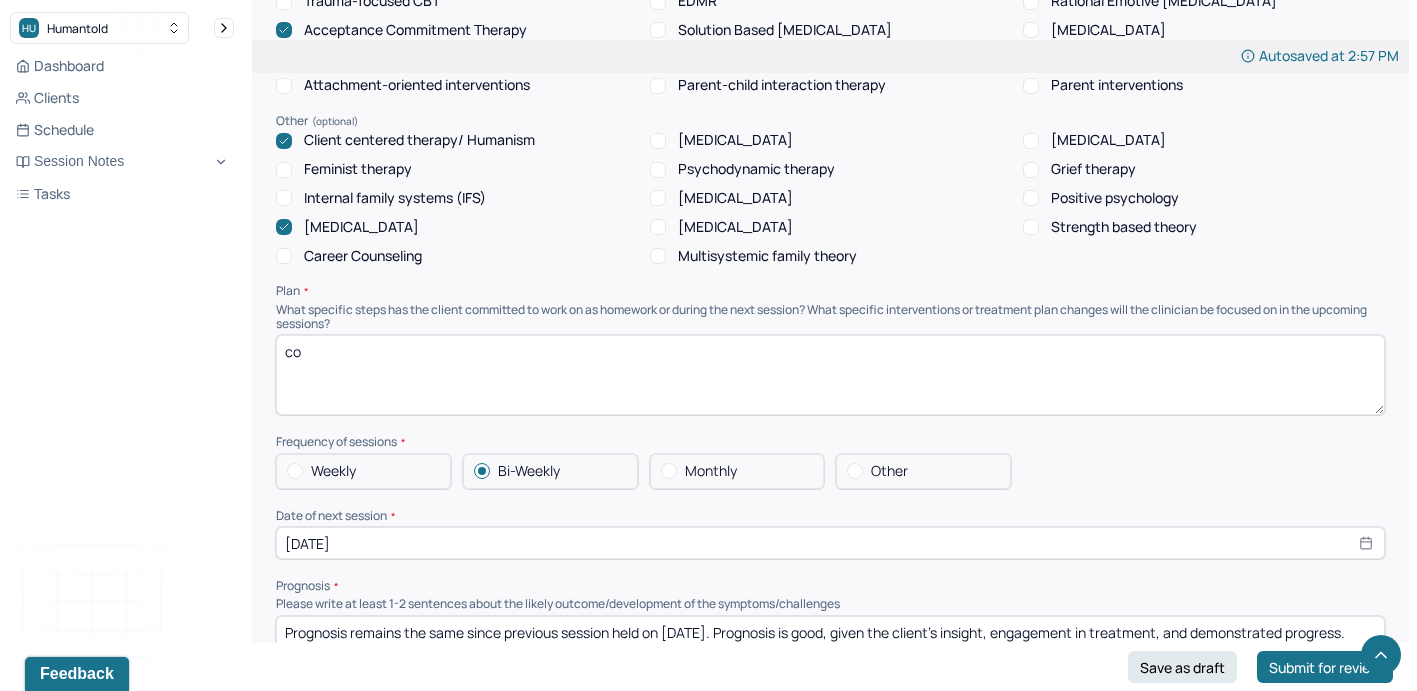 type on "c" 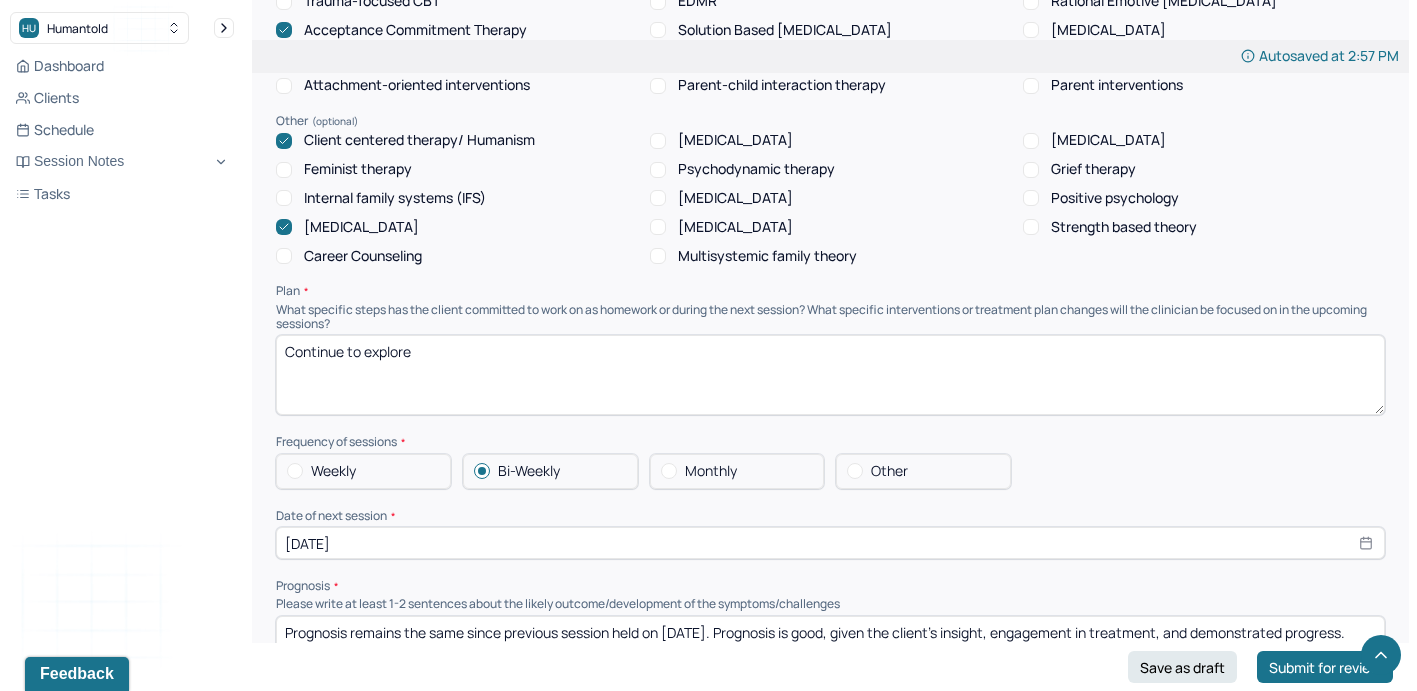 paste on "values that matter most to her when navigating family relationships" 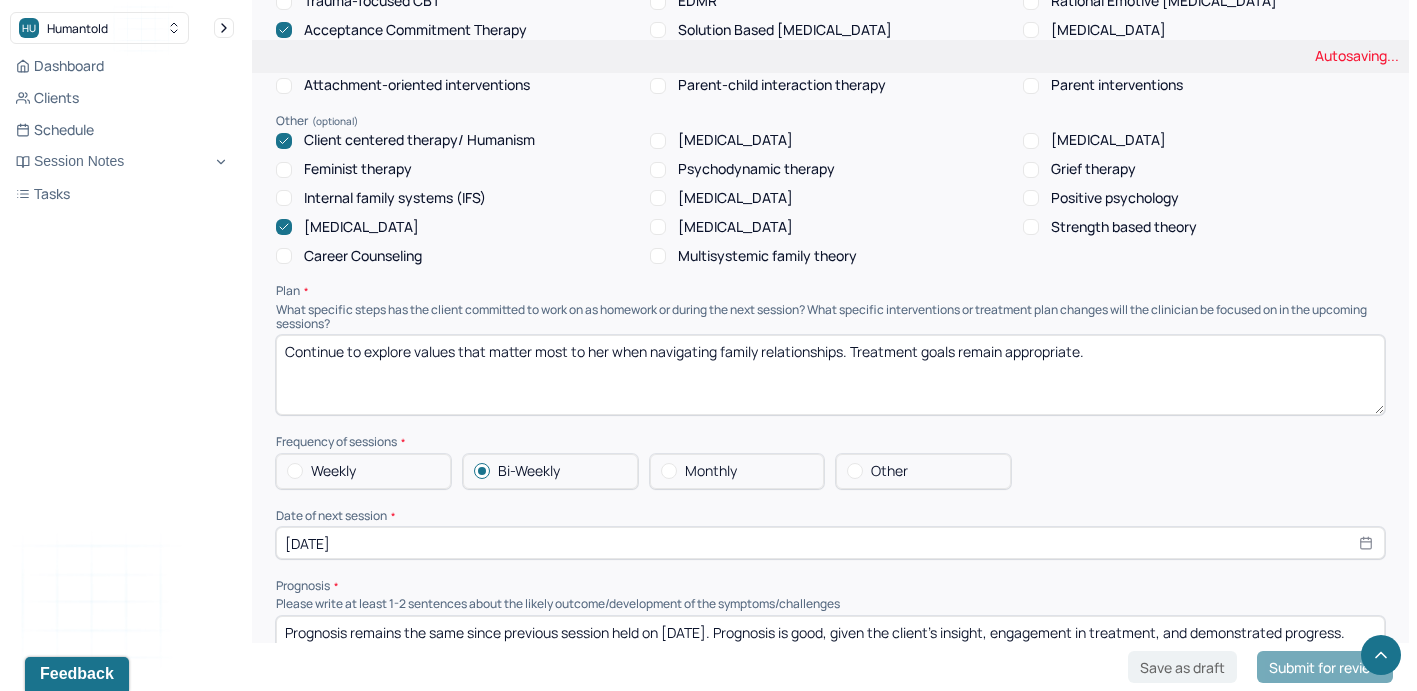 type on "Continue to explore values that matter most to her when navigating family relationships. Treatment goals remain appropriate." 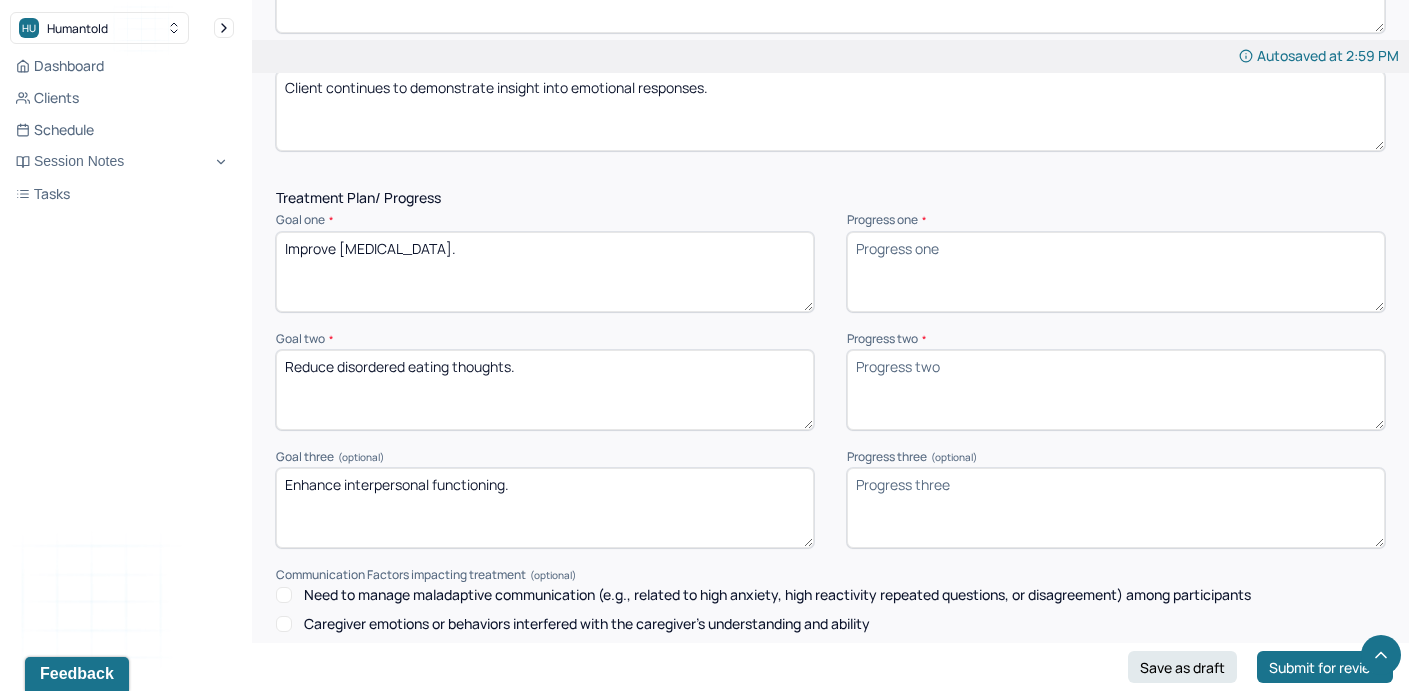 scroll, scrollTop: 2373, scrollLeft: 0, axis: vertical 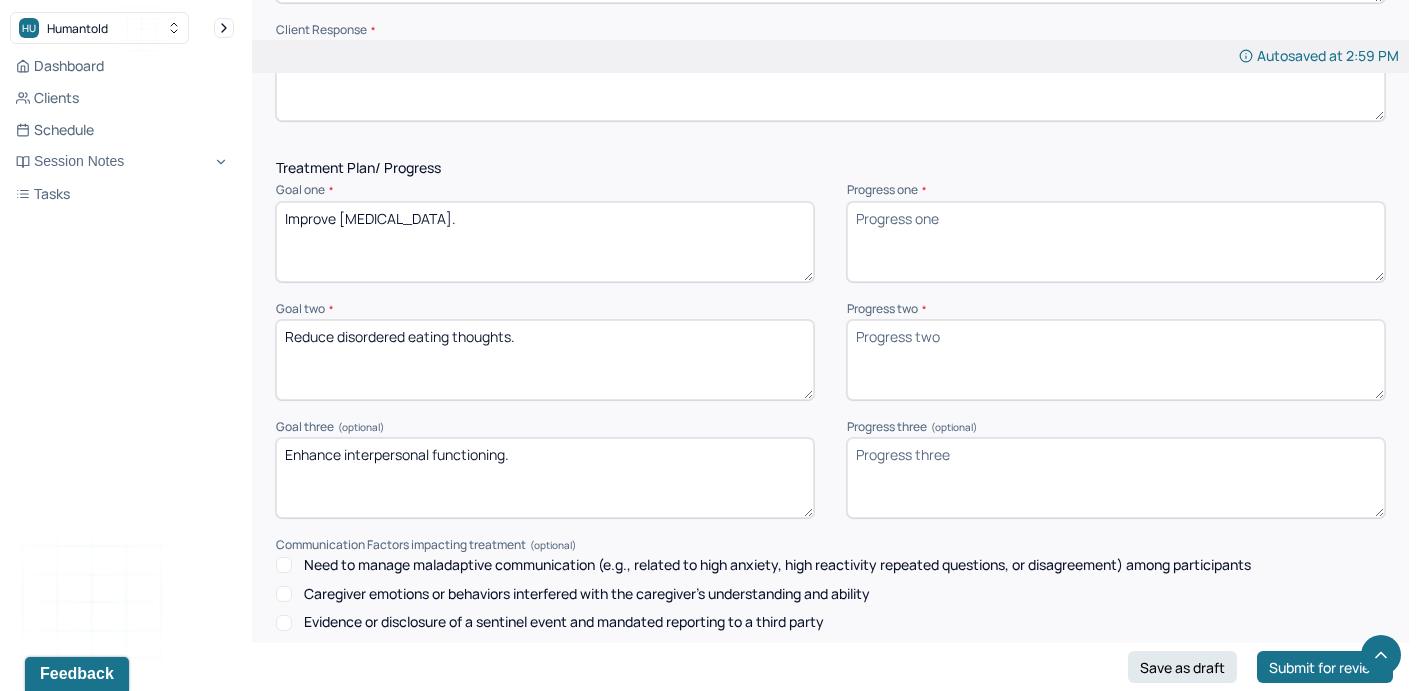 click on "Progress two *" at bounding box center (1116, 360) 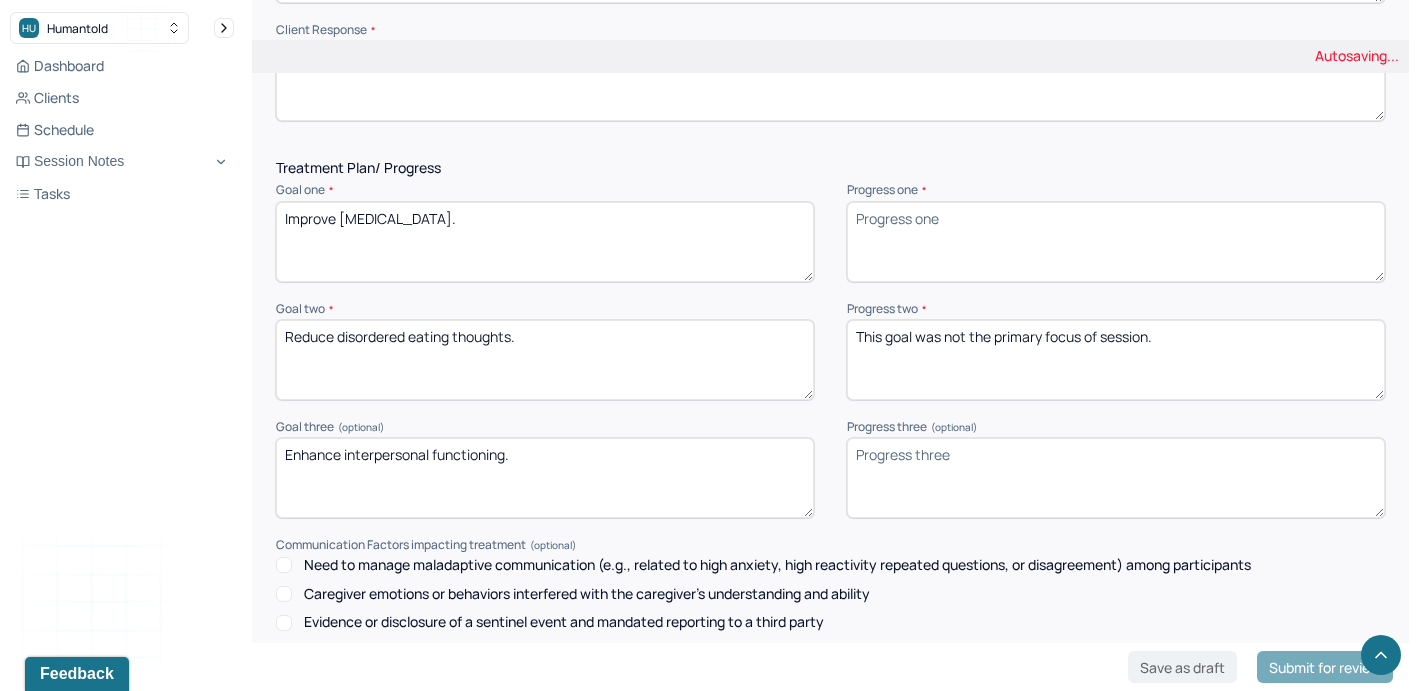 type on "This goal was not the primary focus of session." 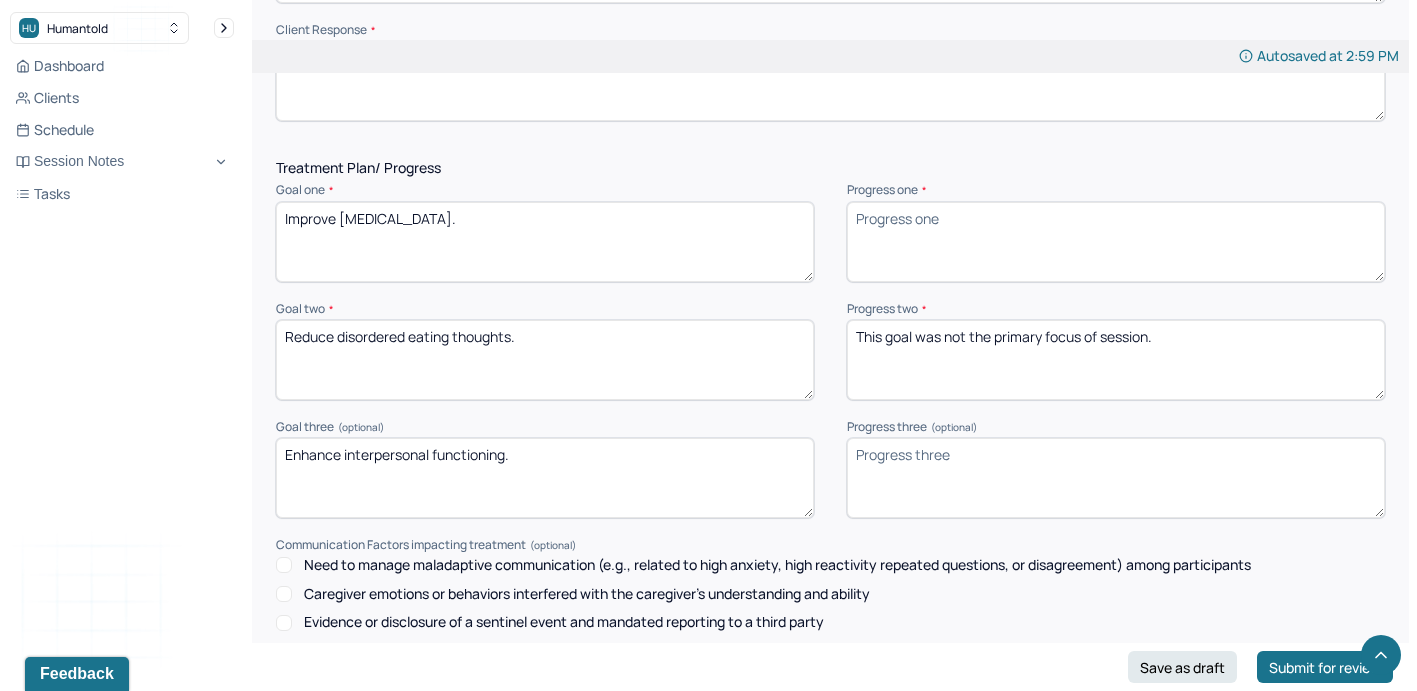 click on "Treatment Plan/ Progress Goal one * Improve stress management. Progress one * Goal two * Reduce disordered eating thoughts. Progress two * This goal was not the primary focus of session. Goal three (optional) Enhance interpersonal functioning.
Progress three (optional) Communication Factors impacting treatment Need to manage maladaptive communication (e.g., related to high anxiety, high reactivity repeated questions, or disagreement) among participants Caregiver emotions or behaviors interfered with the caregiver's understanding and ability Evidence or disclosure of a sentinel event and mandated reporting to a third party Use of play equipment or other physical devices to communicate with the client to overcome barriers to therapeutic or diagnostic interaction Client has not developed, or lost, either the expressive language communication skills to explain their symptoms and respond to treatment Details around communication factors impacting treatment" at bounding box center (830, 498) 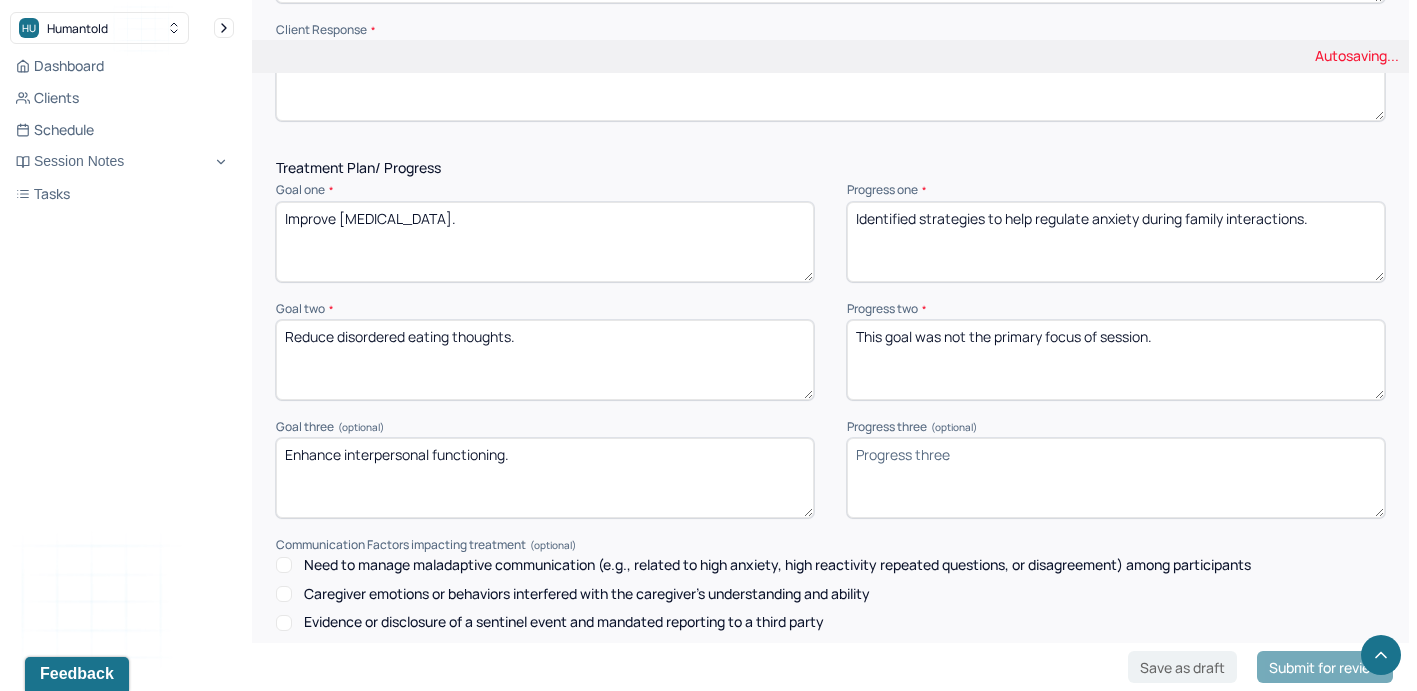 type on "Identified strategies to help regulate anxiety during family interactions." 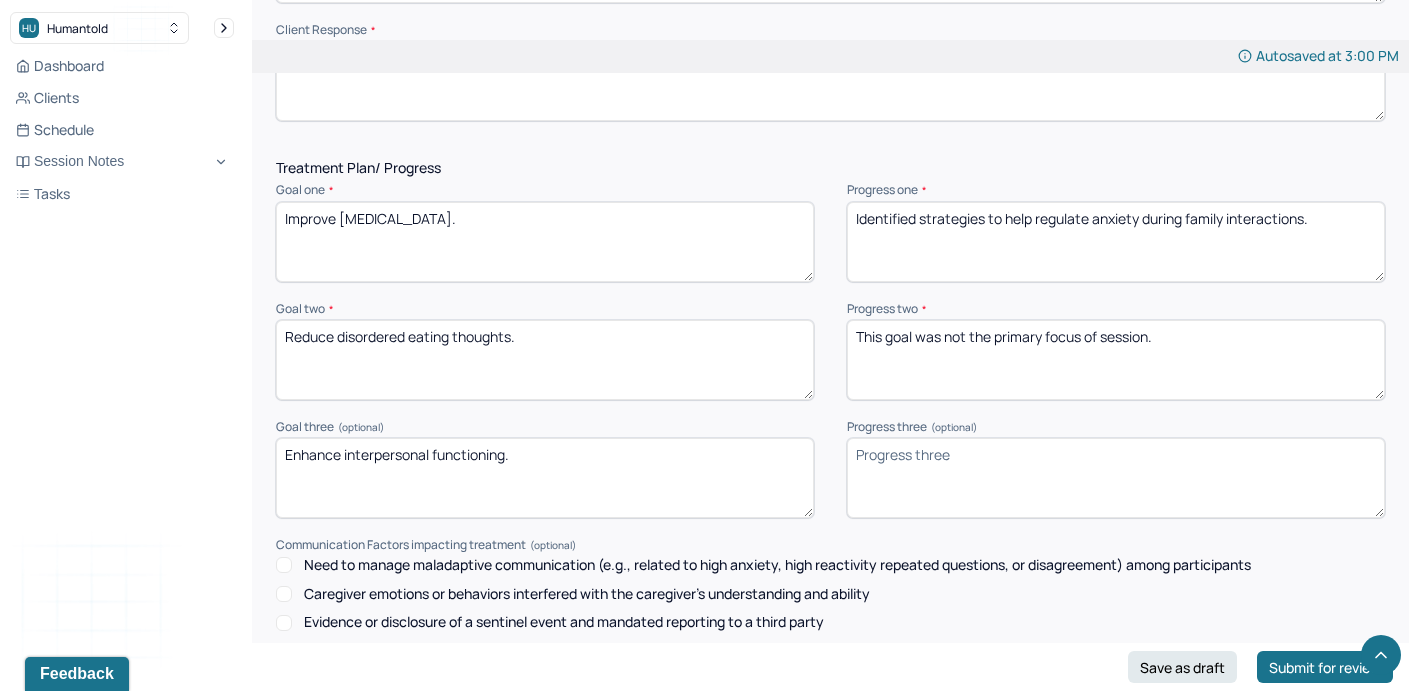 click on "Progress three (optional)" at bounding box center (1116, 478) 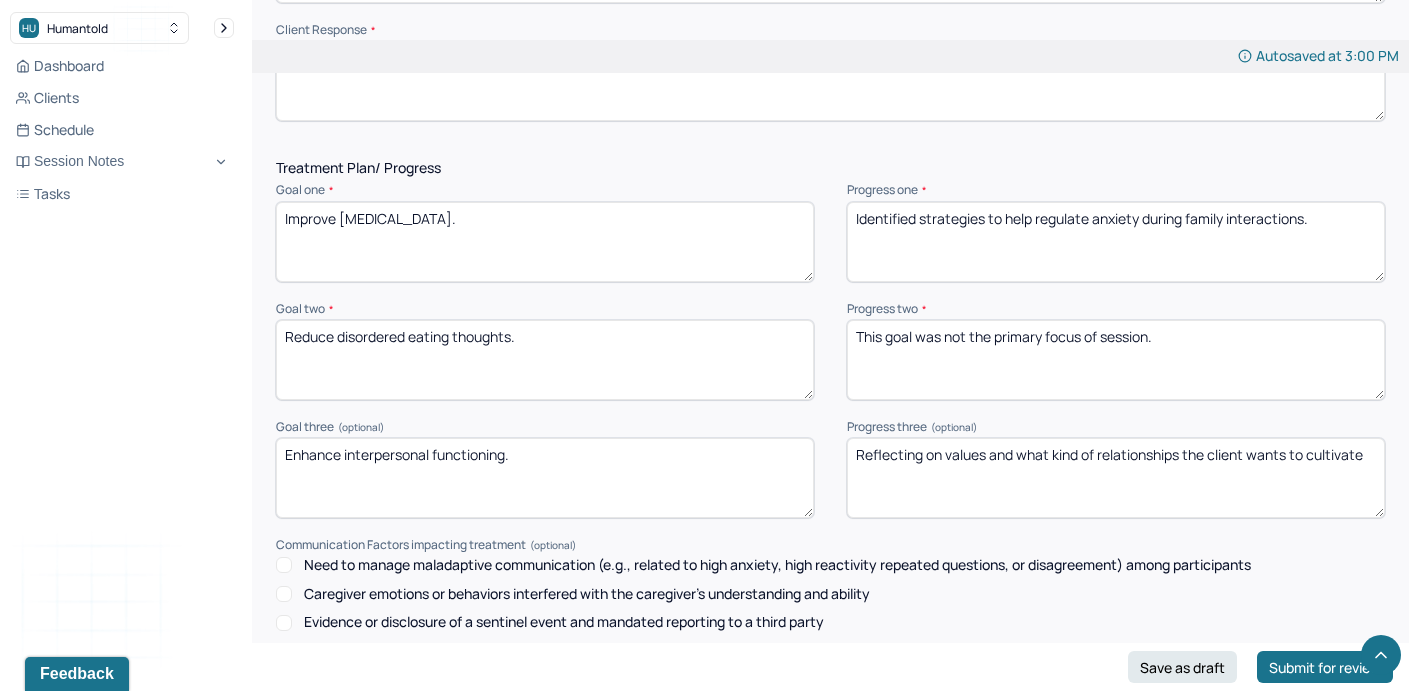 click on "Reflecting on values and what kind of relationships the client wants to cultivate" at bounding box center (1116, 478) 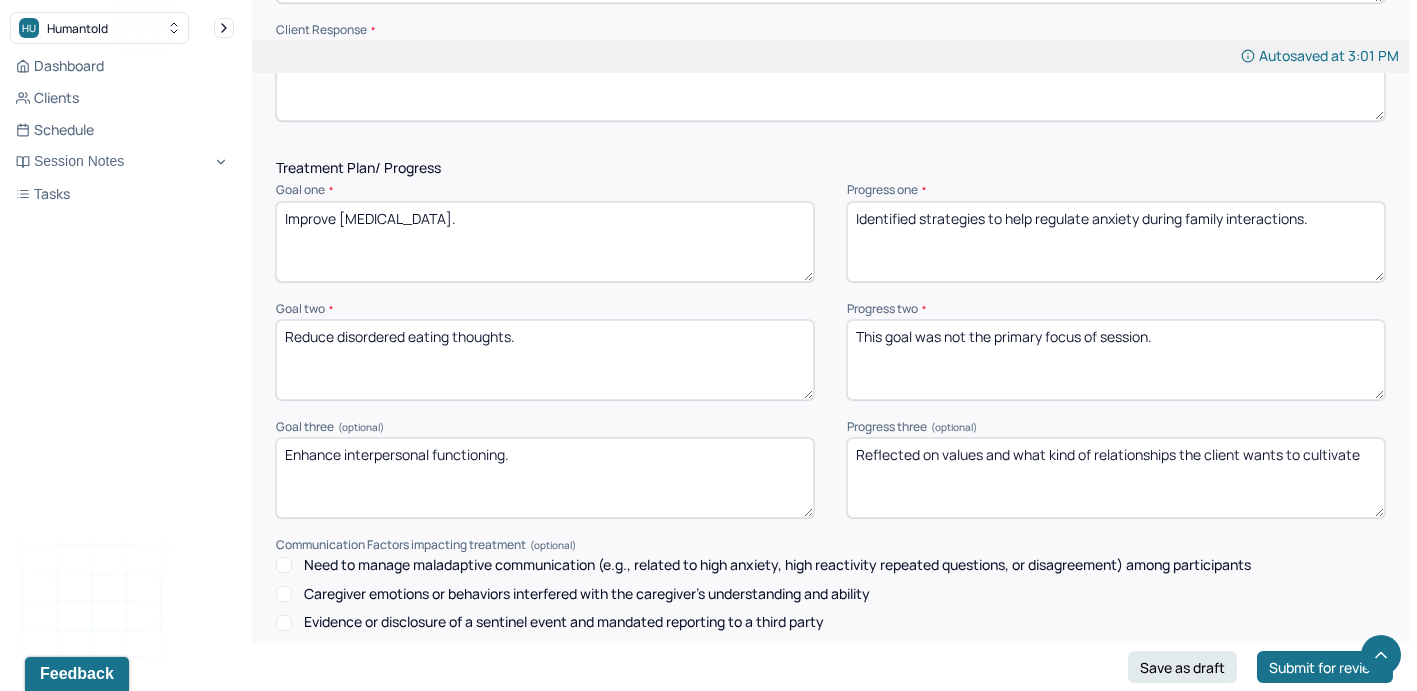 click on "Reflected on values and what kind of relationships the client wants to cultivate" at bounding box center [1116, 478] 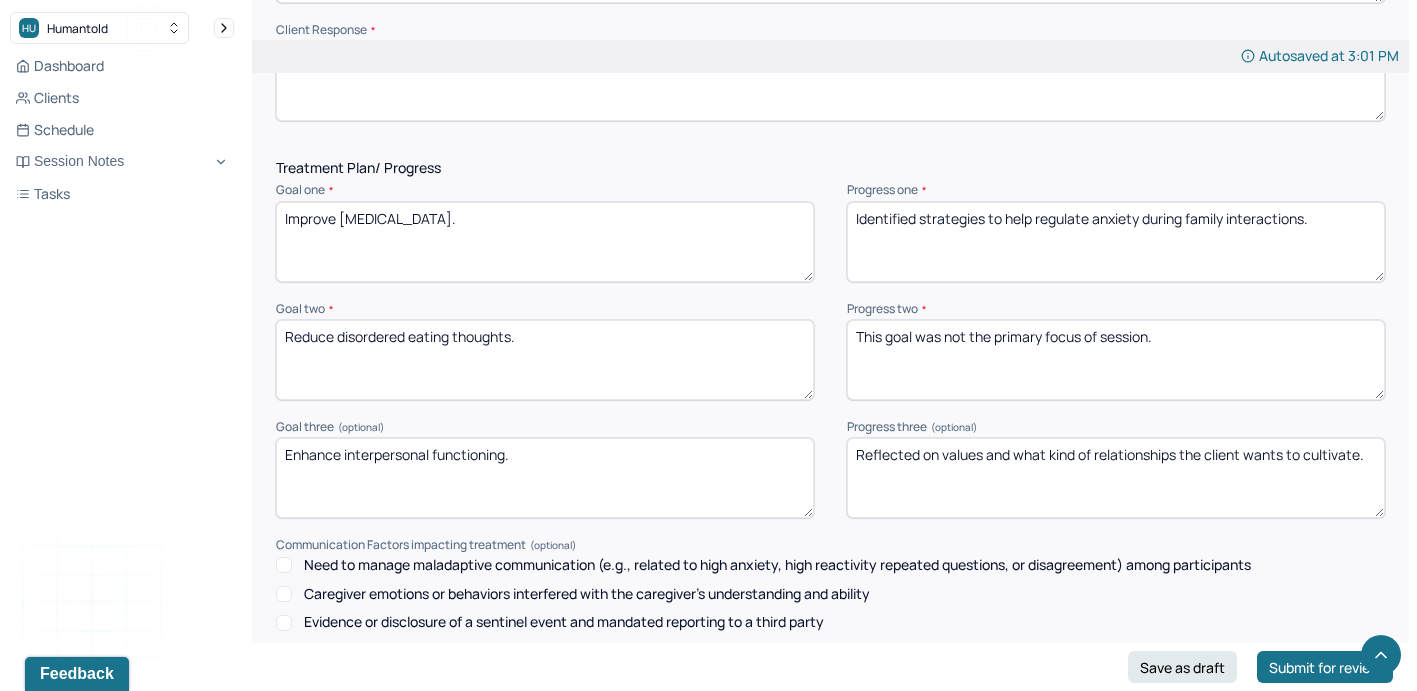click on "Reflected on values and what kind of relationships the client wants to cultivate." at bounding box center (1116, 478) 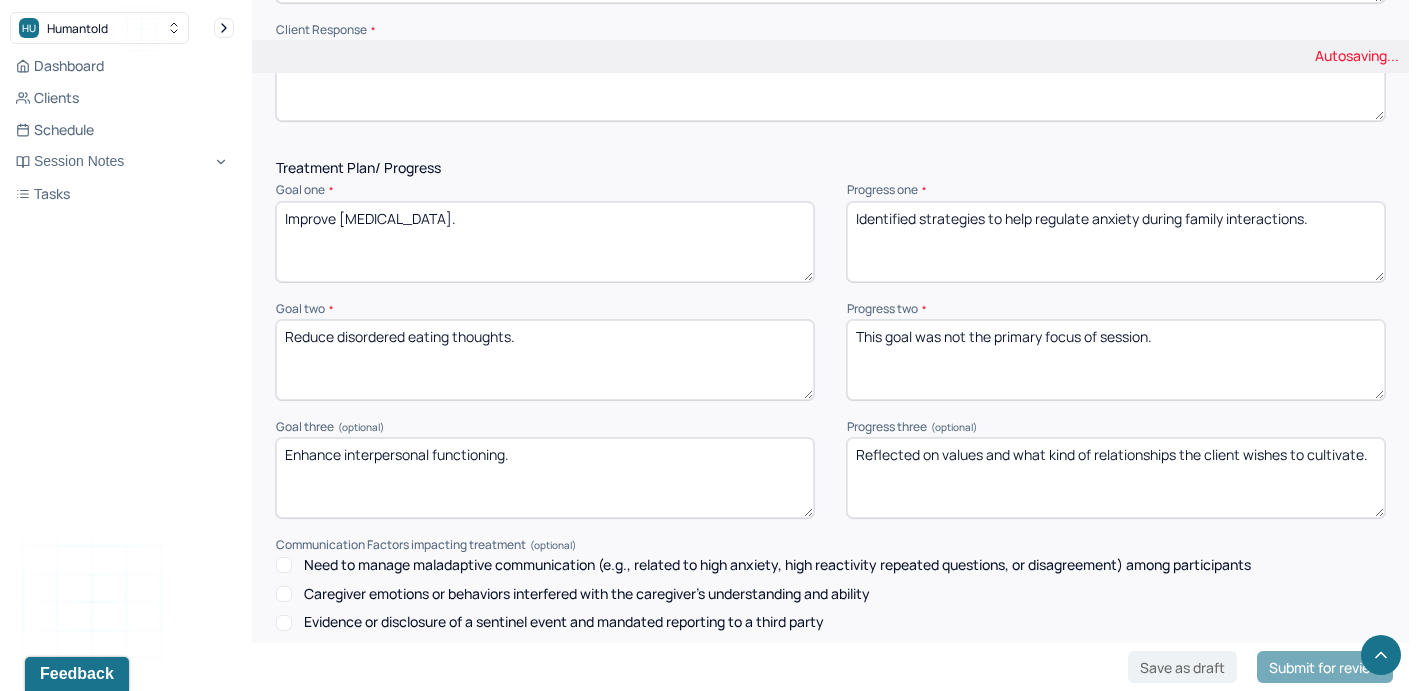 type on "Reflected on values and what kind of relationships the client wishes to cultivate." 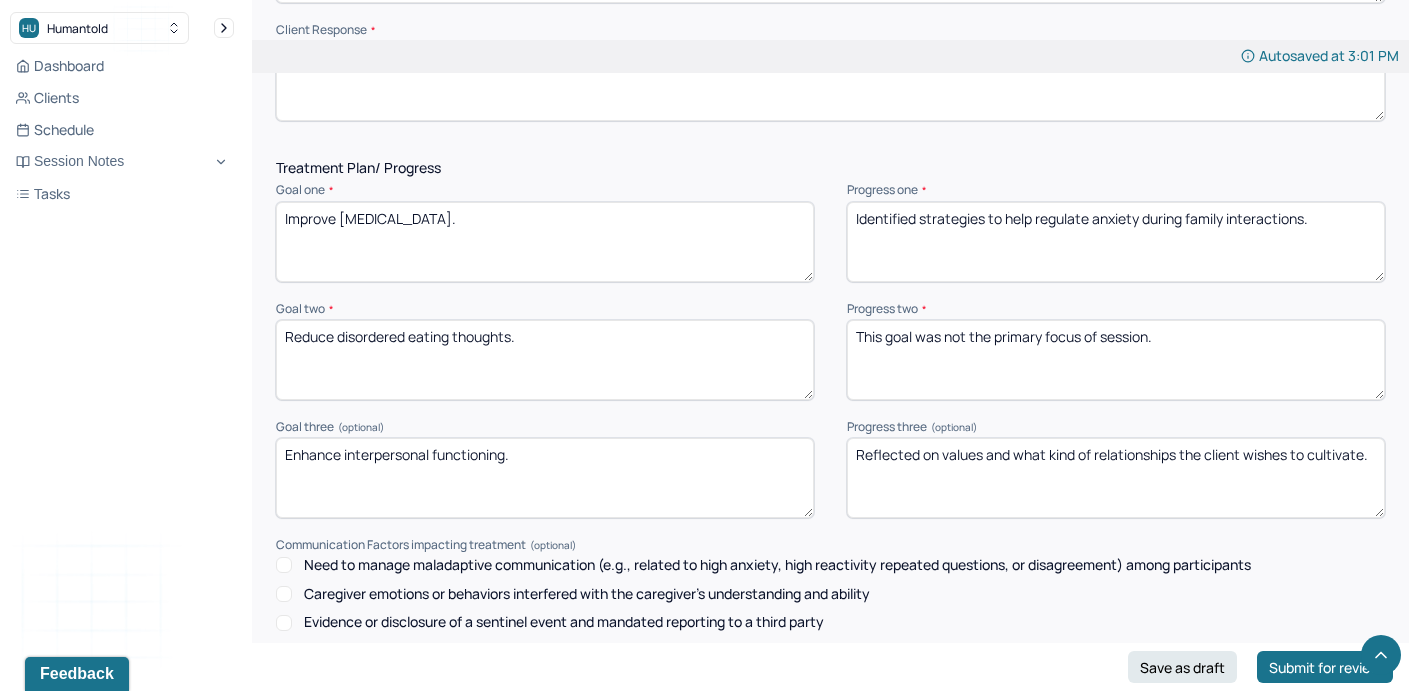 click on "Treatment Plan/ Progress Goal one * Improve stress management. Progress one * Identified strategies to help regulate anxiety during family interactions. Goal two * Reduce disordered eating thoughts. Progress two * This goal was not the primary focus of session. Goal three (optional) Enhance interpersonal functioning.
Progress three (optional) Reflected on values and what kind of relationships the client wishes to cultivate. Communication Factors impacting treatment Need to manage maladaptive communication (e.g., related to high anxiety, high reactivity repeated questions, or disagreement) among participants Caregiver emotions or behaviors interfered with the caregiver's understanding and ability Evidence or disclosure of a sentinel event and mandated reporting to a third party Use of play equipment or other physical devices to communicate with the client to overcome barriers to therapeutic or diagnostic interaction Details around communication factors impacting treatment" at bounding box center [830, 498] 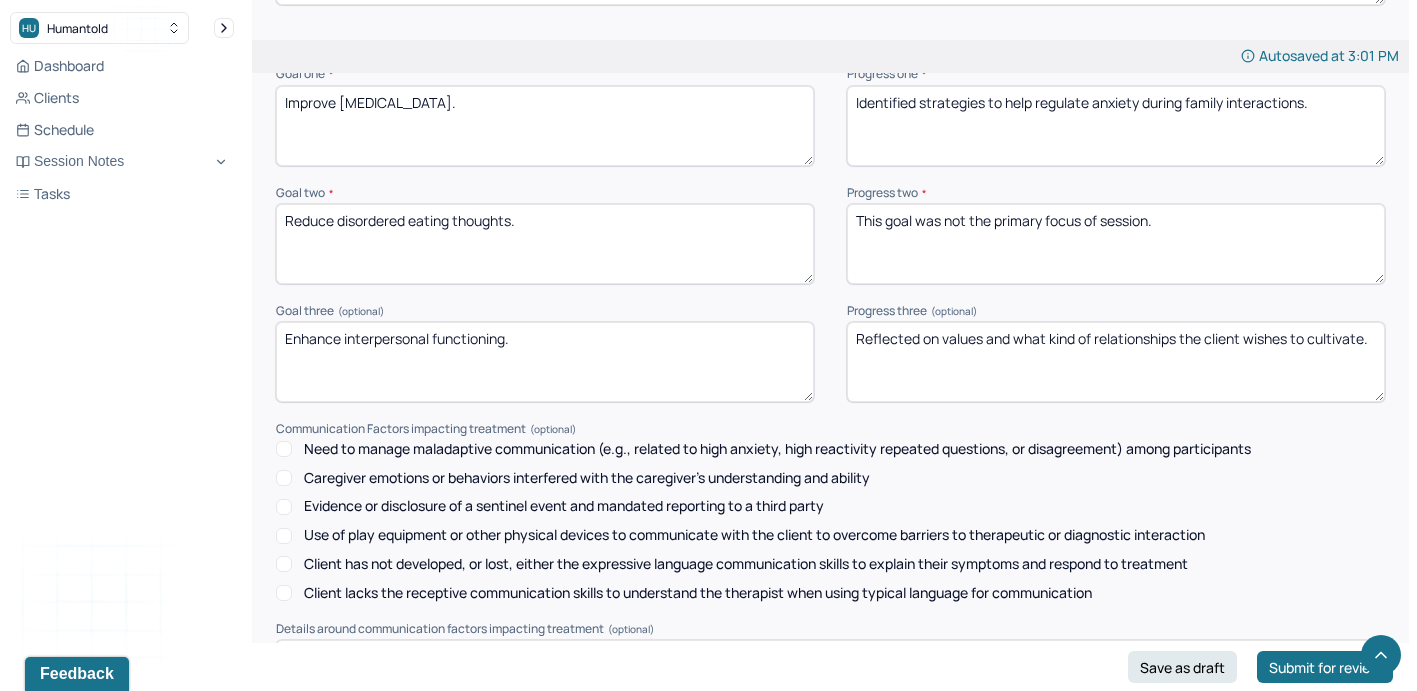 scroll, scrollTop: 2694, scrollLeft: 0, axis: vertical 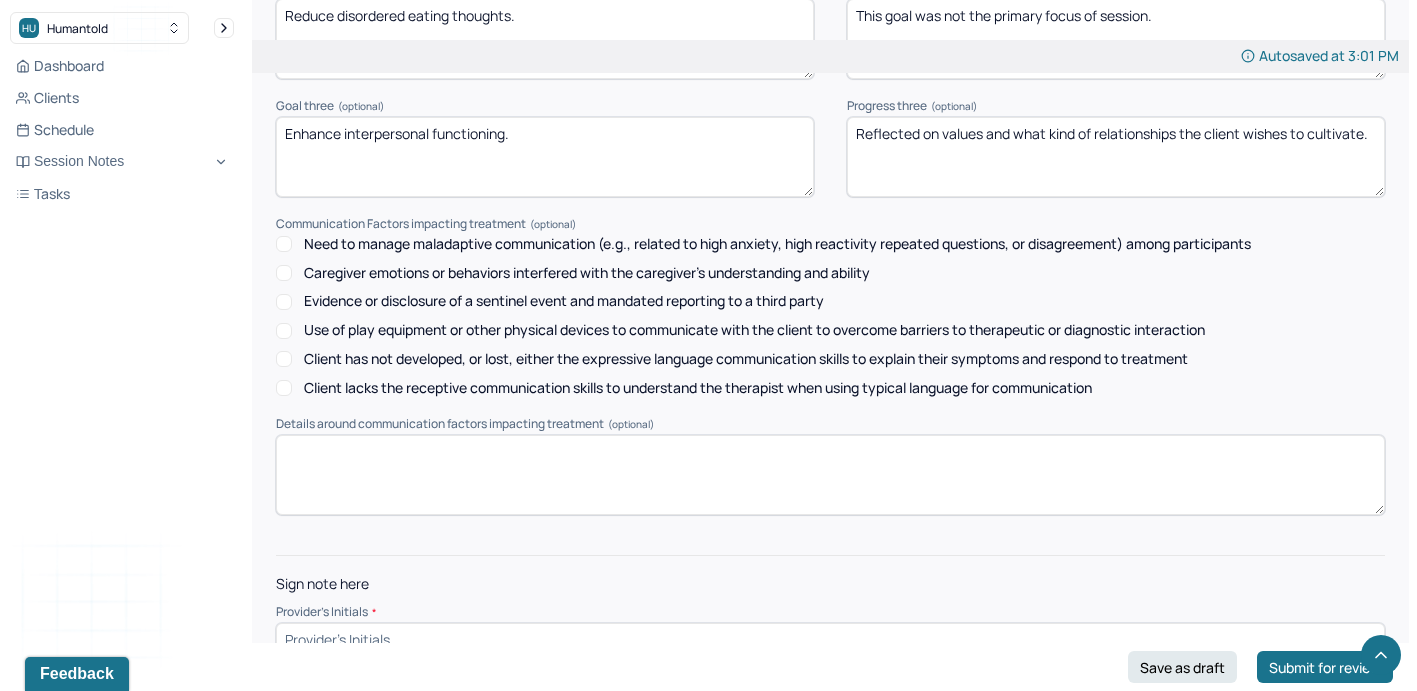 click at bounding box center [830, 639] 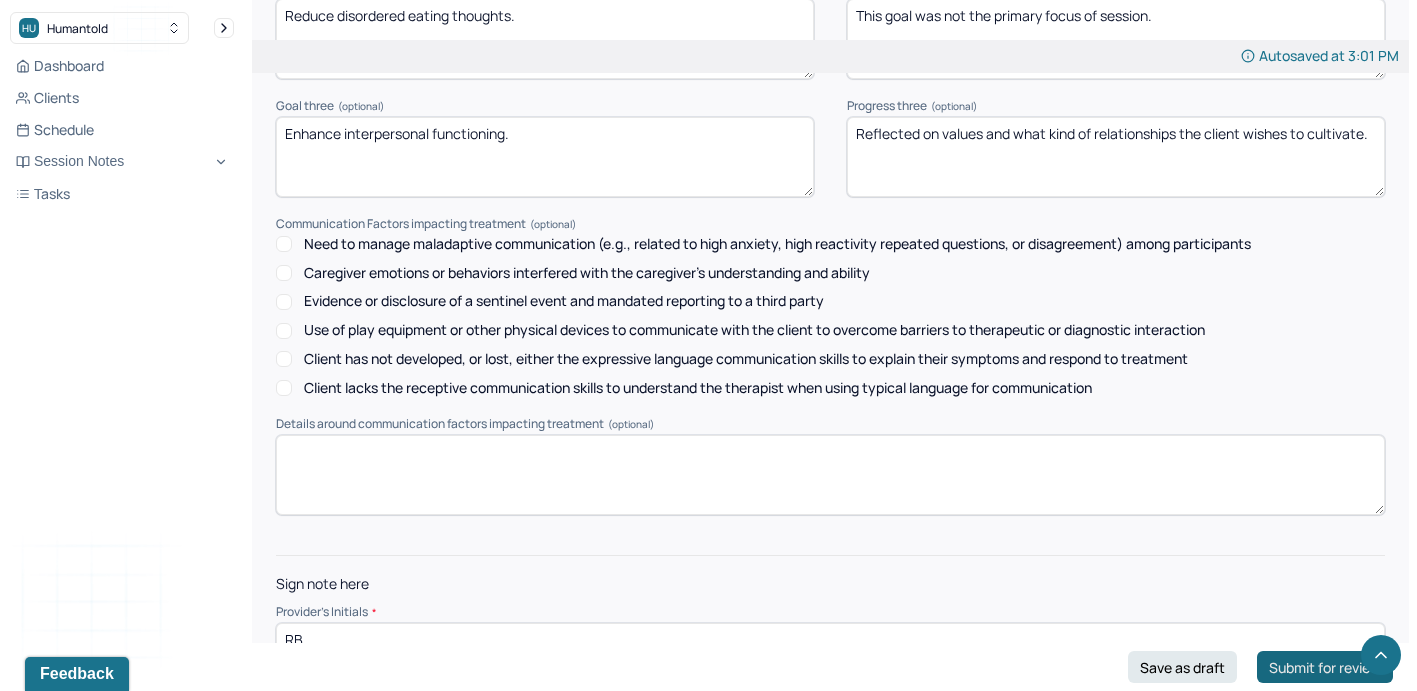type on "RB" 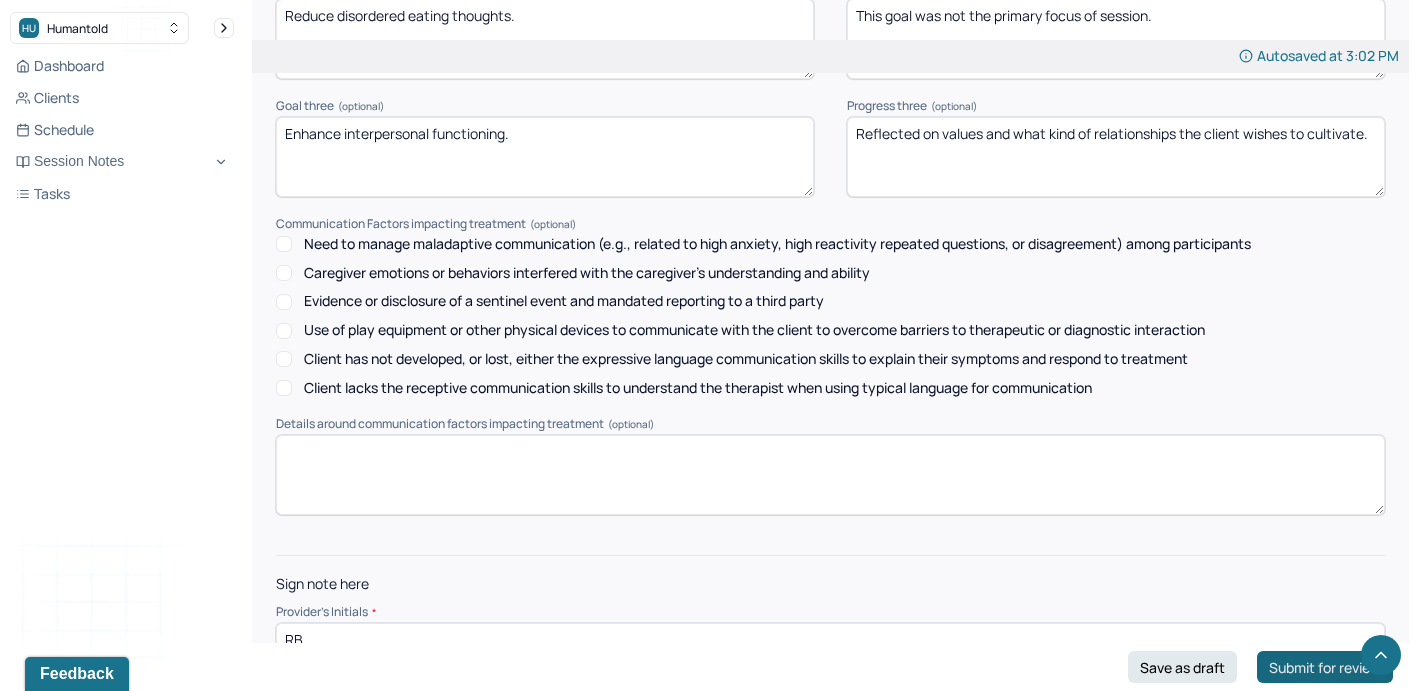 click on "Submit for review" at bounding box center (1325, 667) 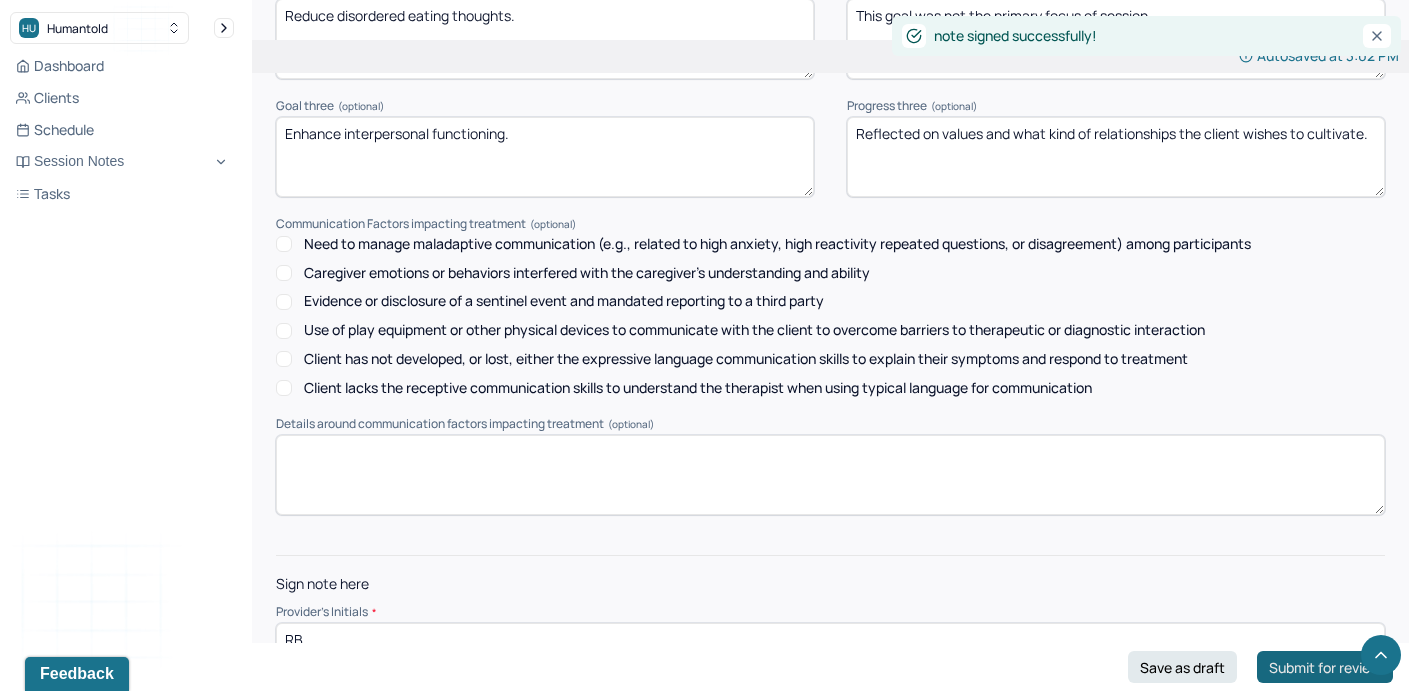 scroll, scrollTop: 0, scrollLeft: 0, axis: both 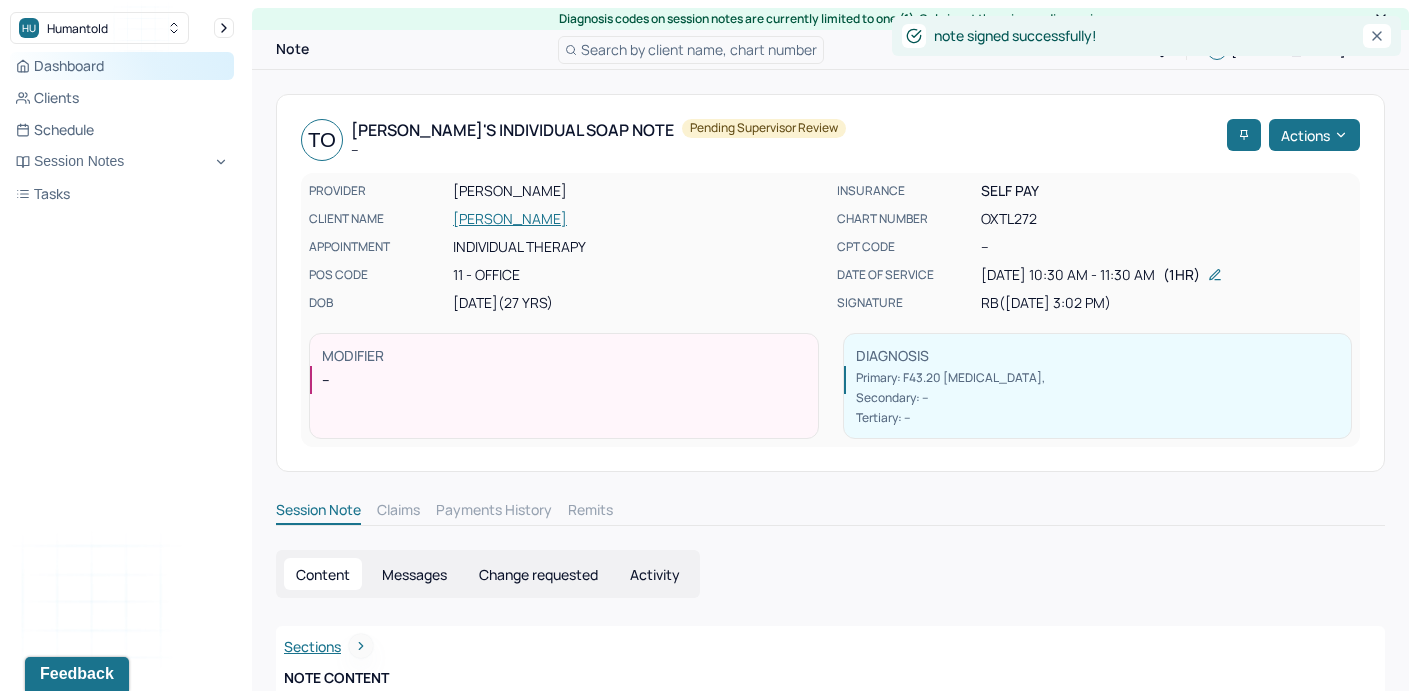 click on "Dashboard" at bounding box center [122, 66] 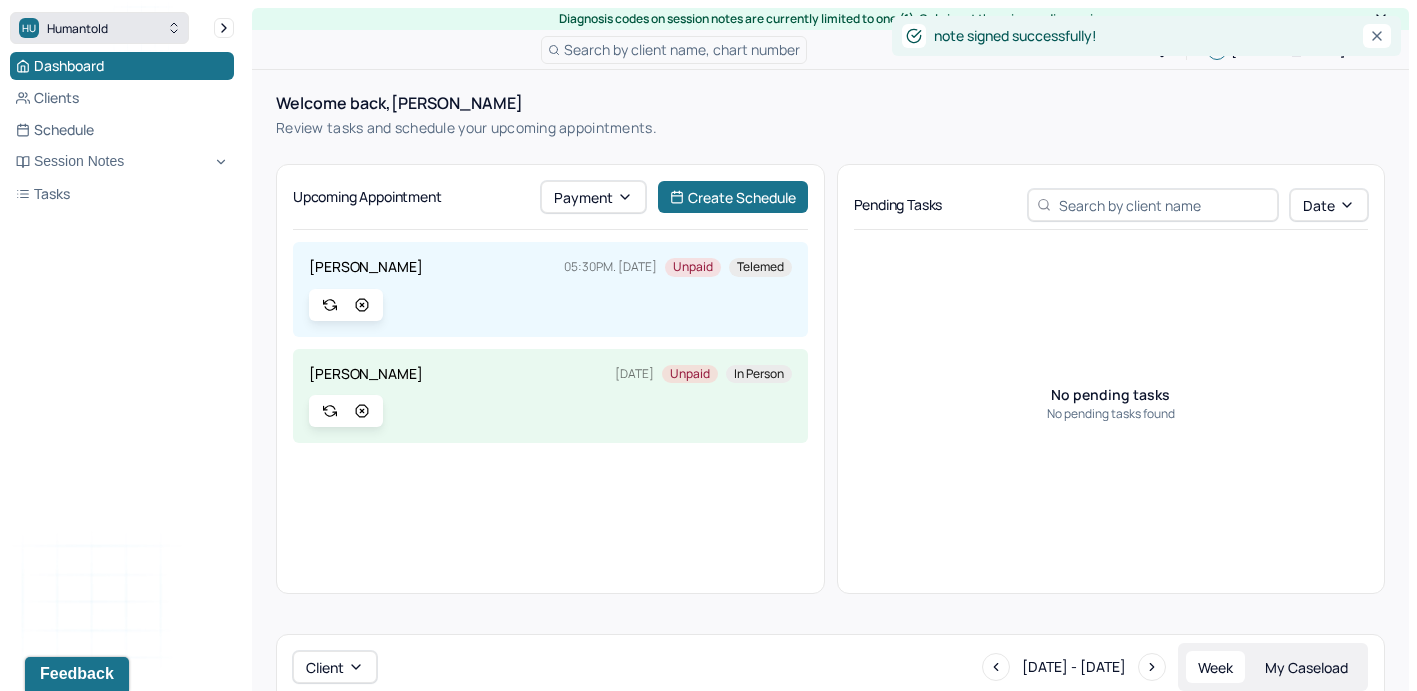 click on "HU Humantold" at bounding box center [99, 28] 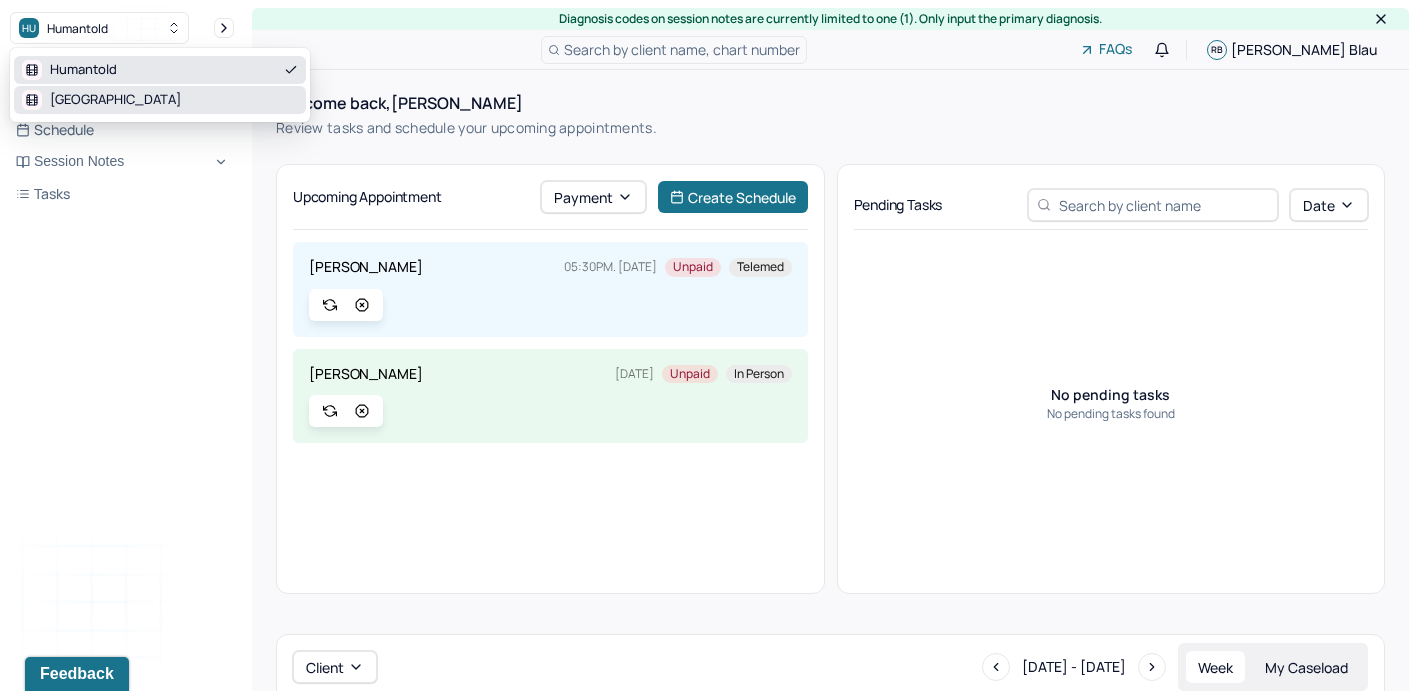 click on "[GEOGRAPHIC_DATA]" at bounding box center (115, 100) 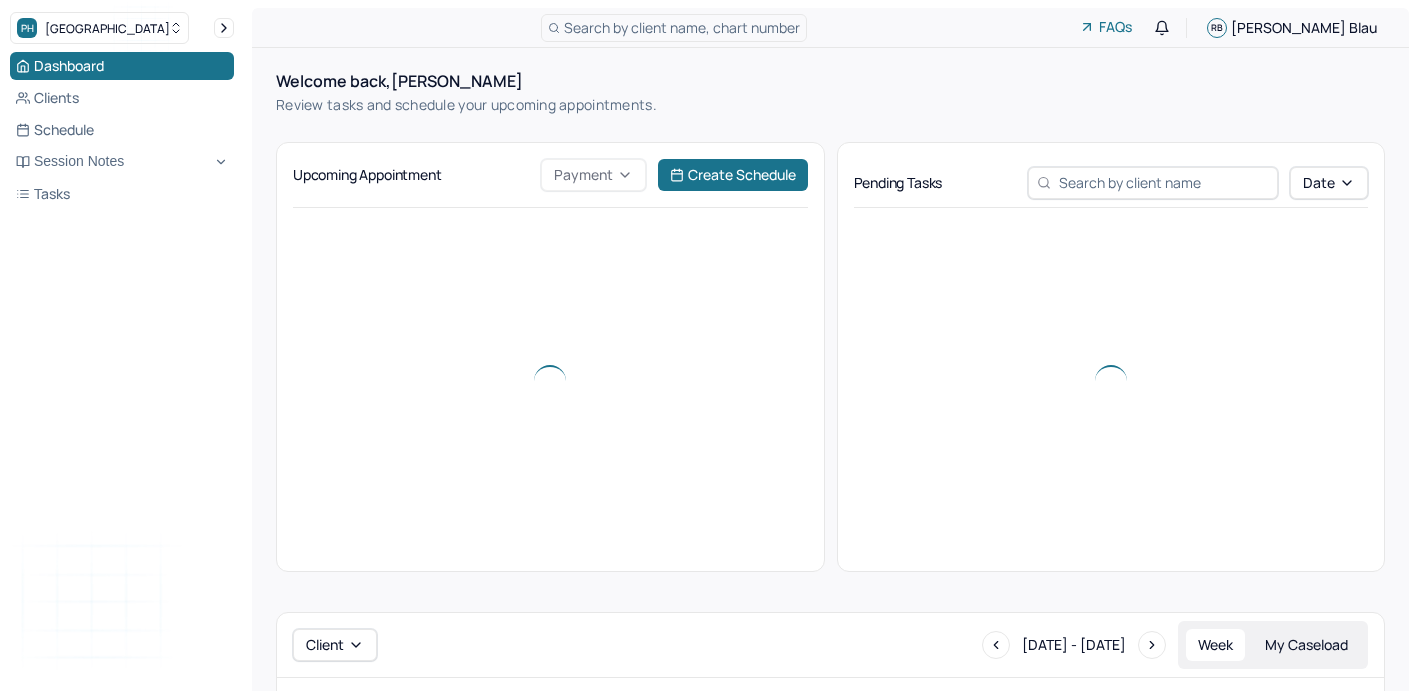 scroll, scrollTop: 0, scrollLeft: 0, axis: both 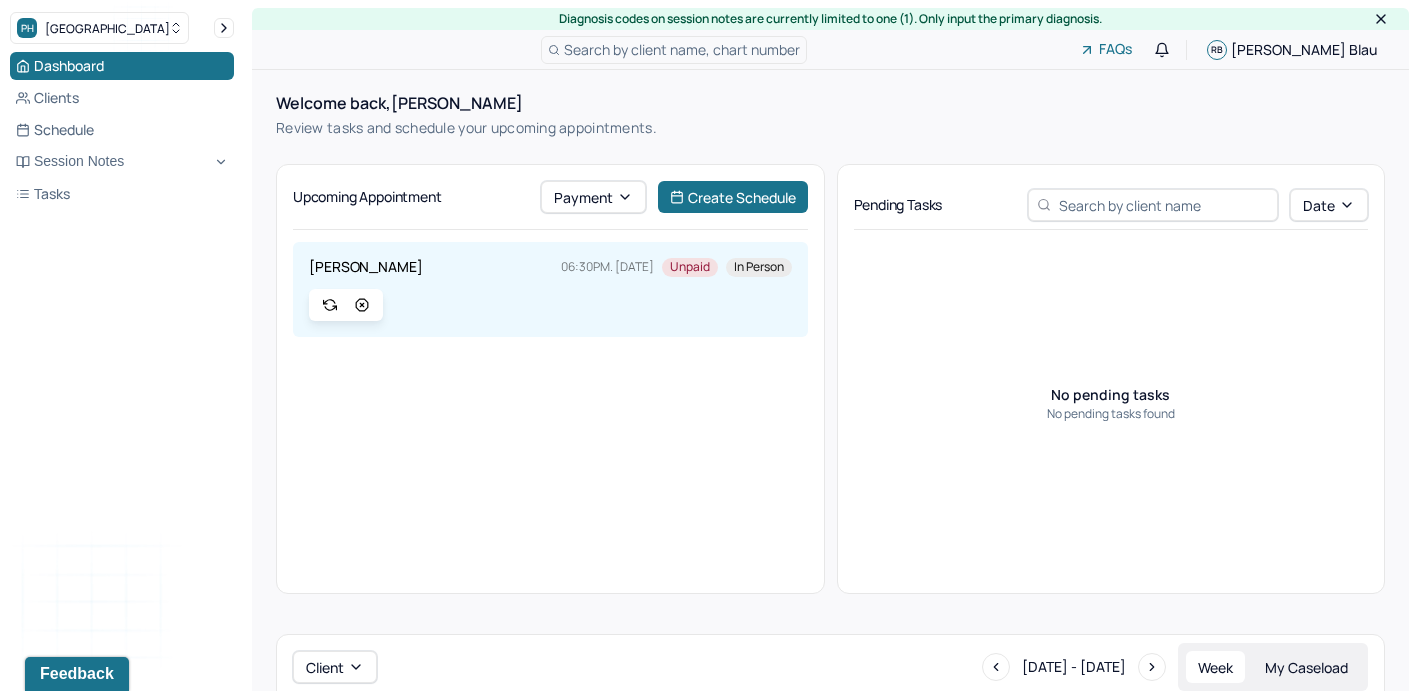 click on "Clients" at bounding box center [122, 98] 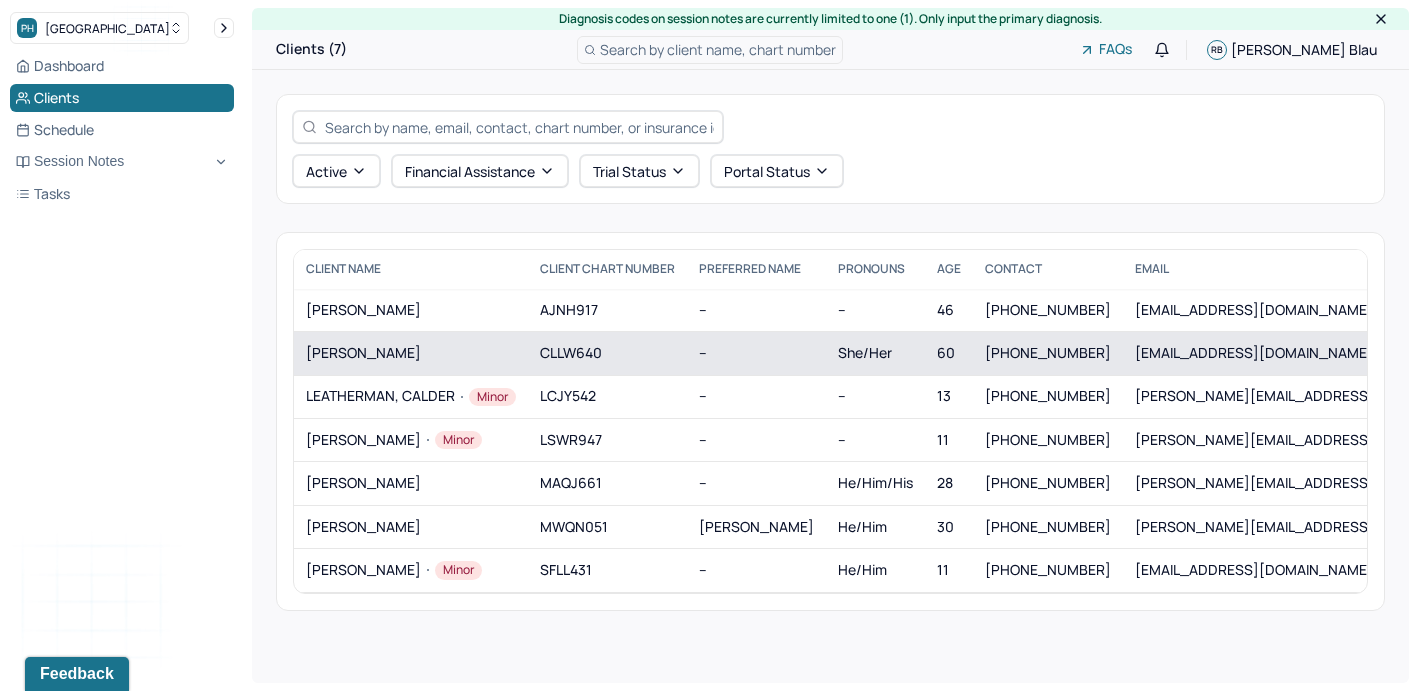 click on "[PERSON_NAME]" at bounding box center [411, 353] 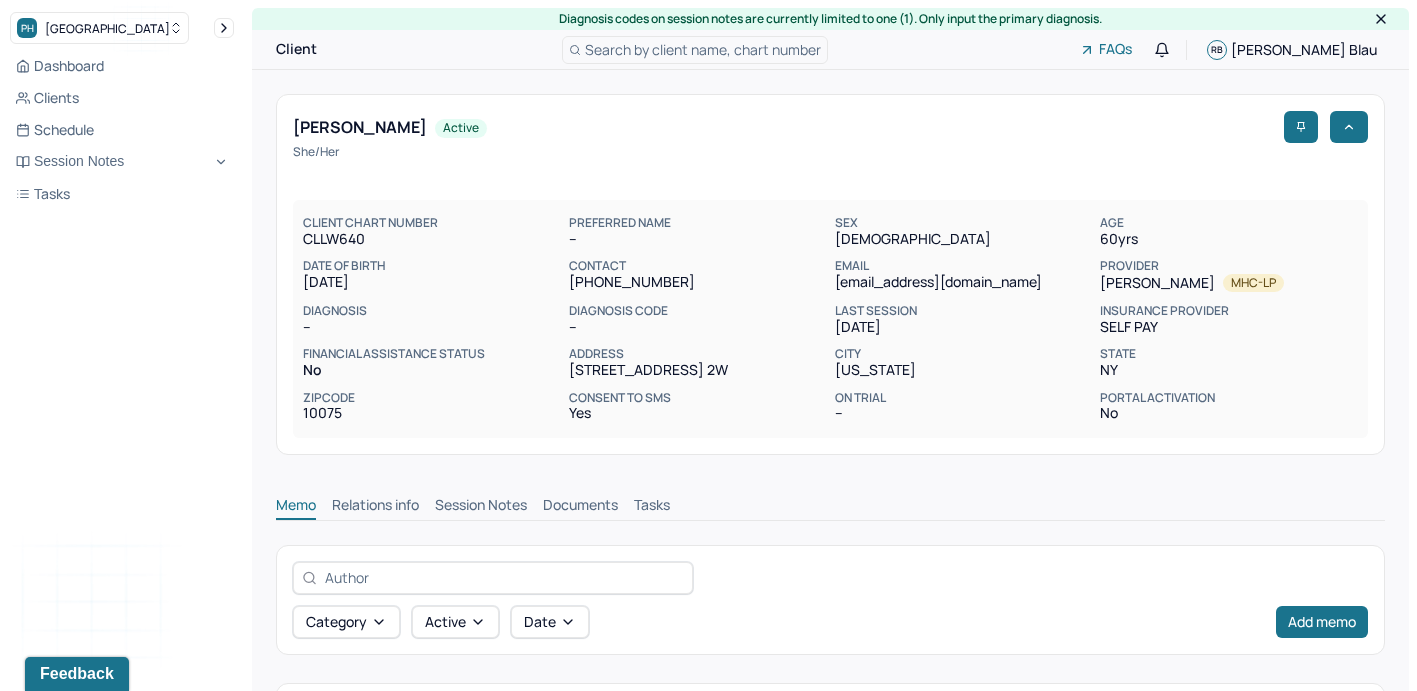 click on "Session Notes" at bounding box center [481, 507] 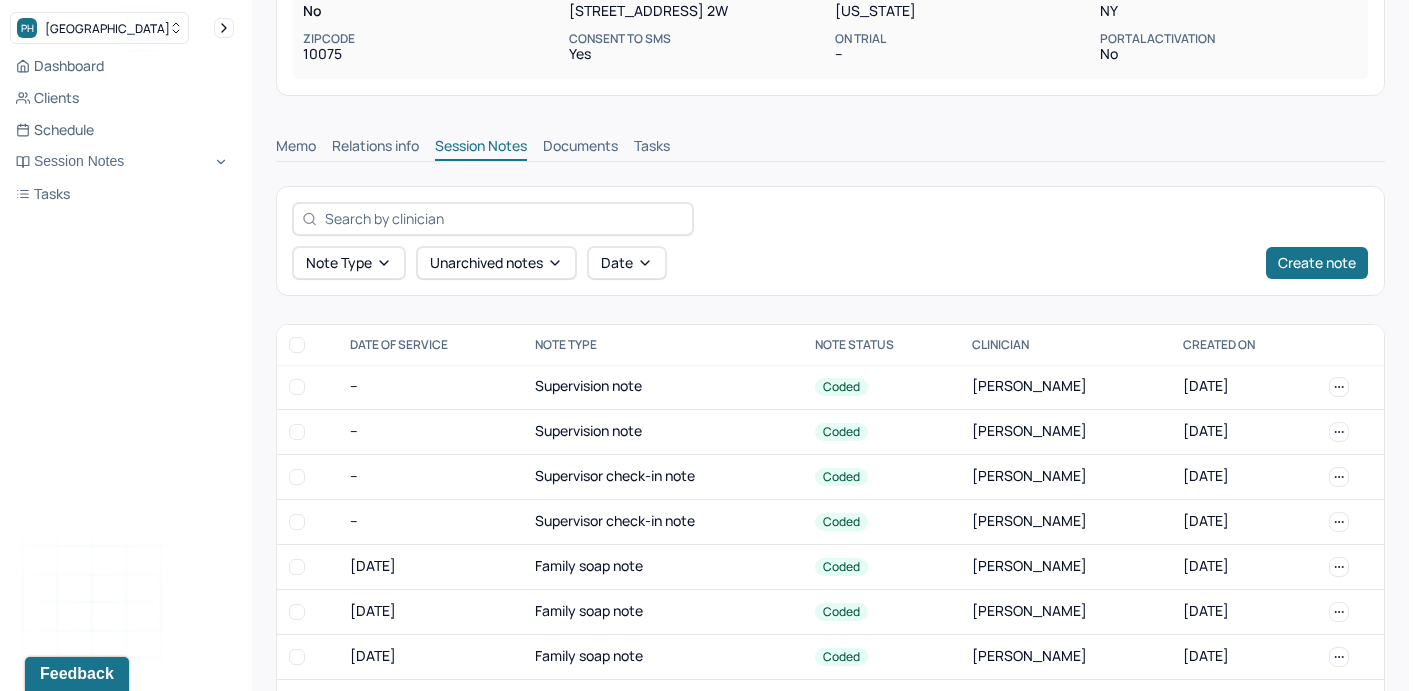 scroll, scrollTop: 360, scrollLeft: 0, axis: vertical 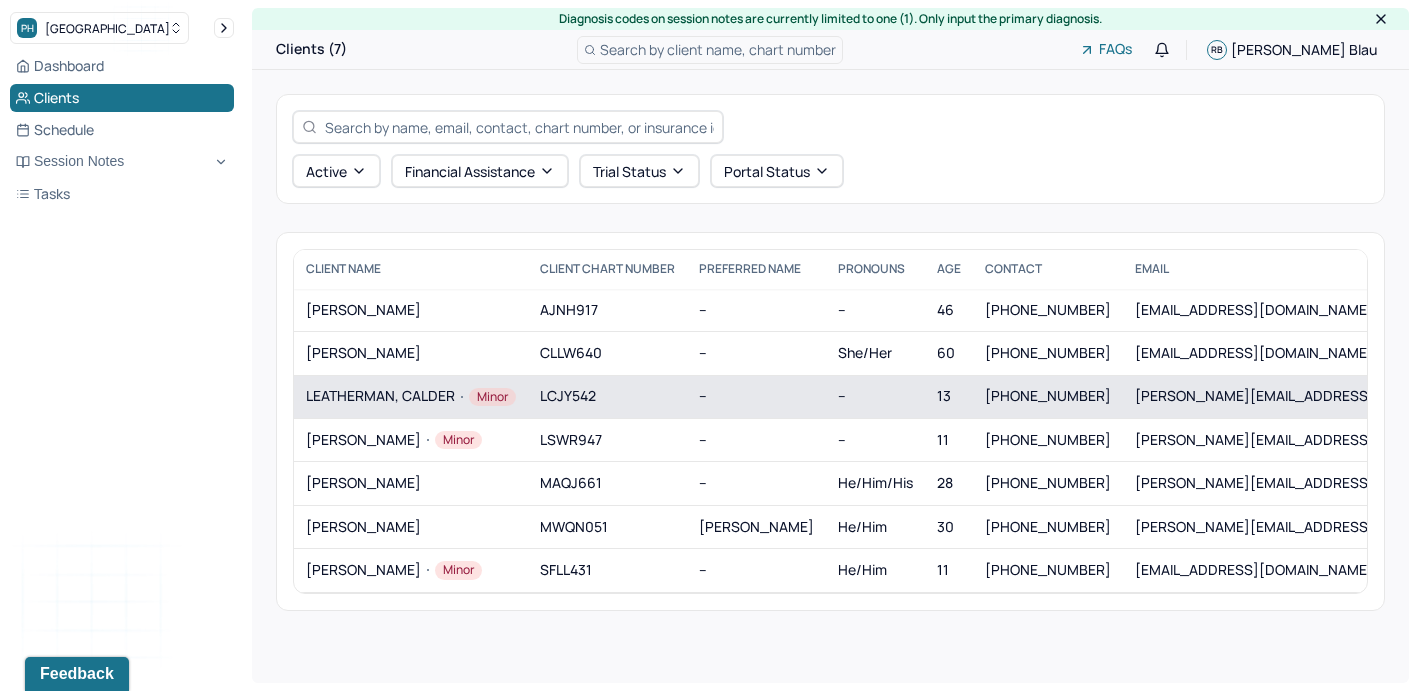 click on "LEATHERMAN, CALDER Minor" at bounding box center [411, 397] 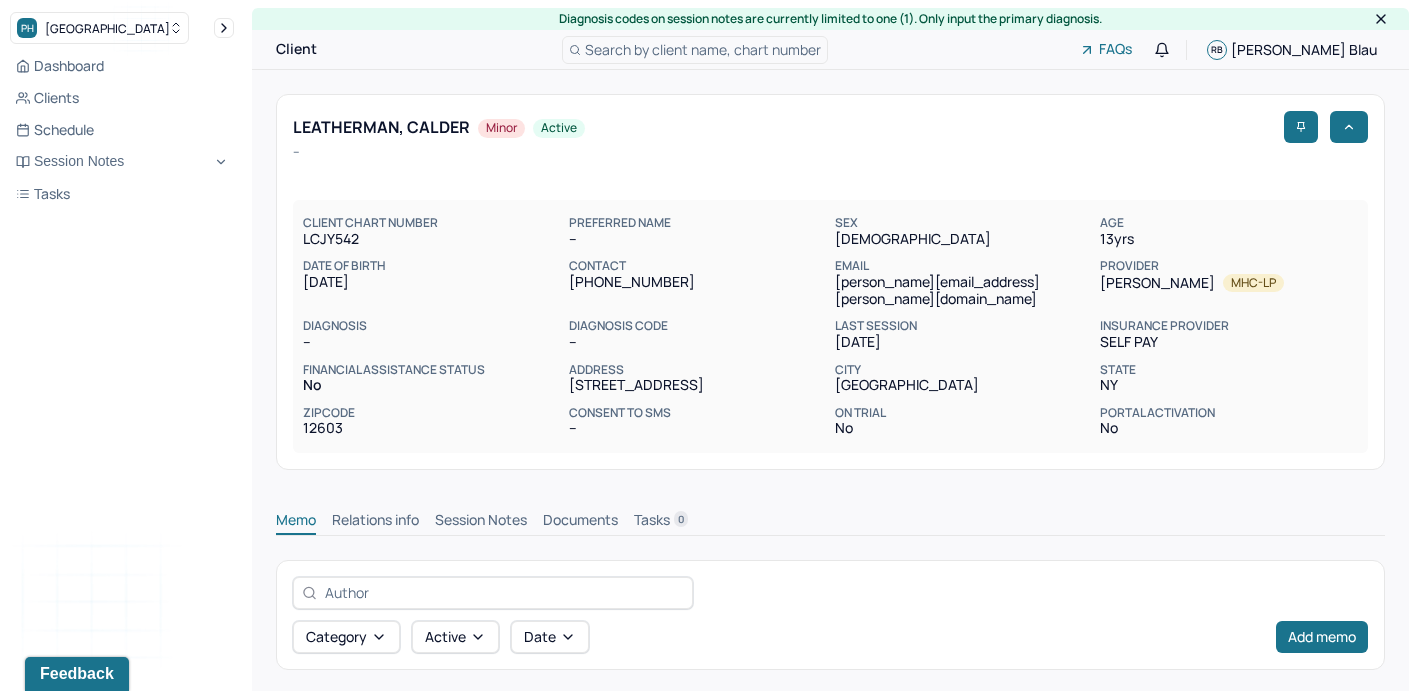 click on "Session Notes" at bounding box center [481, 522] 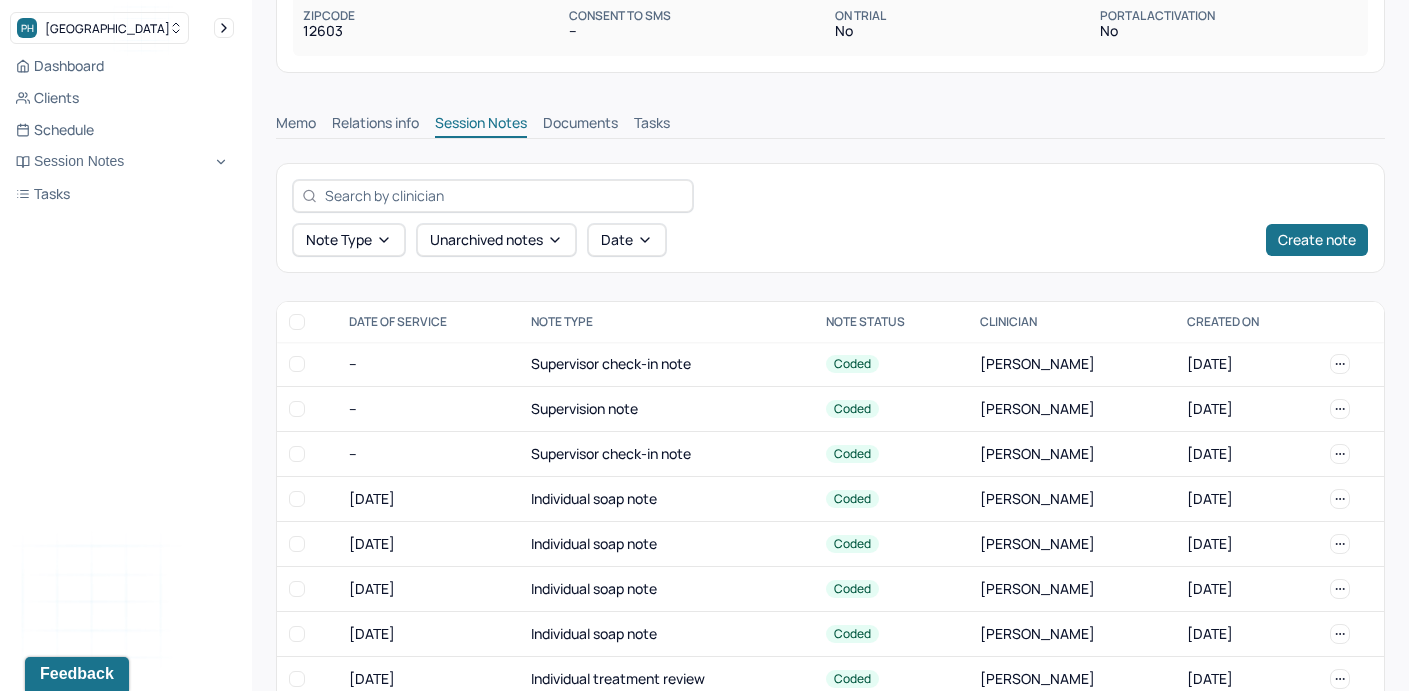 scroll, scrollTop: 401, scrollLeft: 0, axis: vertical 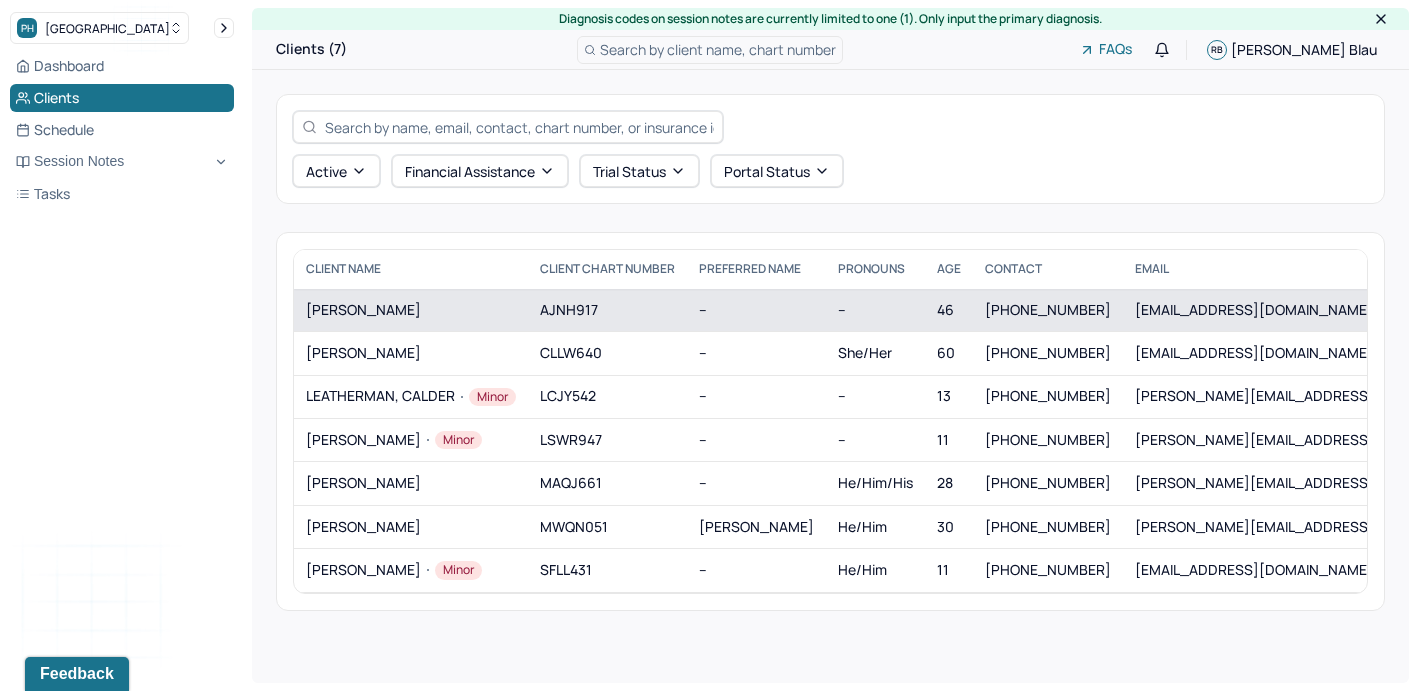 click on "[PERSON_NAME]" at bounding box center [411, 310] 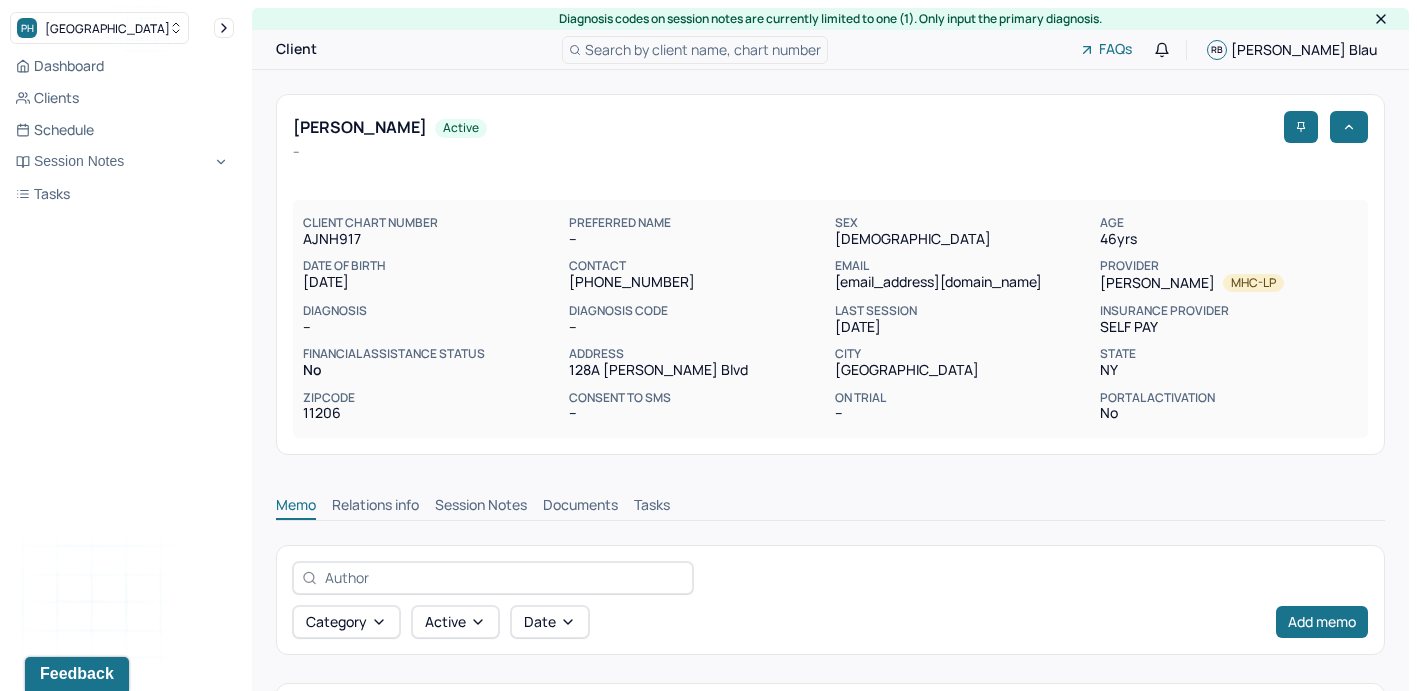 scroll, scrollTop: 0, scrollLeft: 0, axis: both 